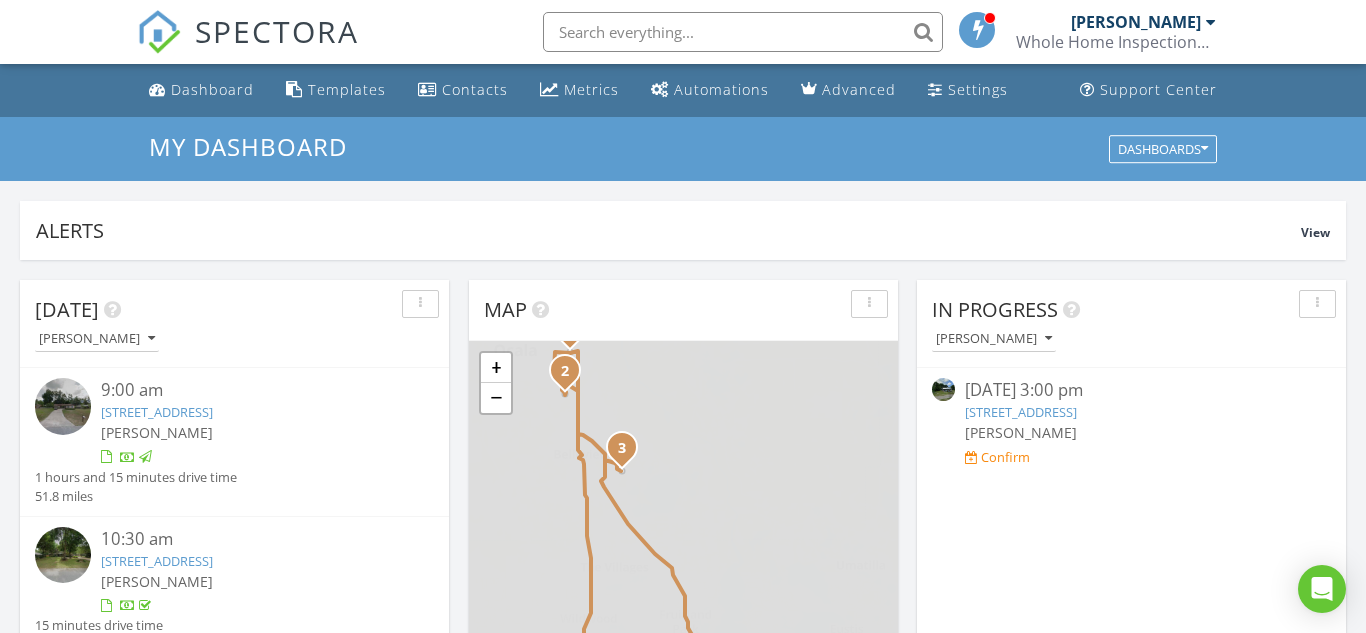 scroll, scrollTop: 526, scrollLeft: 0, axis: vertical 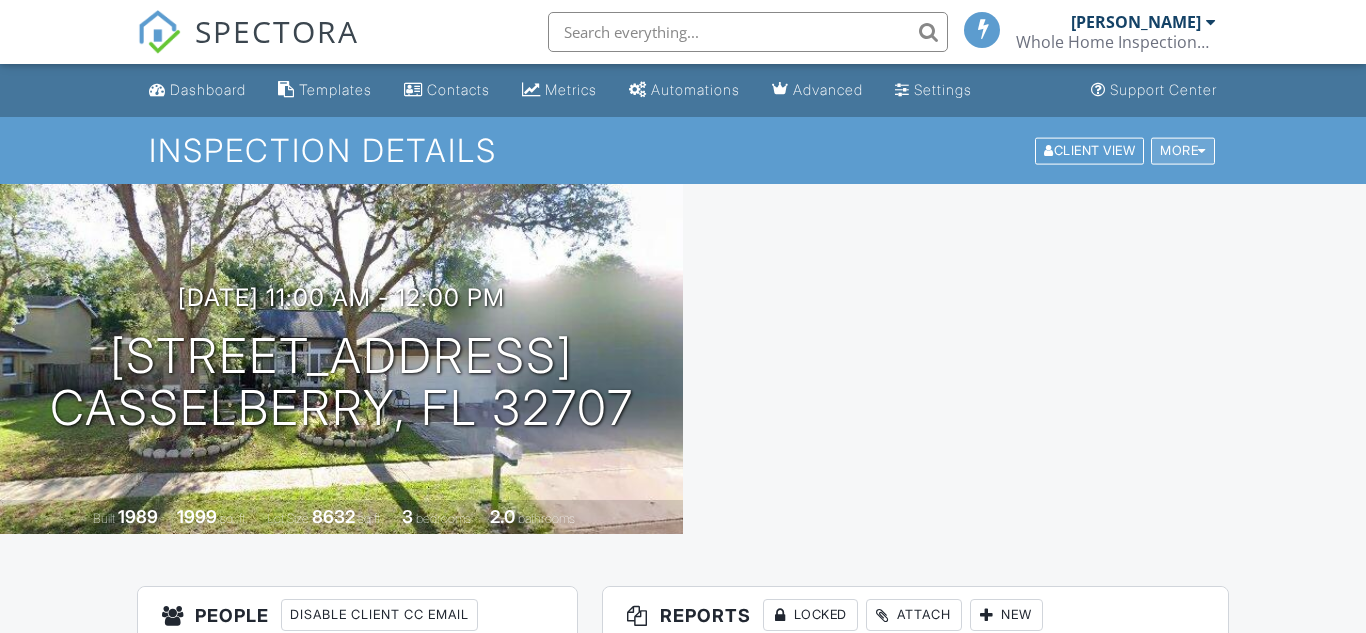 click on "More" at bounding box center [1183, 150] 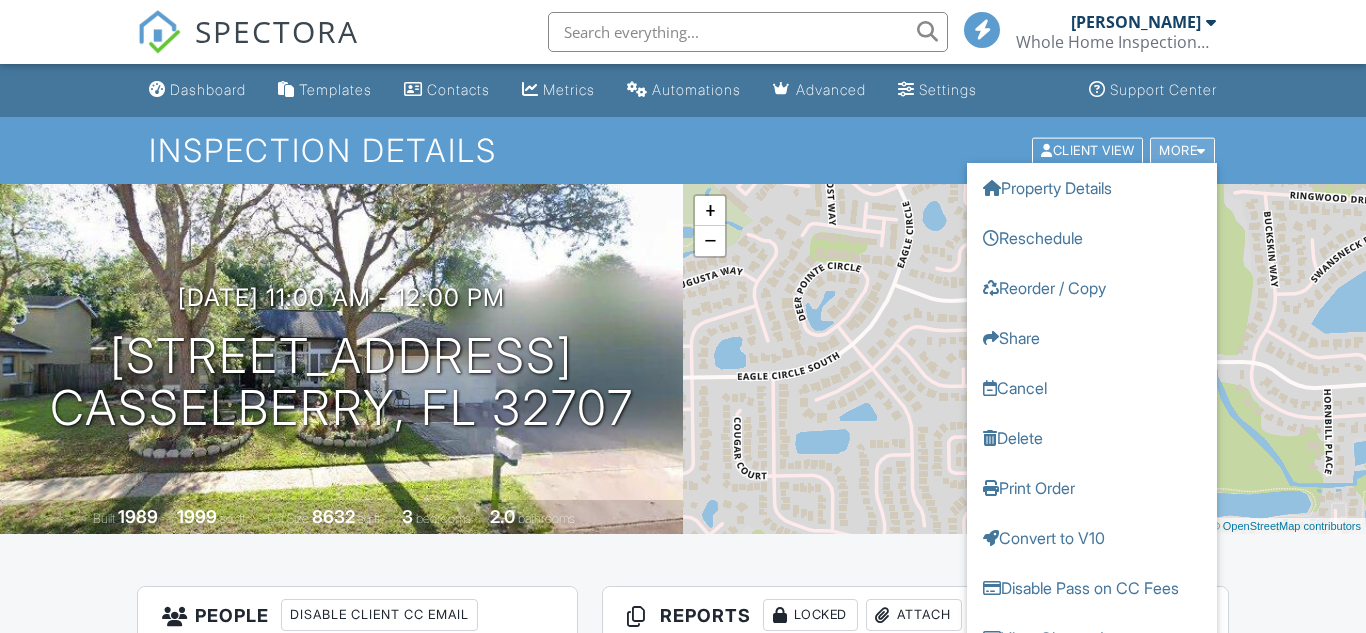 scroll, scrollTop: 0, scrollLeft: 0, axis: both 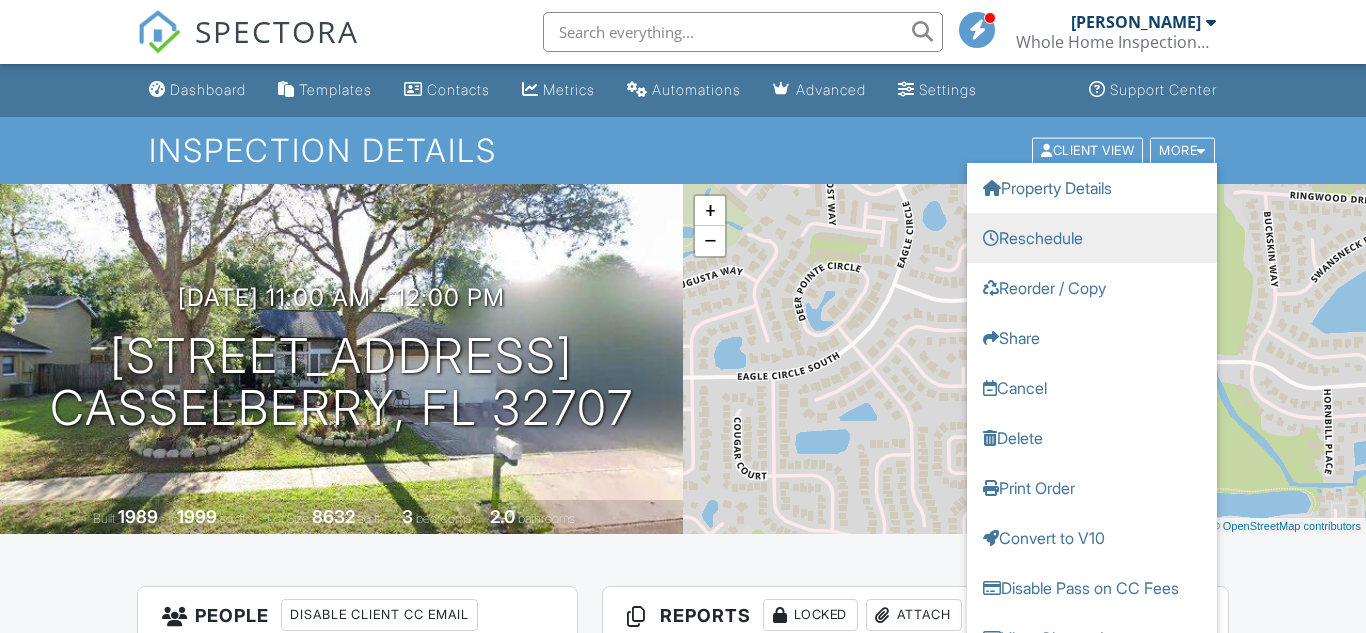 click on "Reschedule" at bounding box center [1092, 237] 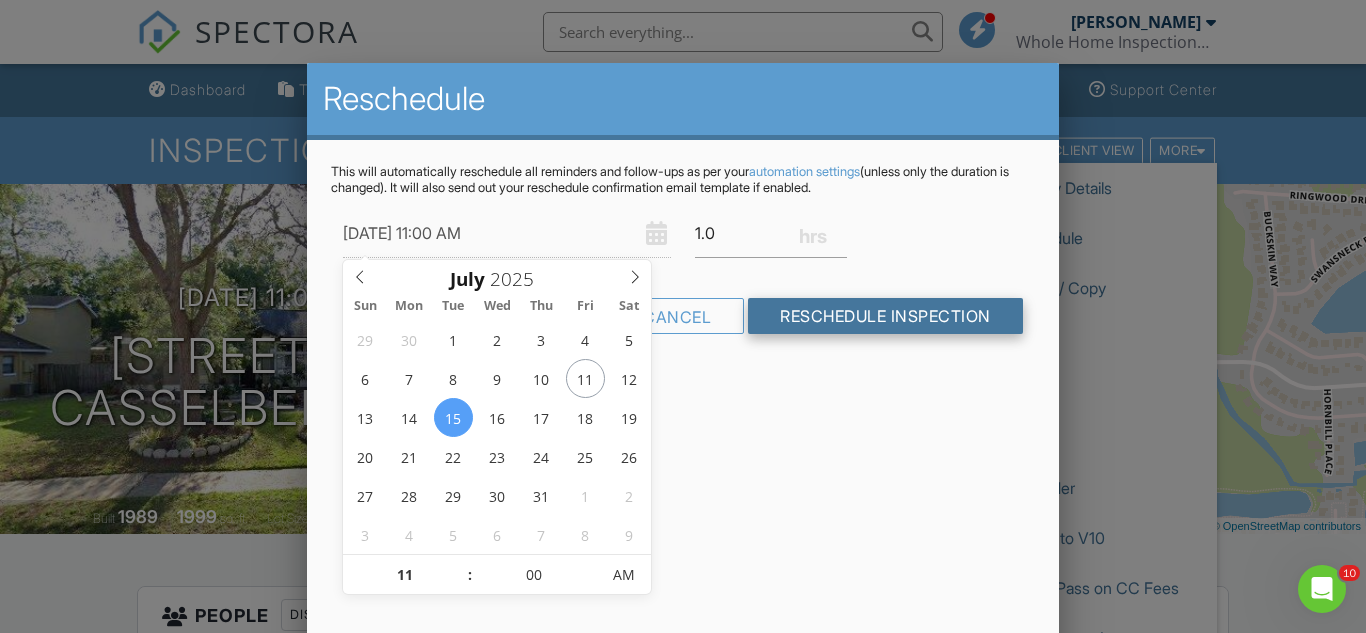 scroll, scrollTop: 0, scrollLeft: 0, axis: both 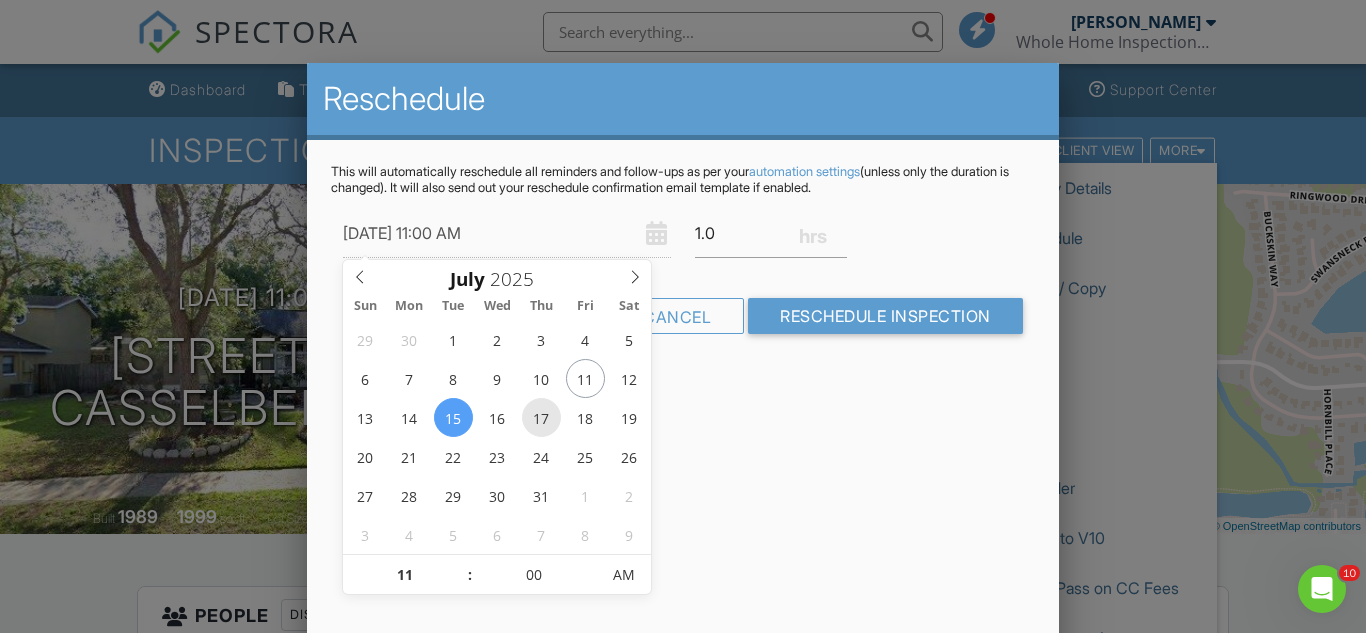 type on "07/17/2025 11:00 AM" 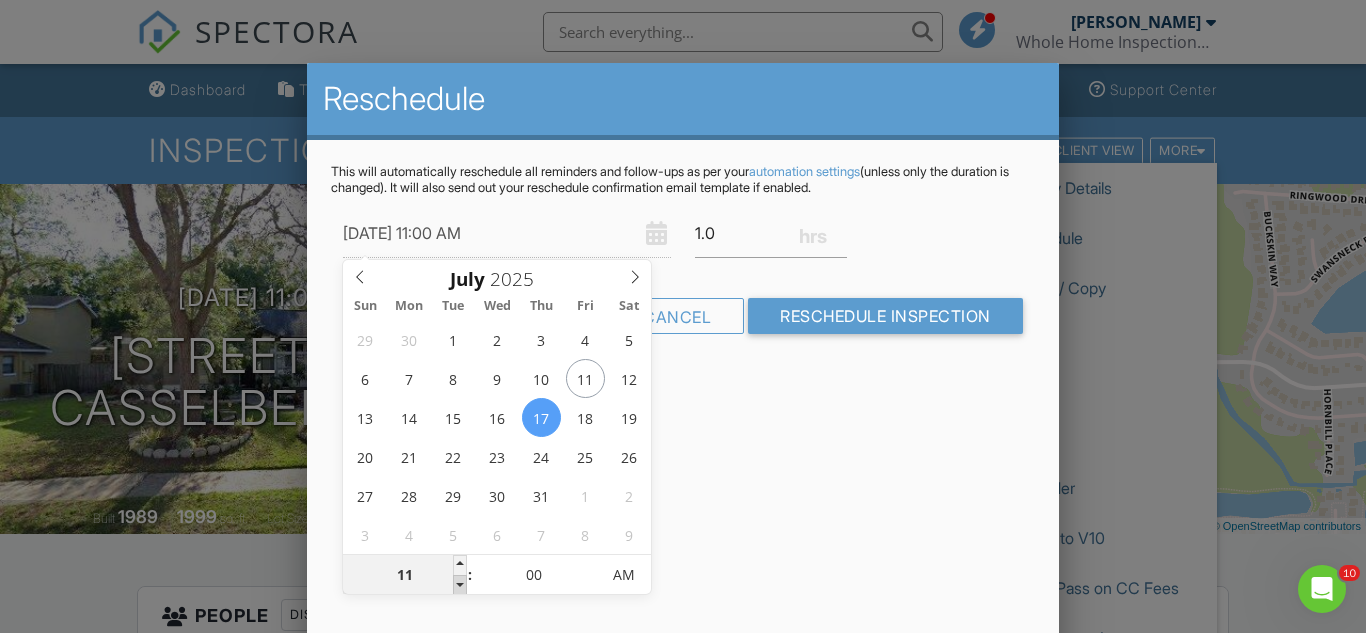 type on "10" 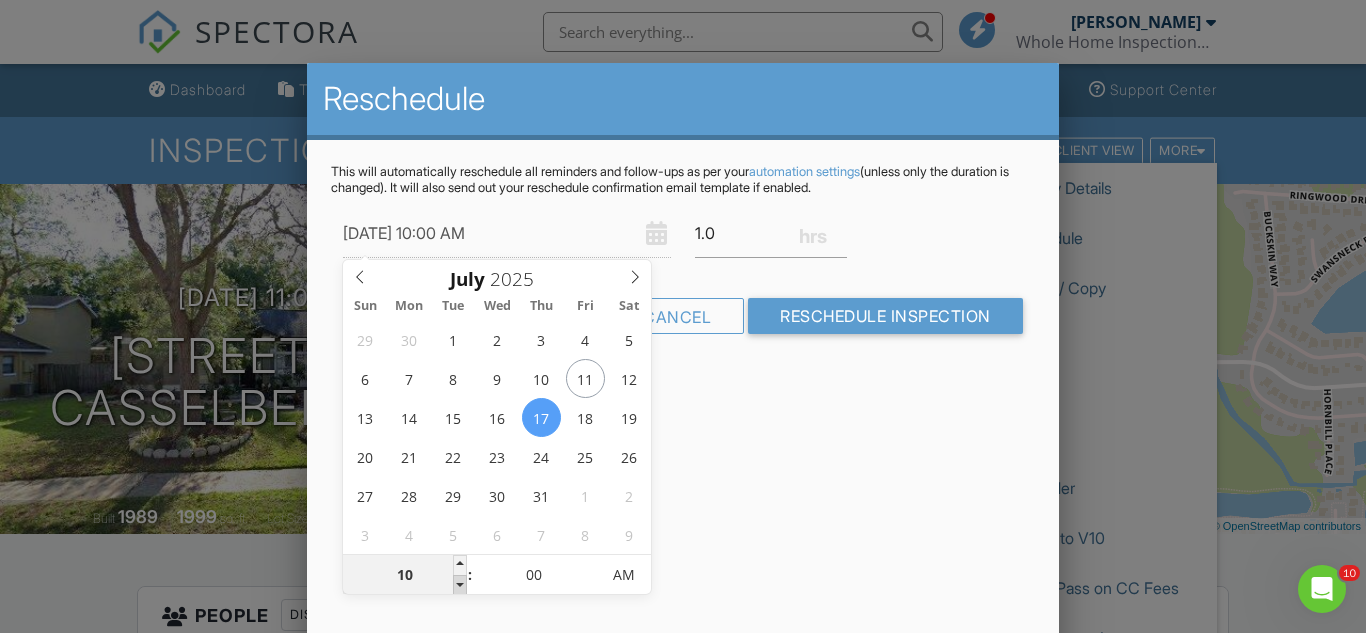 click at bounding box center [460, 585] 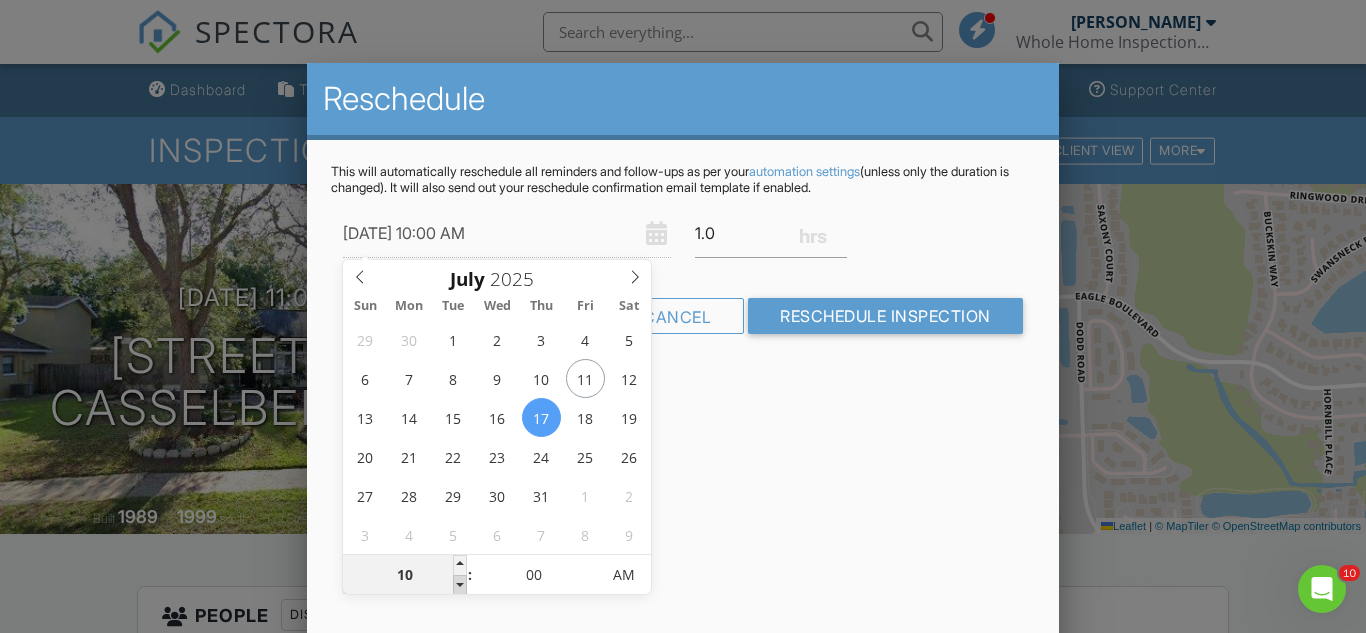 type on "09" 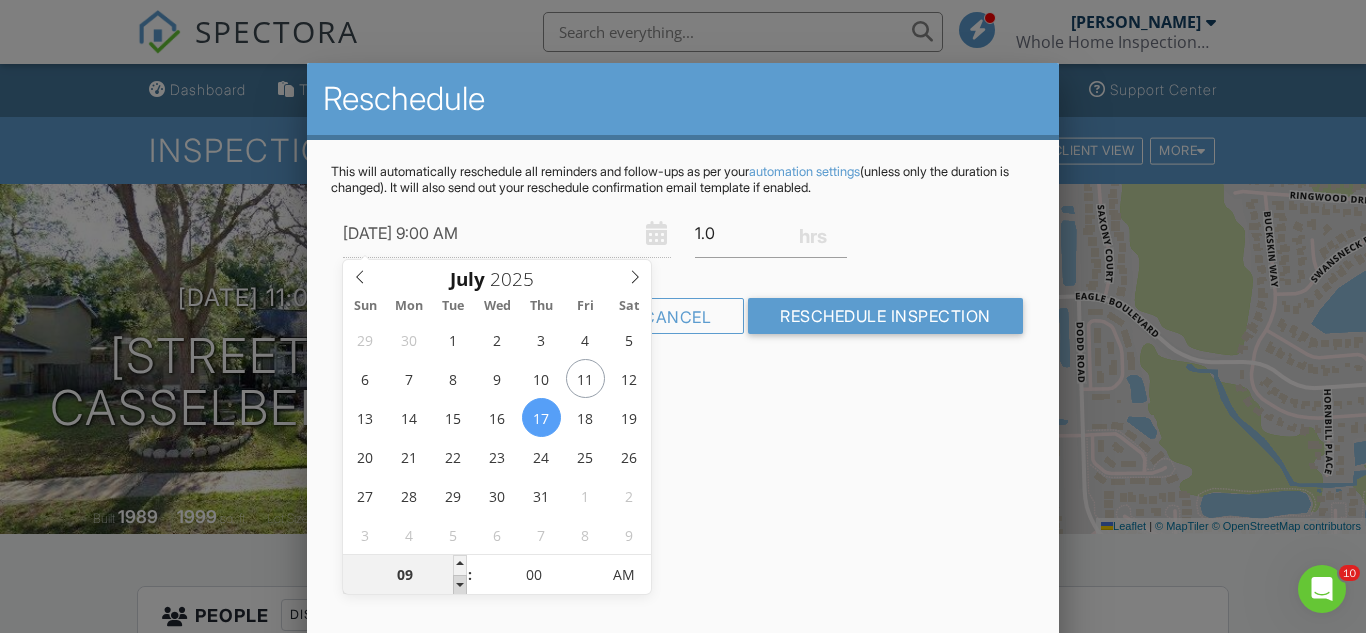 click at bounding box center (460, 585) 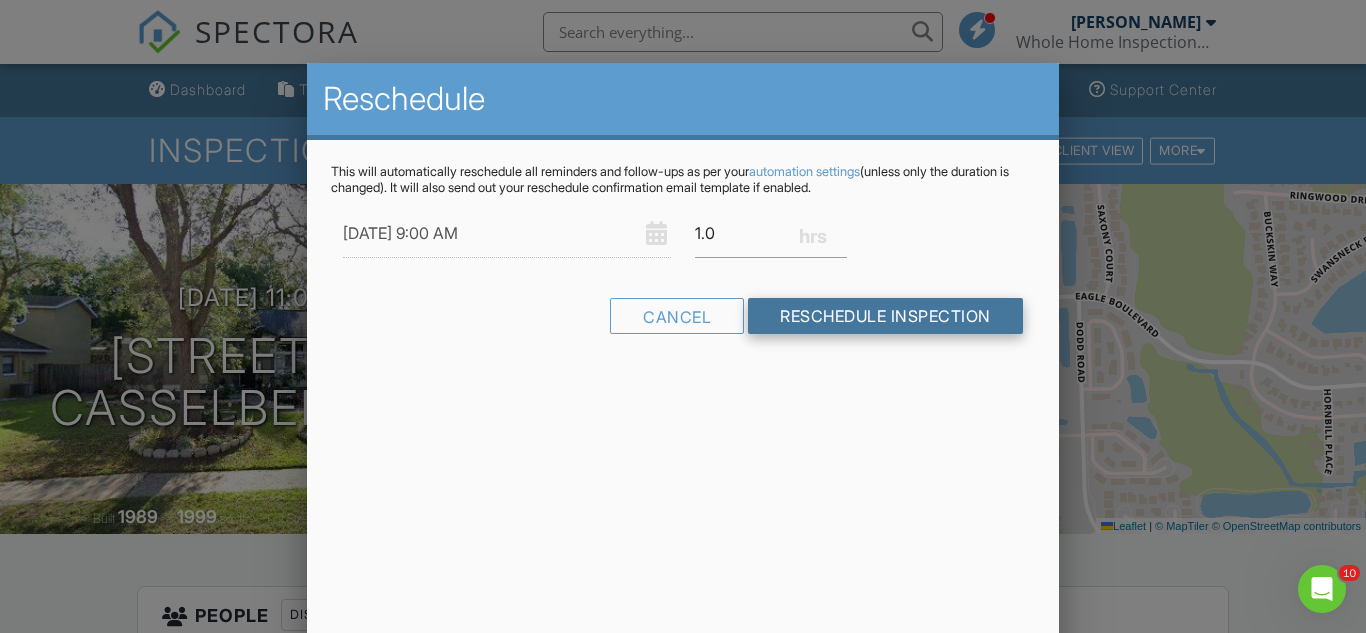 click on "Reschedule Inspection" at bounding box center [885, 316] 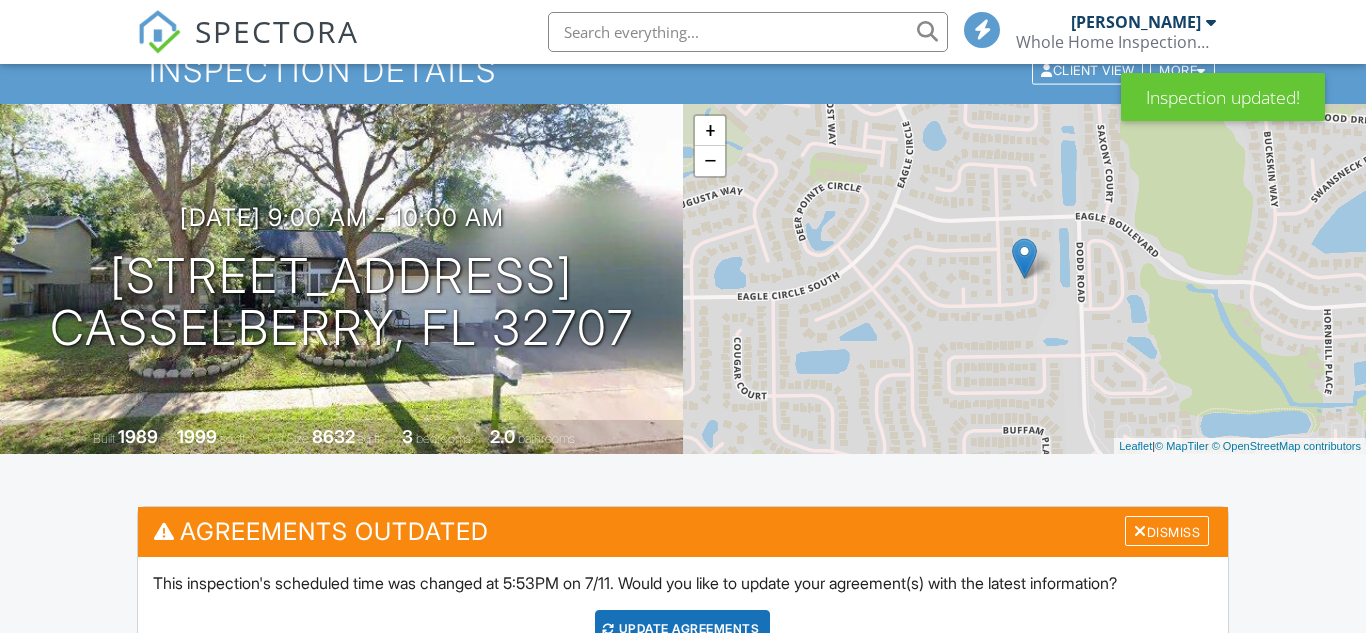 scroll, scrollTop: 160, scrollLeft: 0, axis: vertical 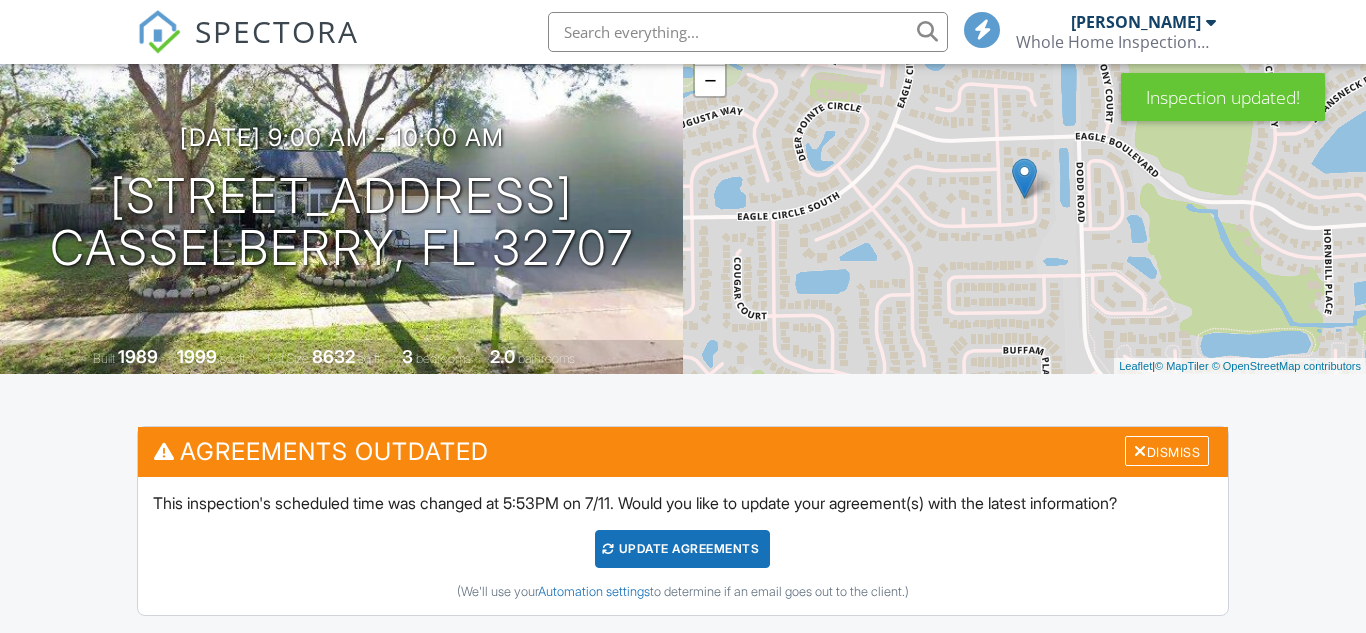 click on "Update Agreements" at bounding box center [682, 549] 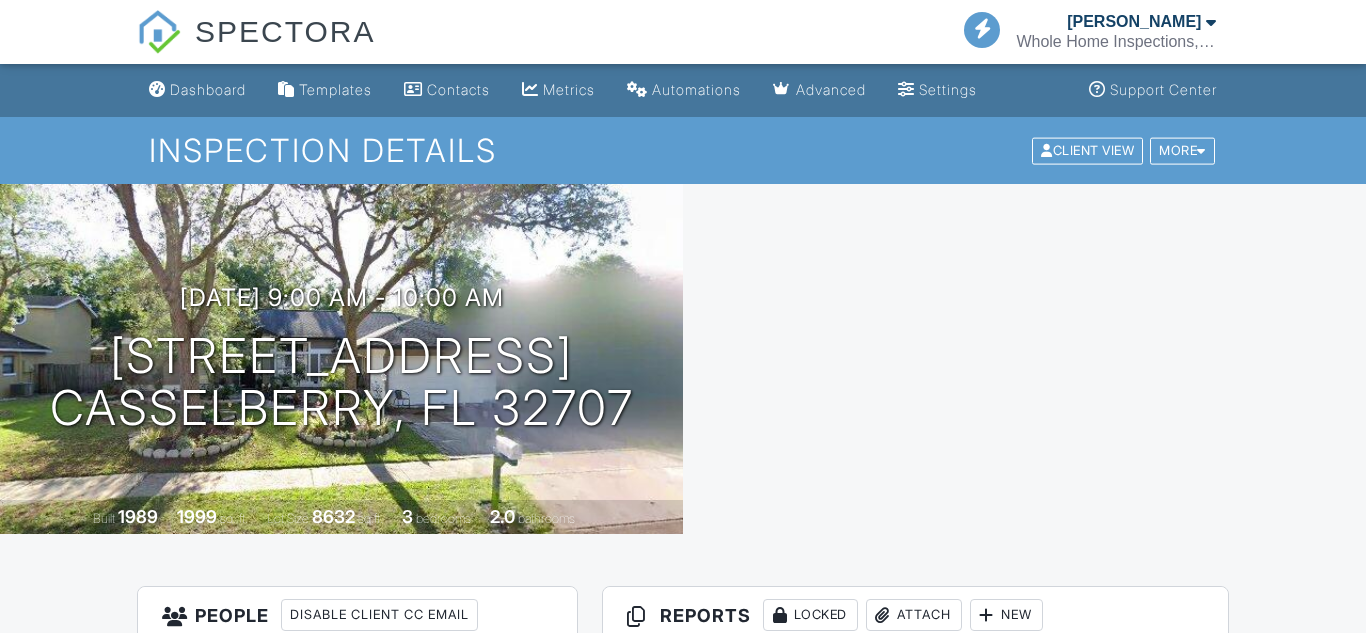 scroll, scrollTop: 0, scrollLeft: 0, axis: both 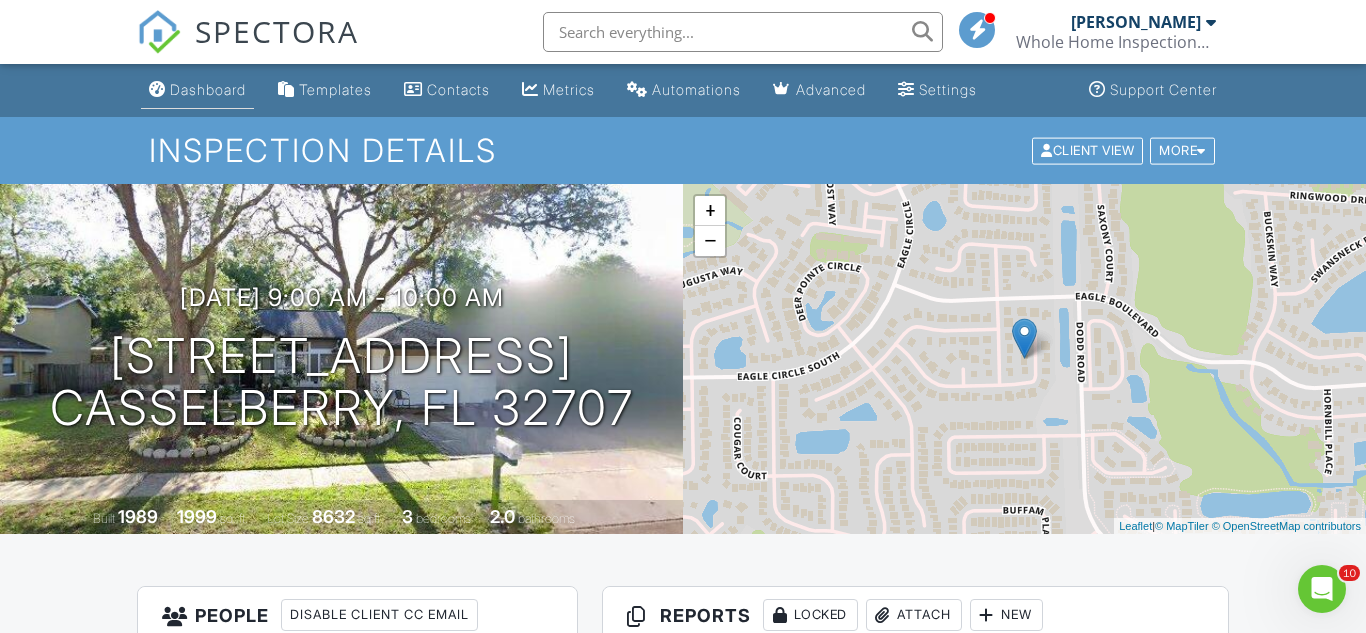 click on "Dashboard" at bounding box center (208, 89) 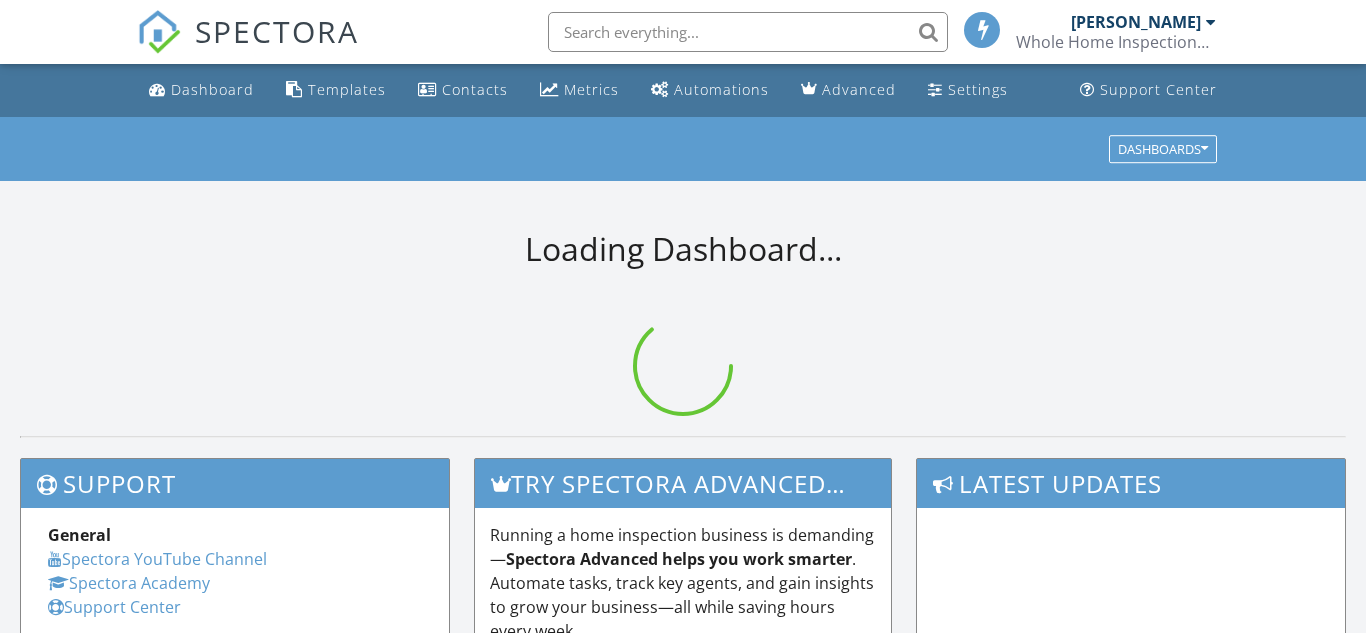 scroll, scrollTop: 0, scrollLeft: 0, axis: both 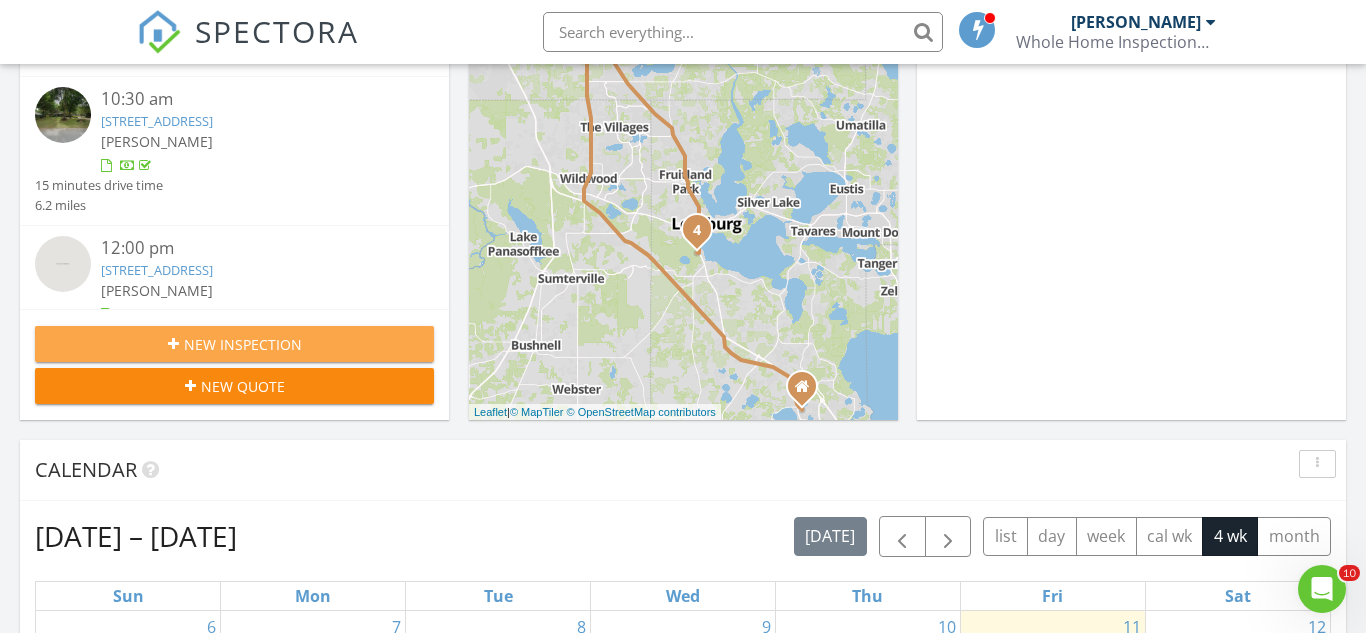 click on "New Inspection" at bounding box center (243, 344) 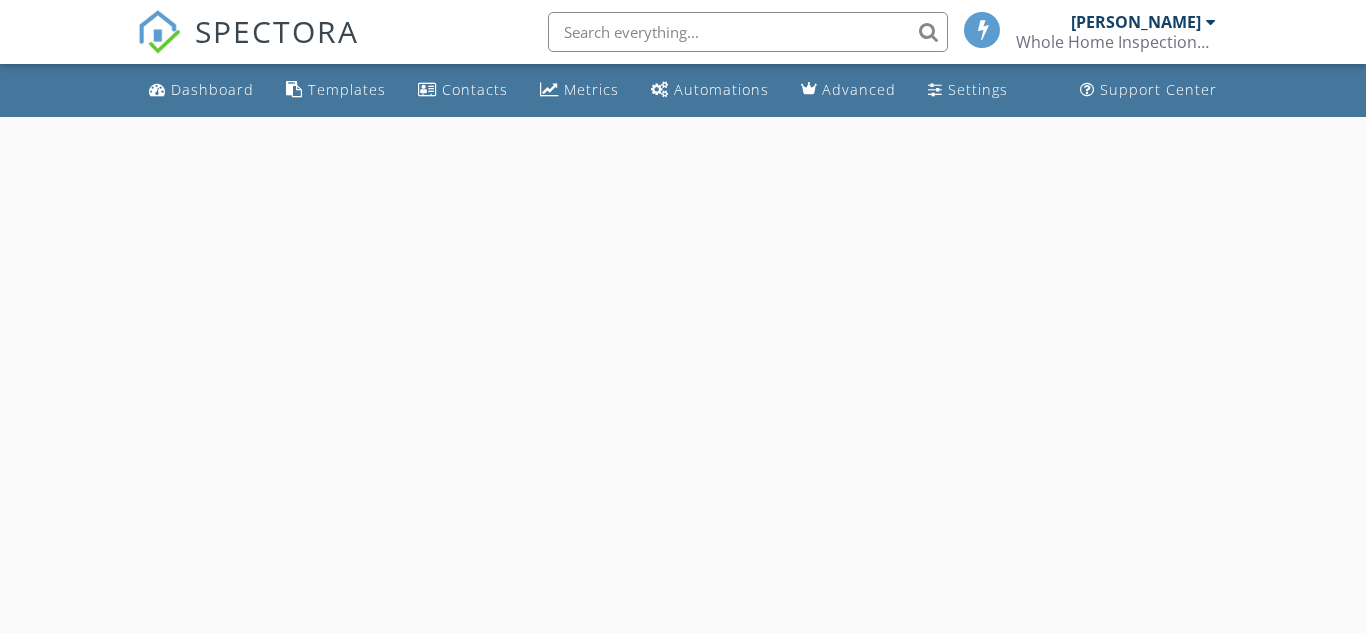 scroll, scrollTop: 0, scrollLeft: 0, axis: both 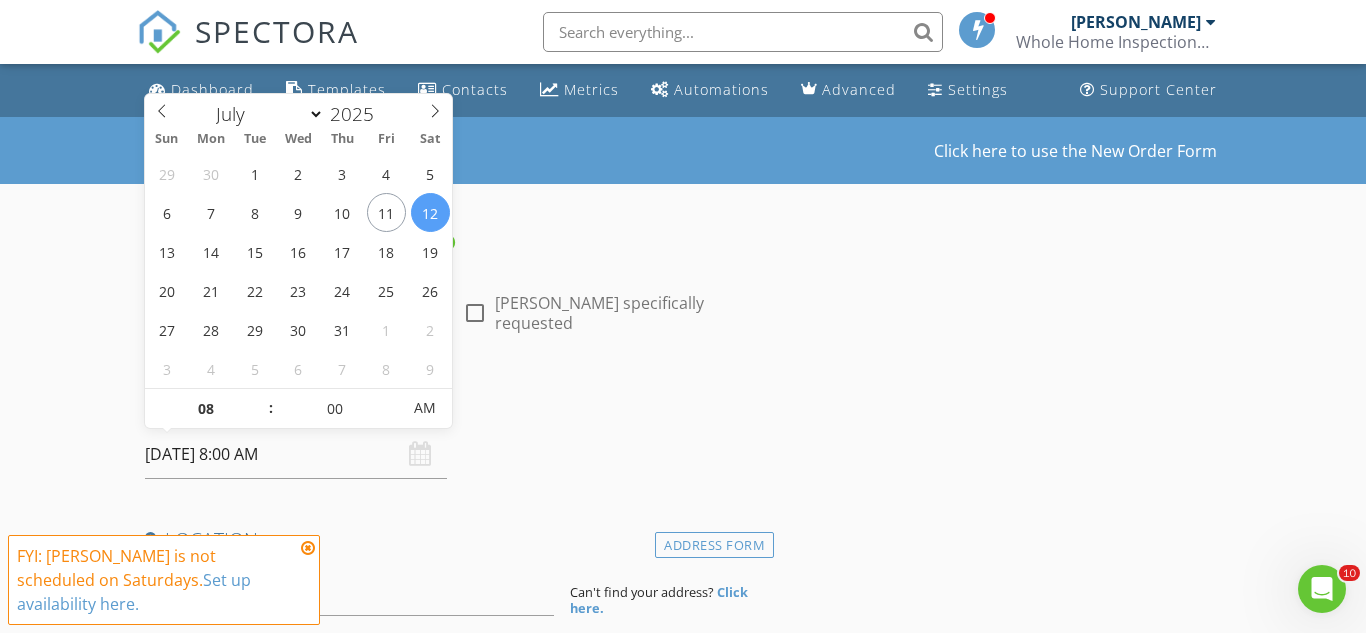 click on "[DATE] 8:00 AM" at bounding box center [296, 454] 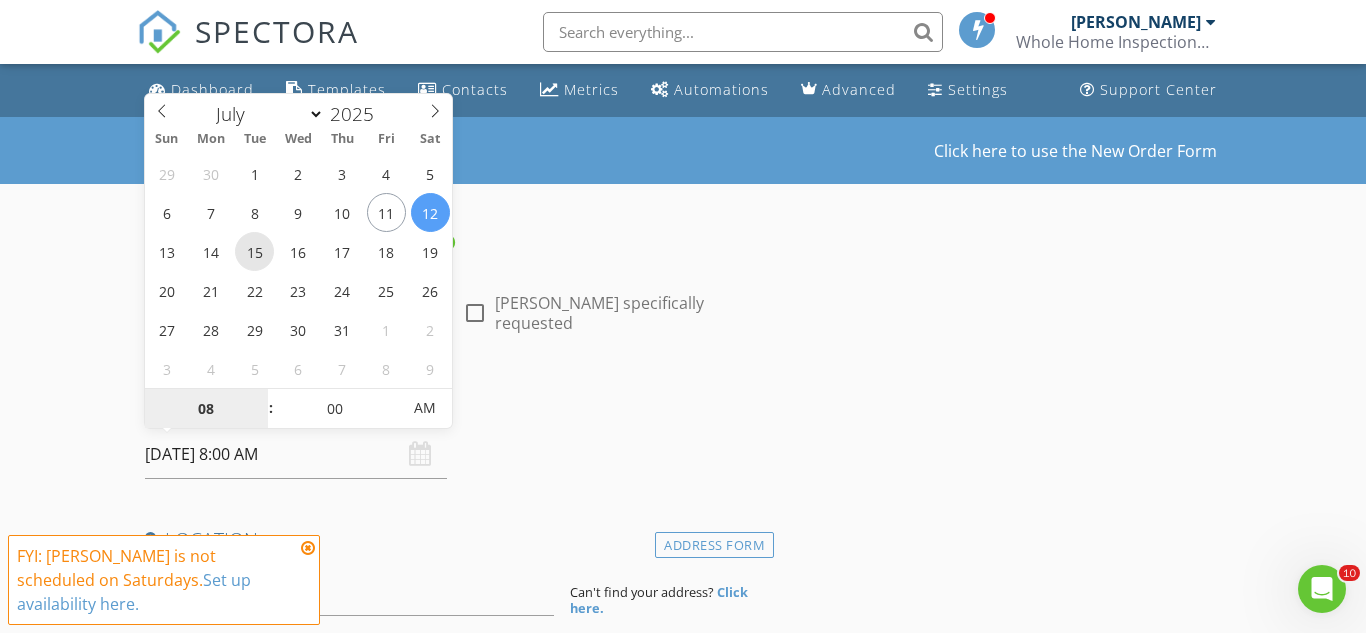 type on "[DATE] 8:00 AM" 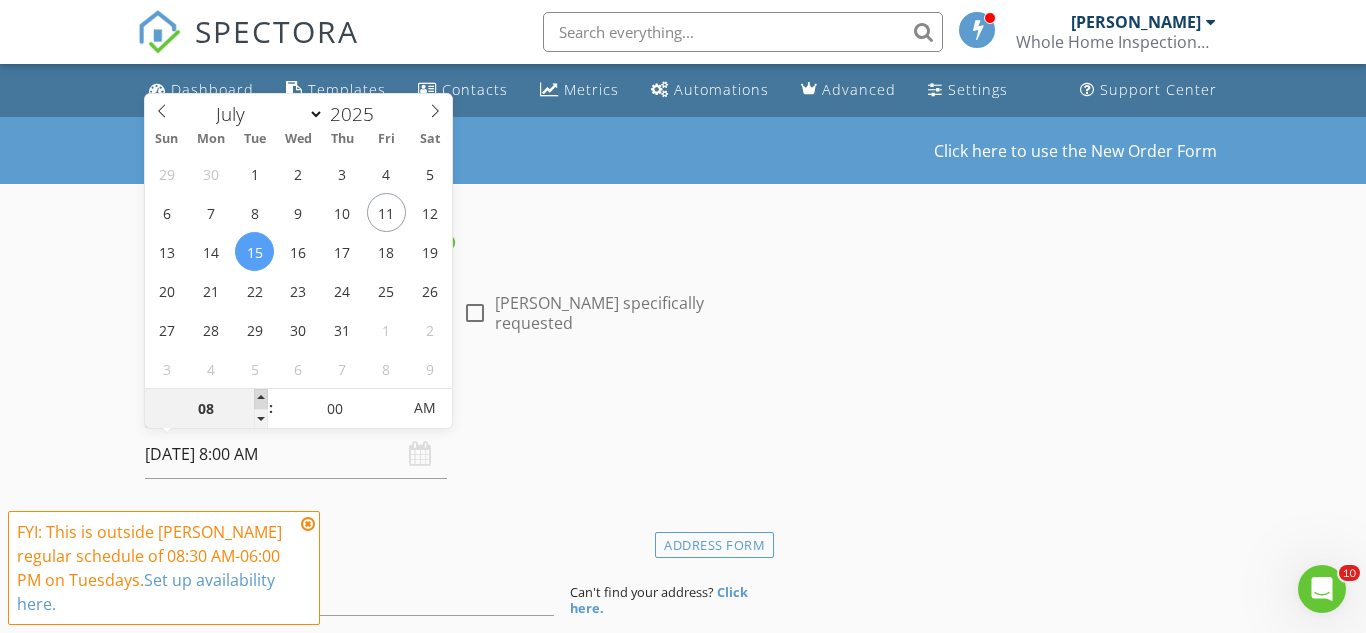 type on "09" 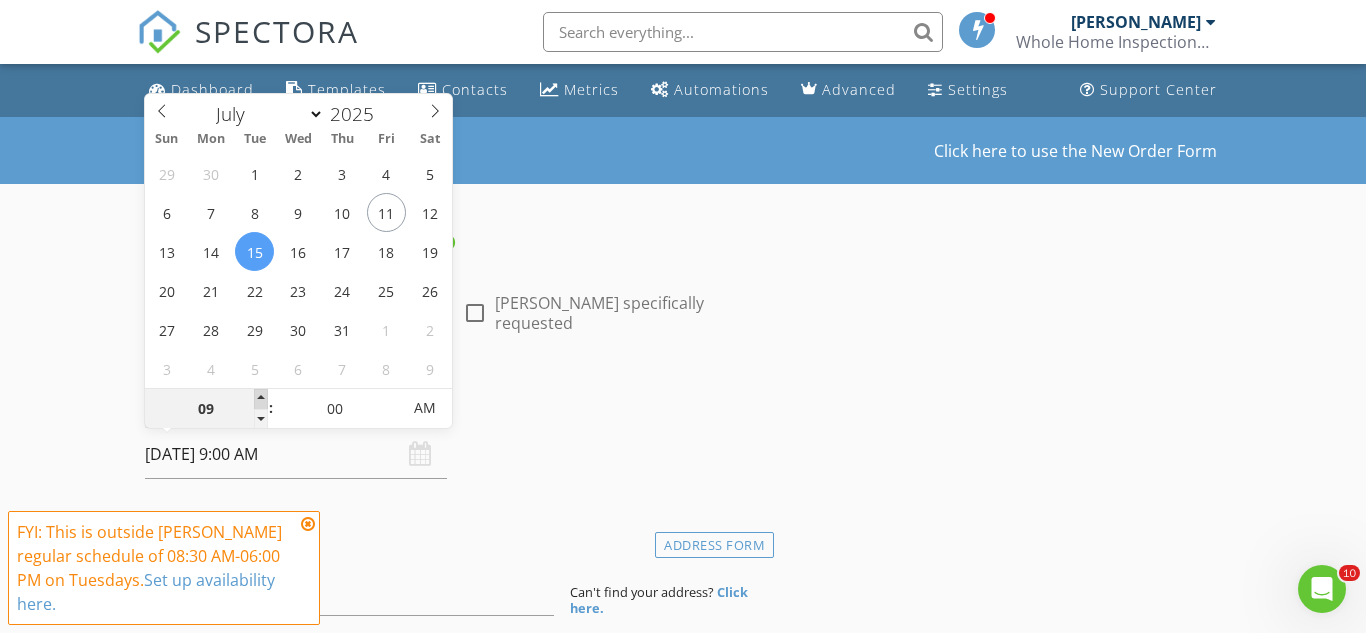 click at bounding box center [261, 399] 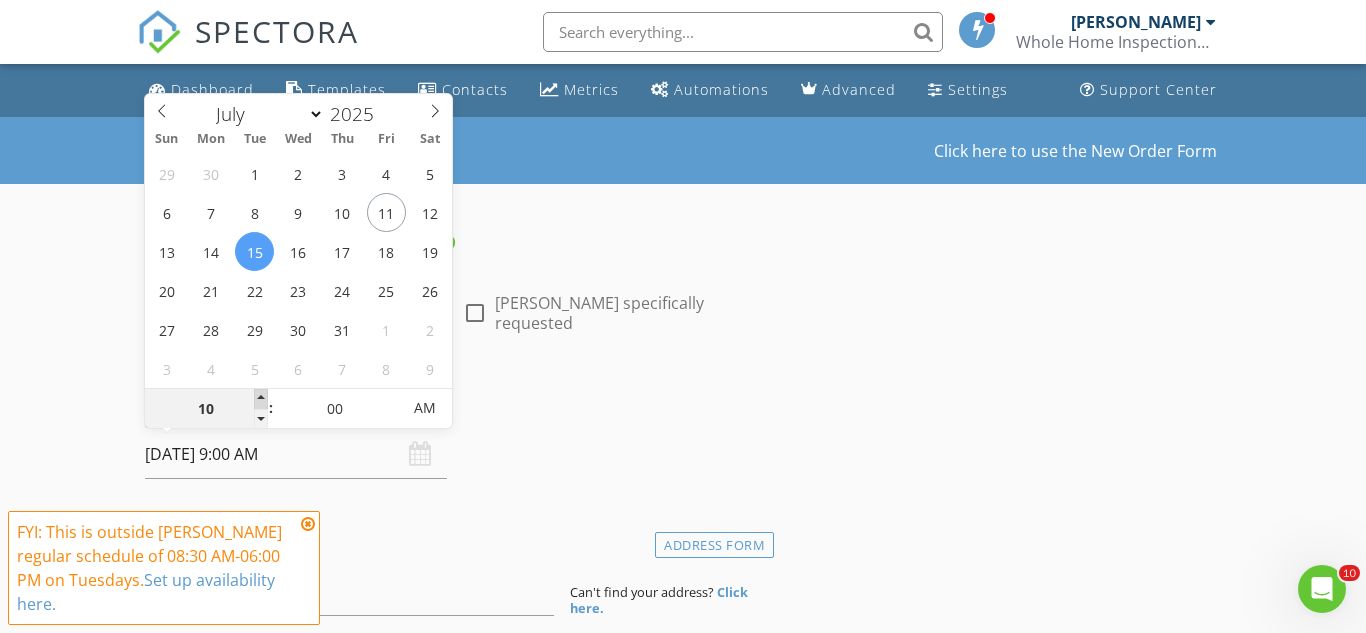 type on "[DATE] 10:00 AM" 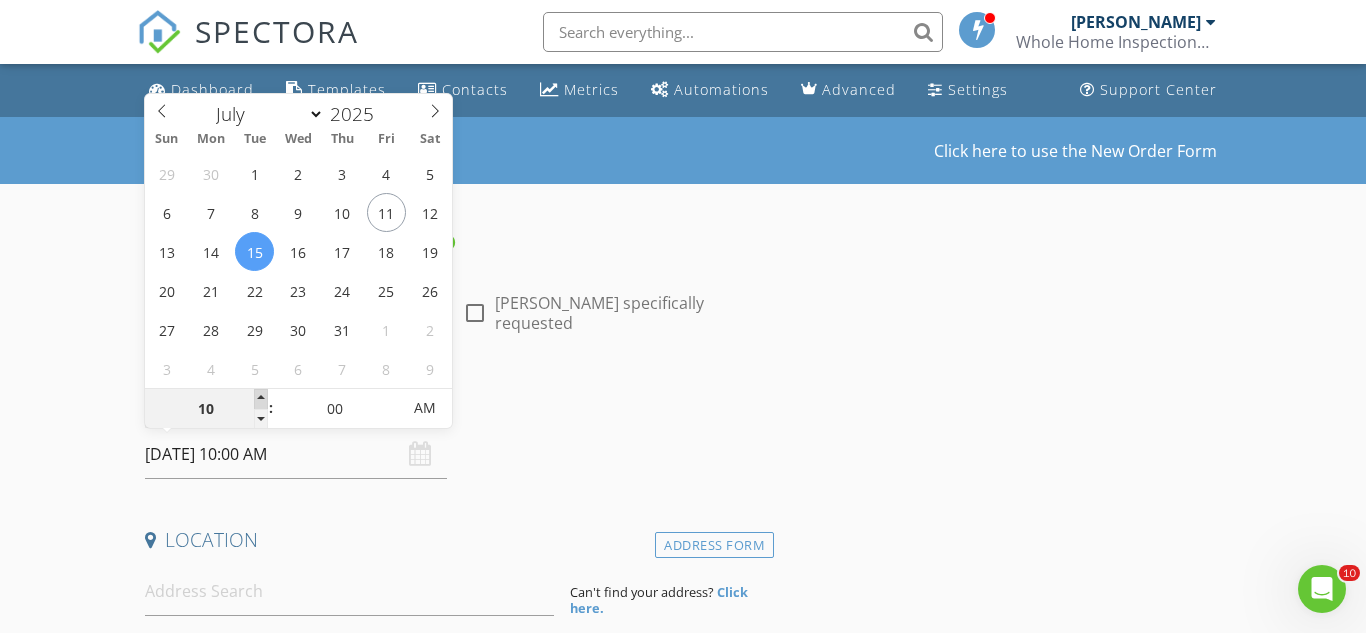 click at bounding box center [261, 399] 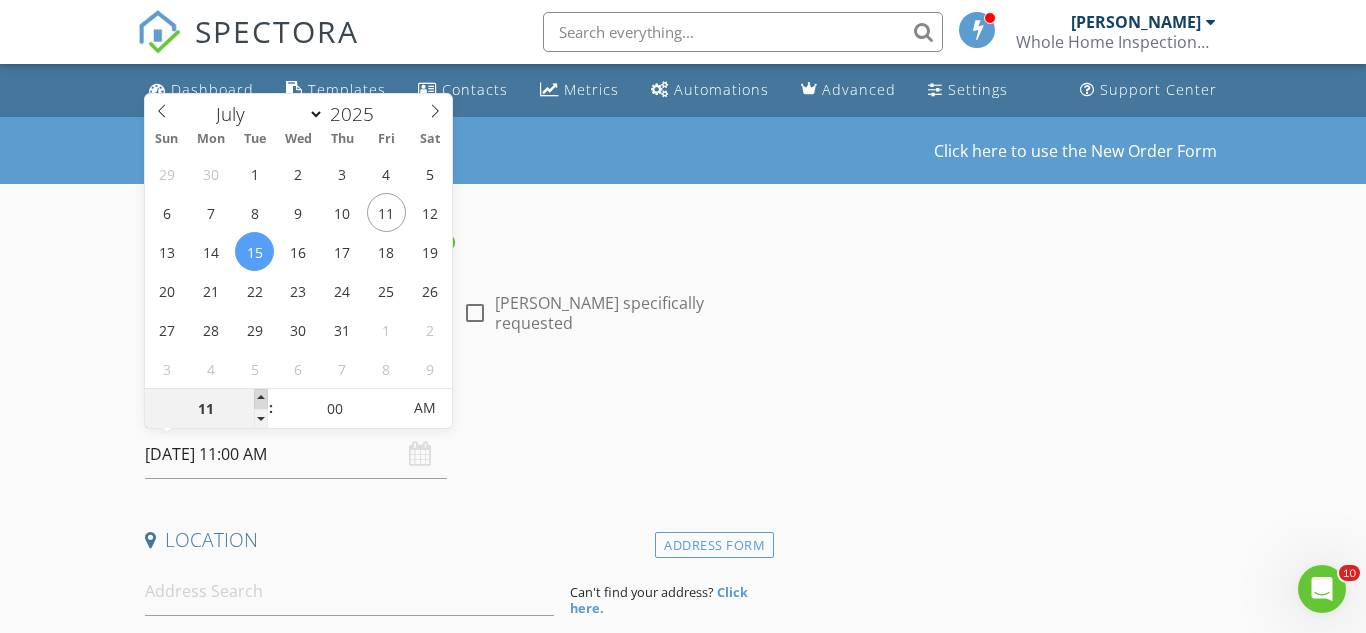 click at bounding box center (261, 399) 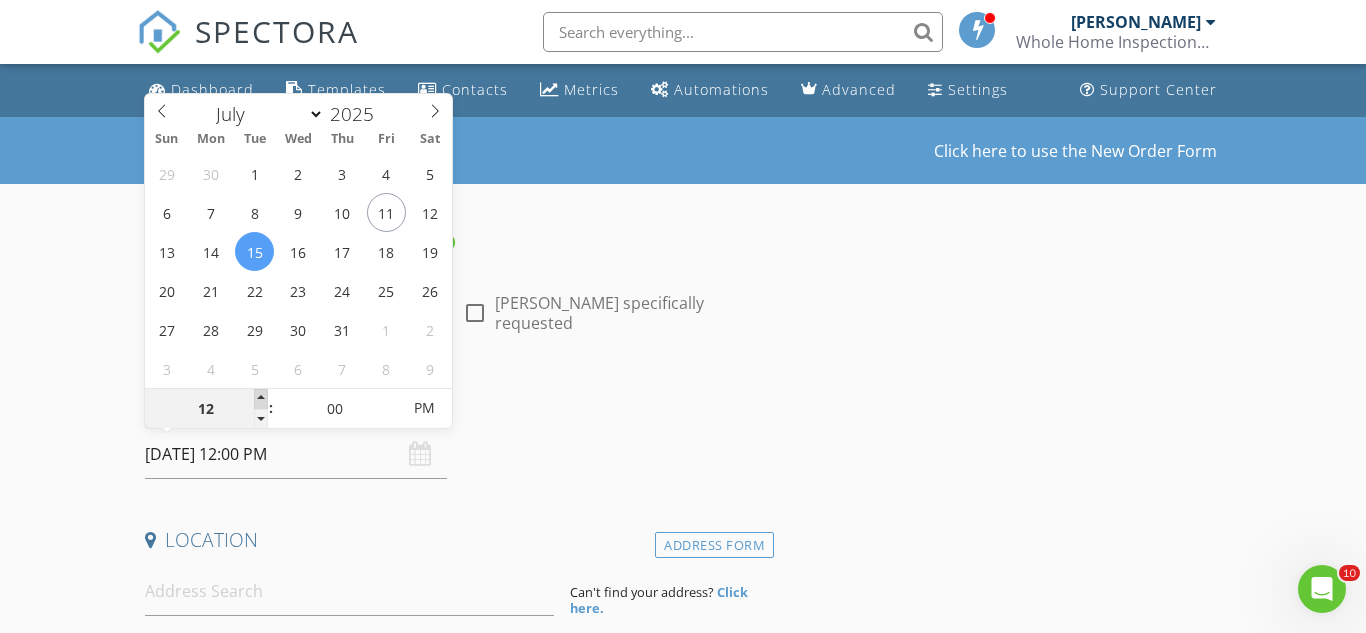 click at bounding box center [261, 399] 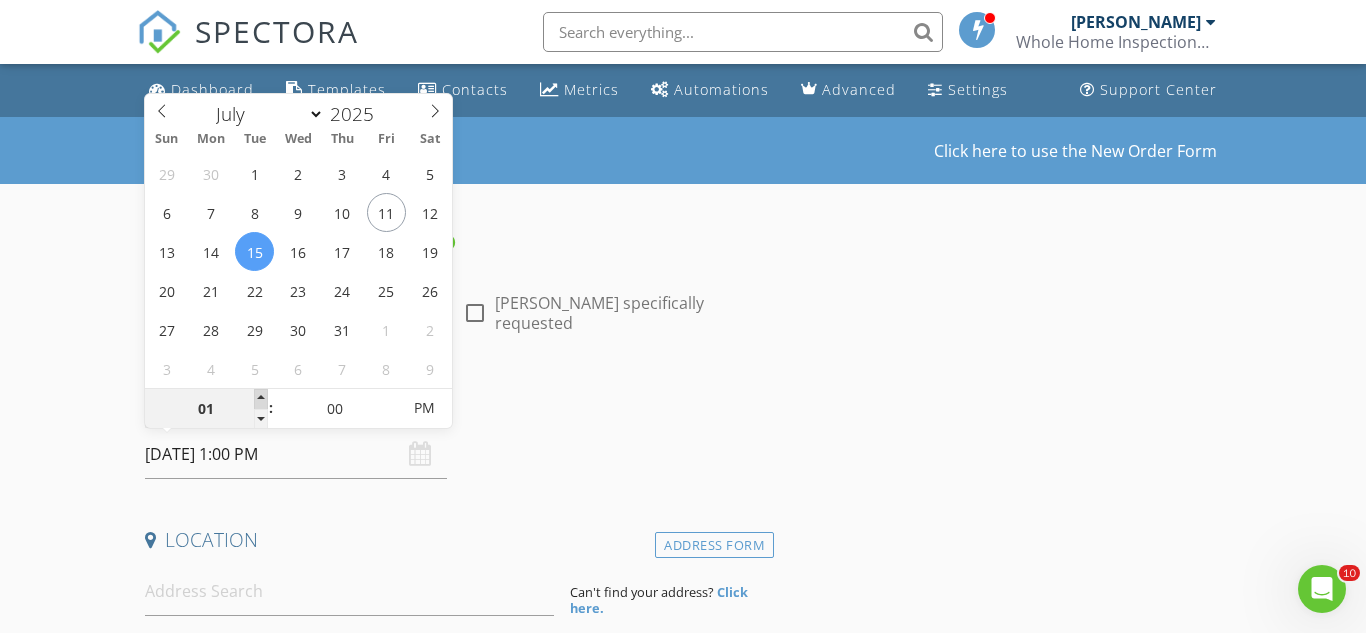 click at bounding box center (261, 399) 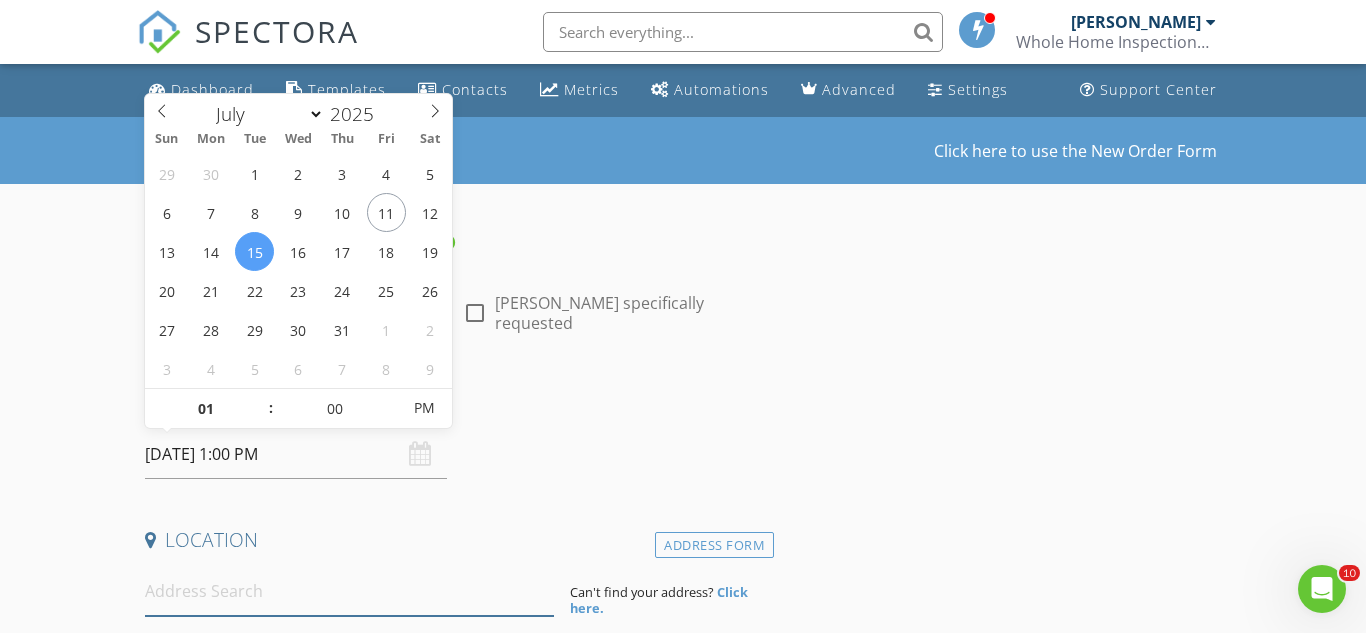 click at bounding box center [349, 591] 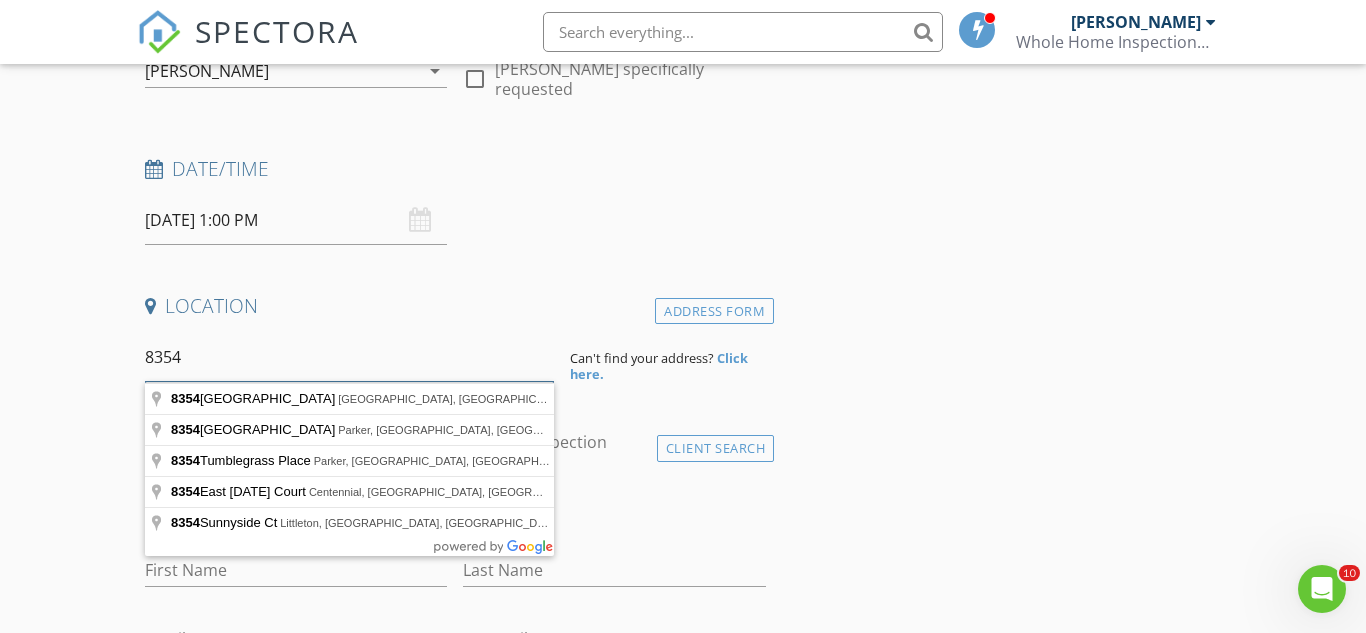scroll, scrollTop: 235, scrollLeft: 0, axis: vertical 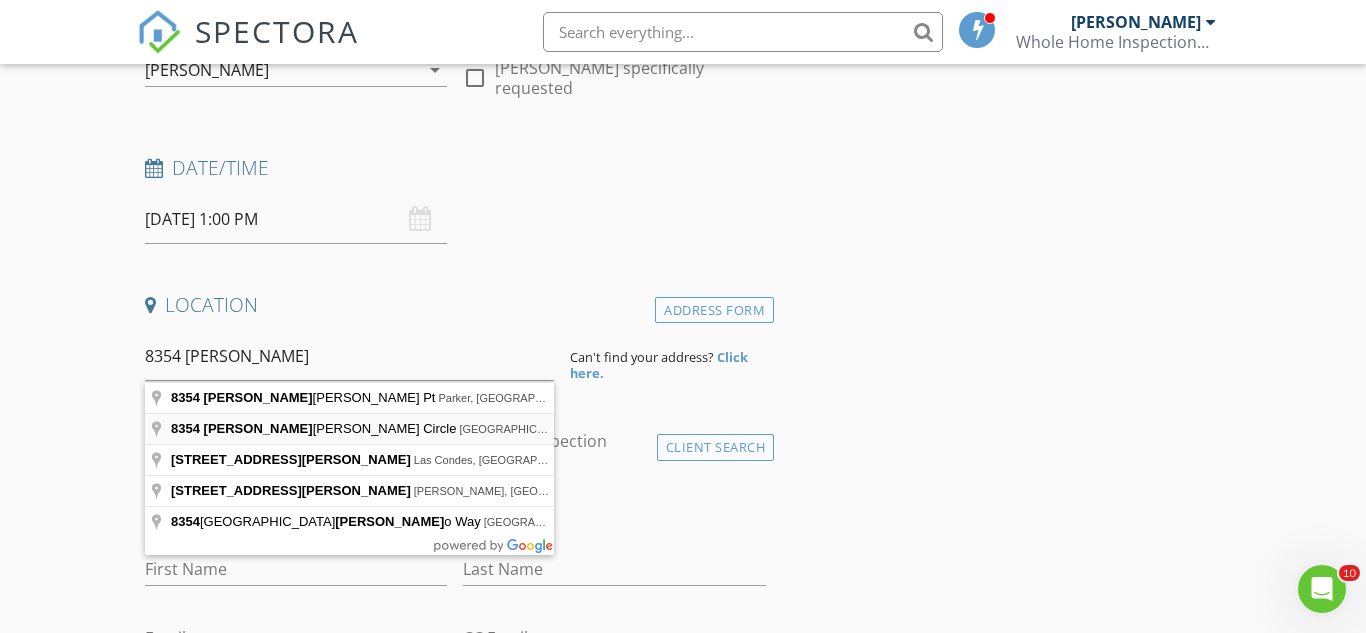 type on "8354 Cristobal Circle, Orlando, FL, USA" 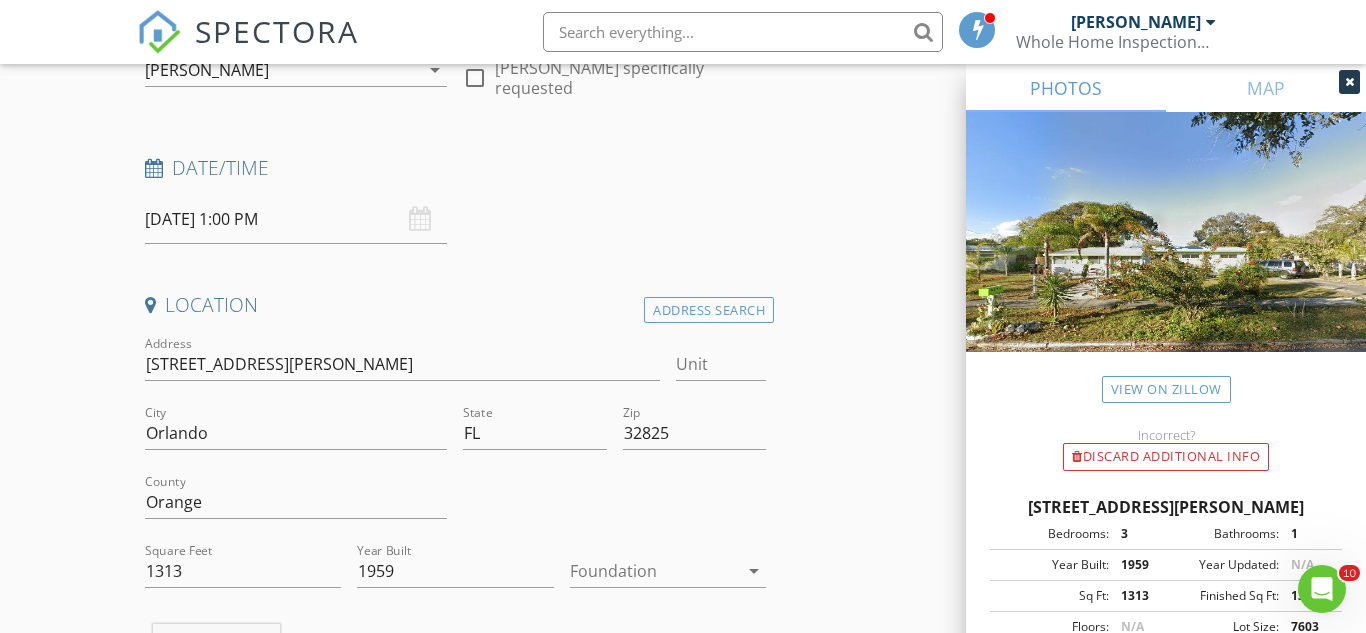 click on "New Inspection
Click here to use the New Order Form
INSPECTOR(S)
check_box   Carl Morrell   PRIMARY   Carl Morrell arrow_drop_down   check_box_outline_blank Carl Morrell specifically requested
Date/Time
07/15/2025 1:00 PM
Location
Address Search       Address 8354 Cristobal Cir   Unit   City Orlando   State FL   Zip 32825   County Orange     Square Feet 1313   Year Built 1959   Foundation arrow_drop_down     Carl Morrell     22.3 miles     (34 minutes)
client
check_box Enable Client CC email for this inspection   Client Search     check_box_outline_blank Client is a Company/Organization     First Name   Last Name   Email   CC Email   Phone           Notes   Private Notes
ADD ADDITIONAL client
SERVICES
check_box_outline_blank   Citizens roof inspections" at bounding box center (683, 1603) 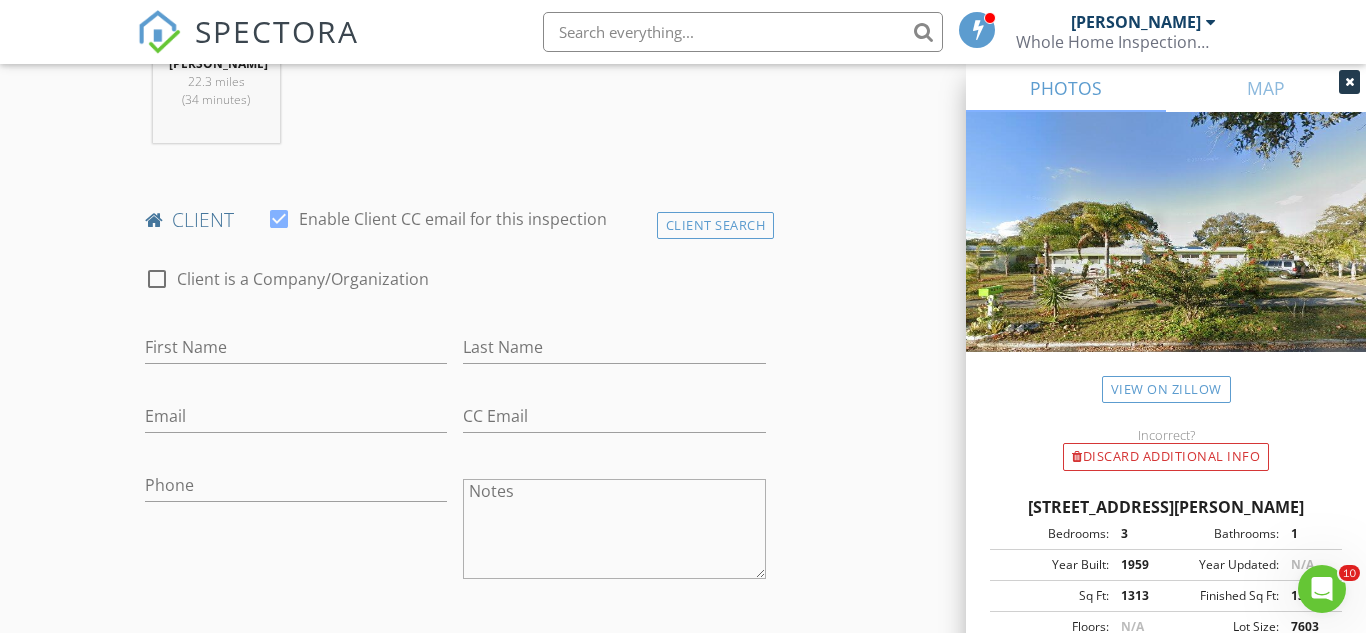 scroll, scrollTop: 955, scrollLeft: 0, axis: vertical 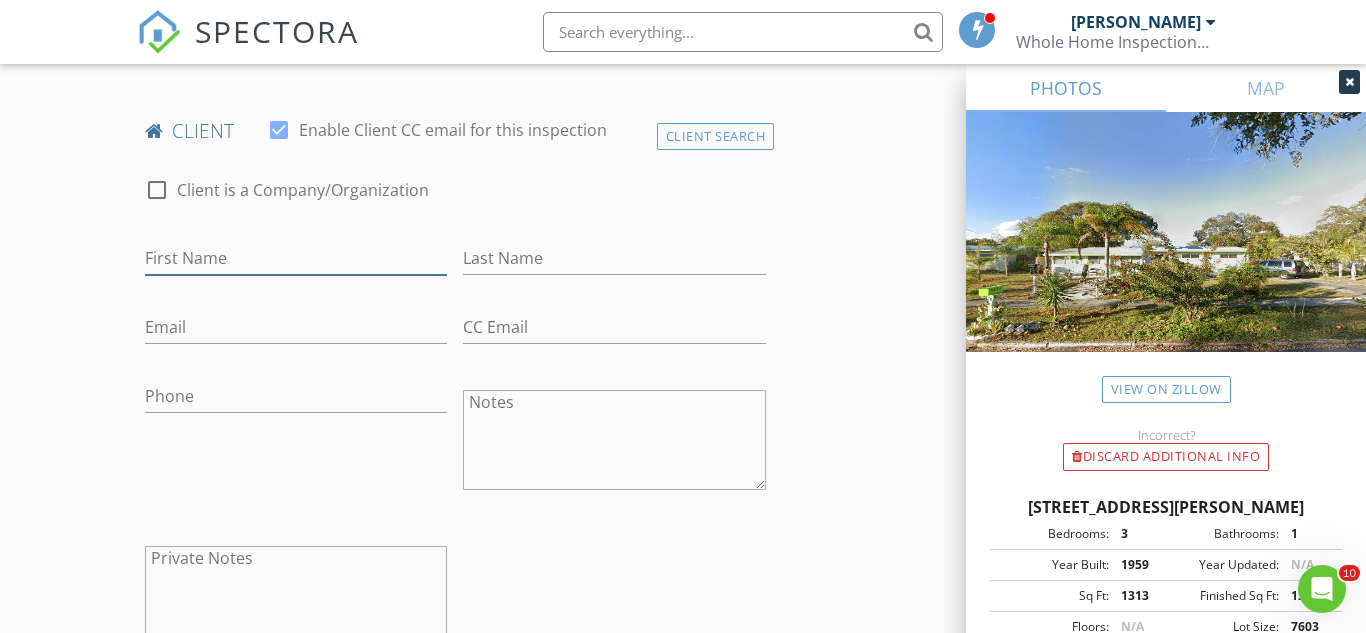 click on "First Name" at bounding box center (296, 258) 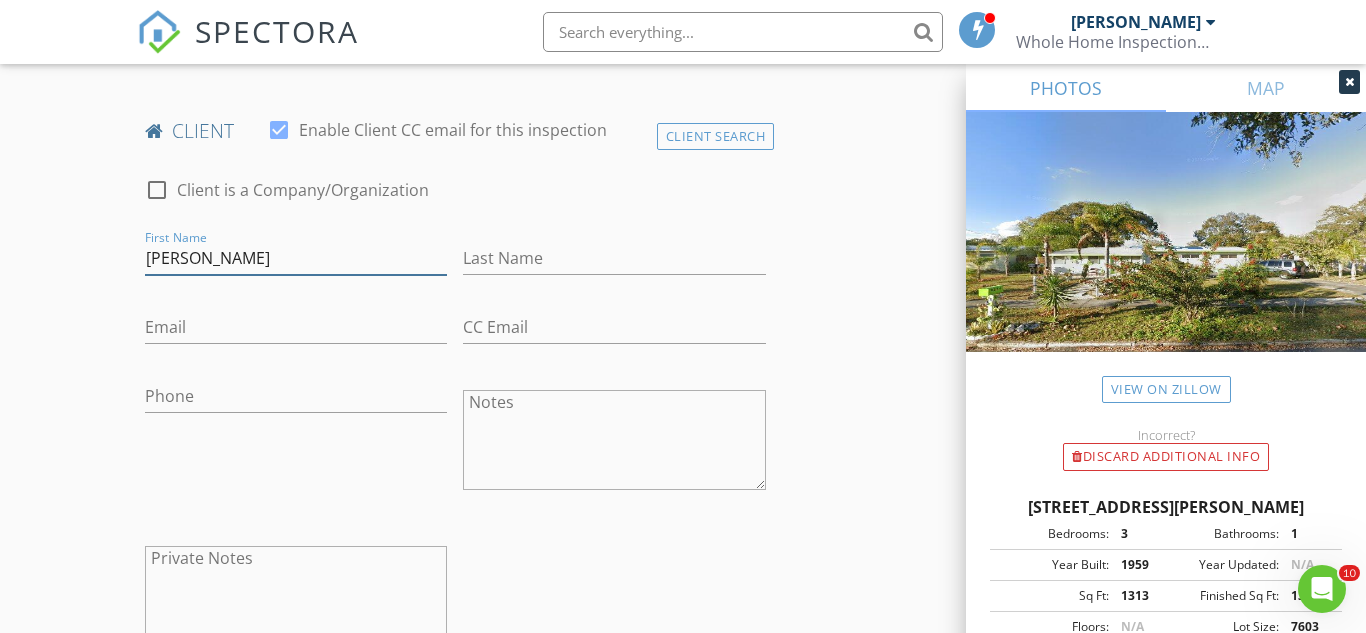 type on "Brunilda" 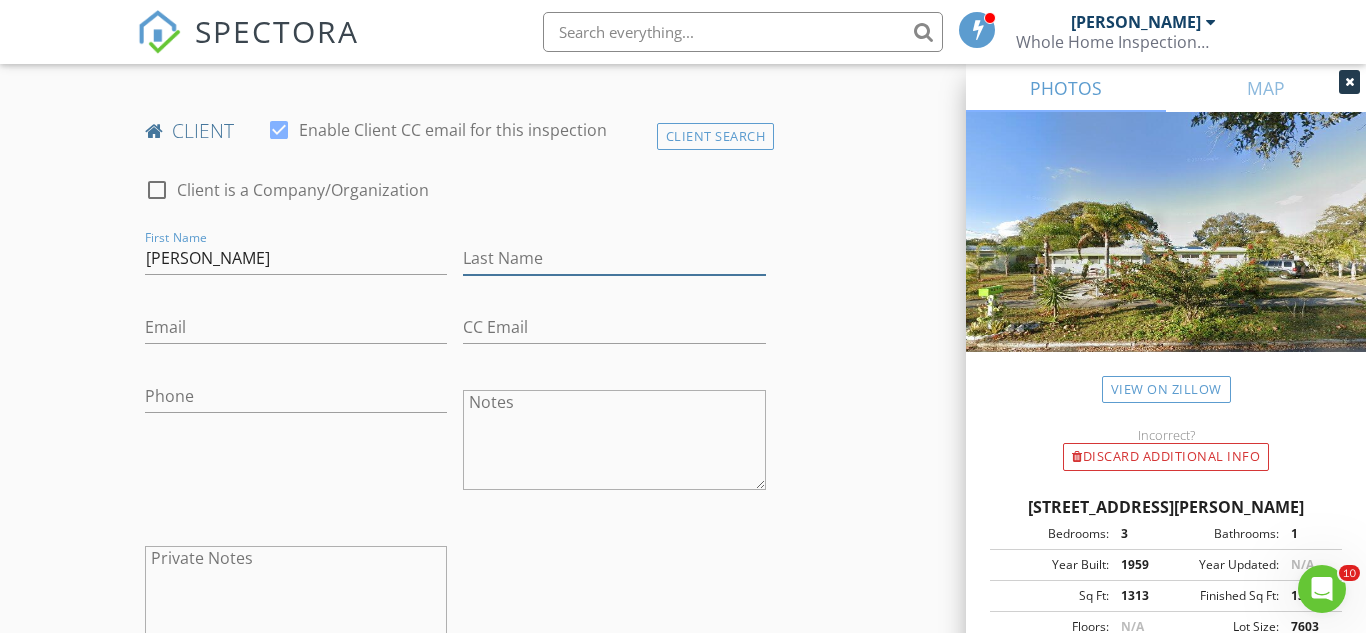 click on "Last Name" at bounding box center (614, 258) 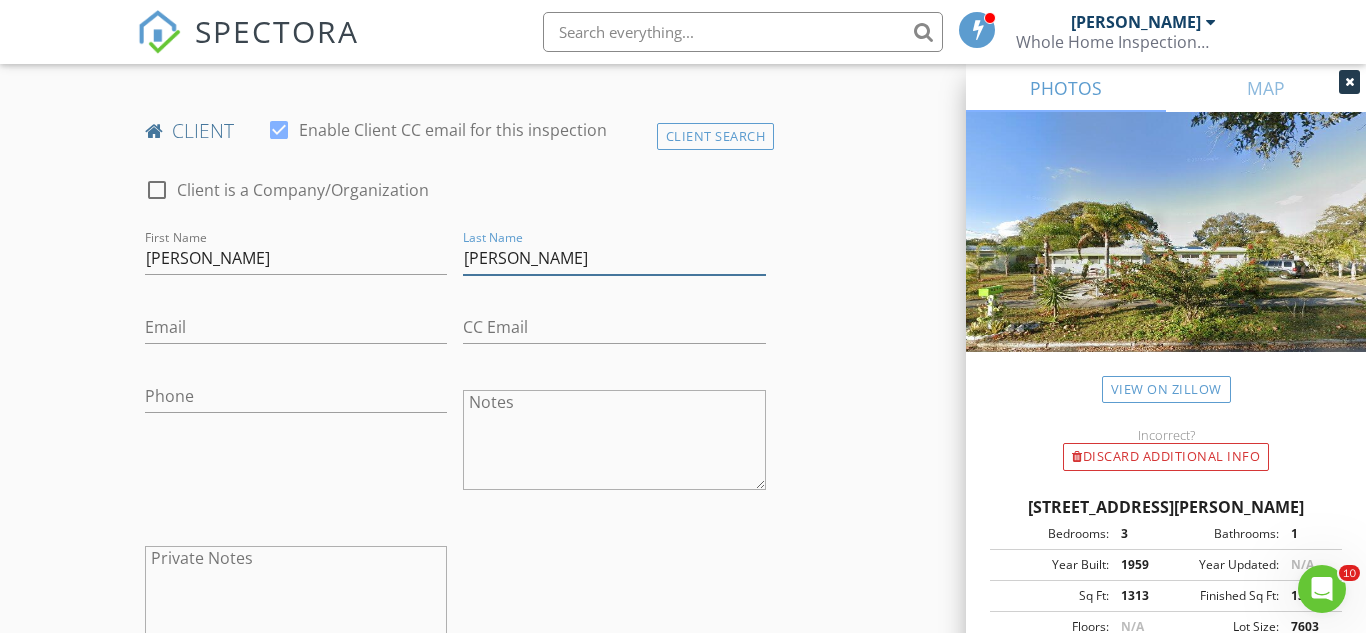 type on "Rivera" 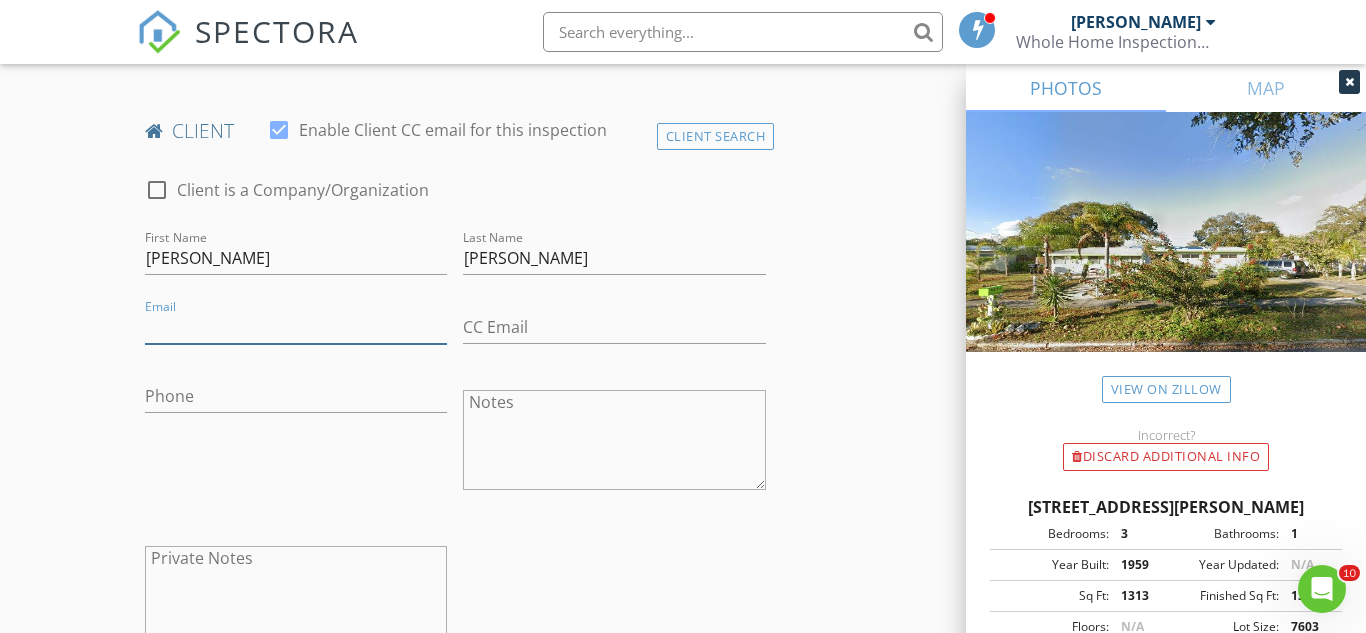 click on "Email" at bounding box center [296, 327] 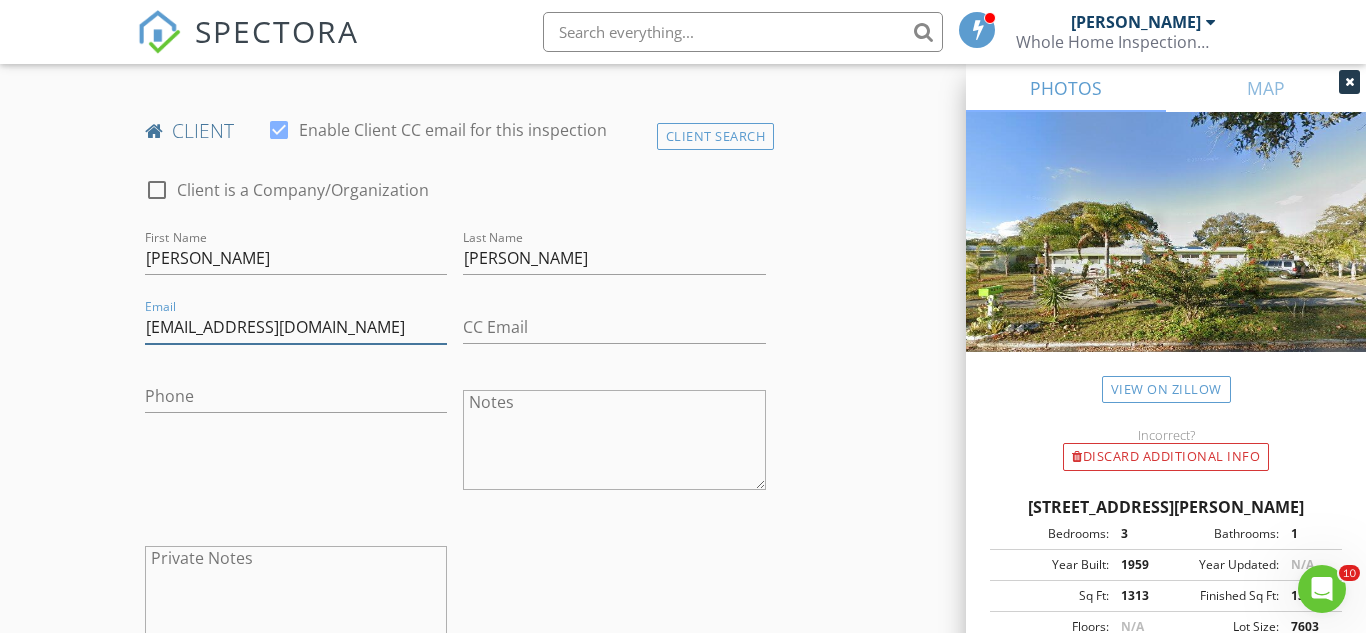 type on "brunirivera1961@gmail.com" 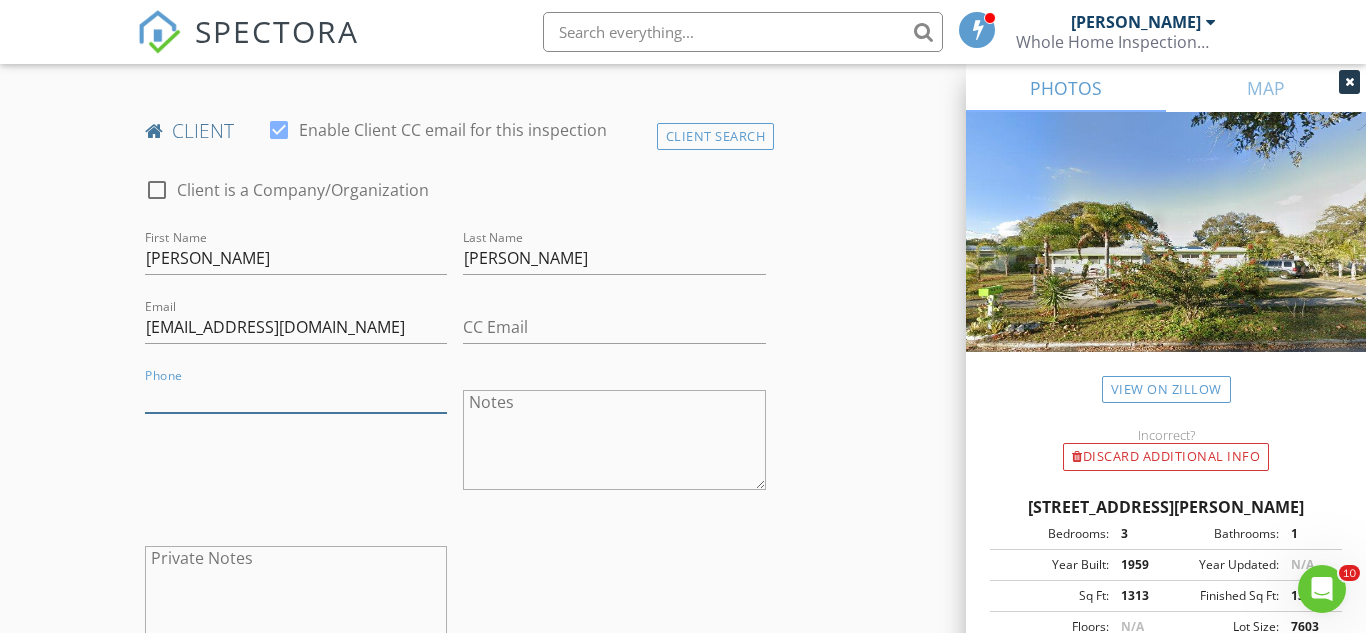 click on "Phone" at bounding box center (296, 396) 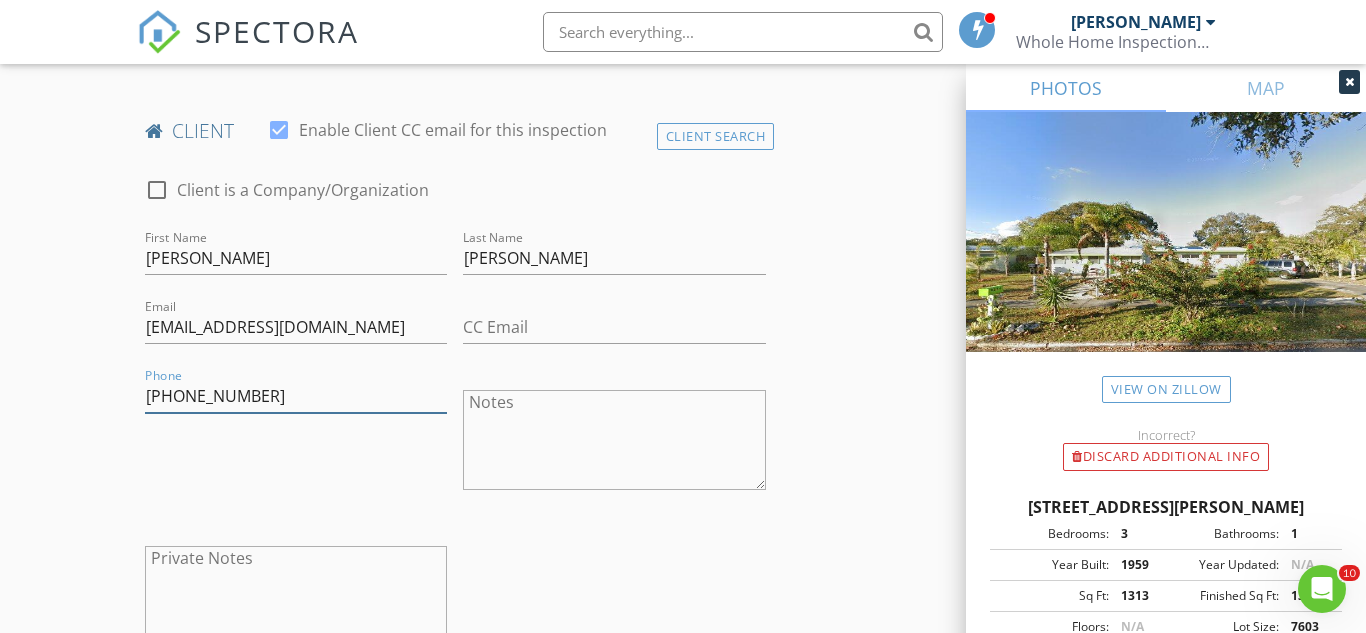 type on "321-352-1139" 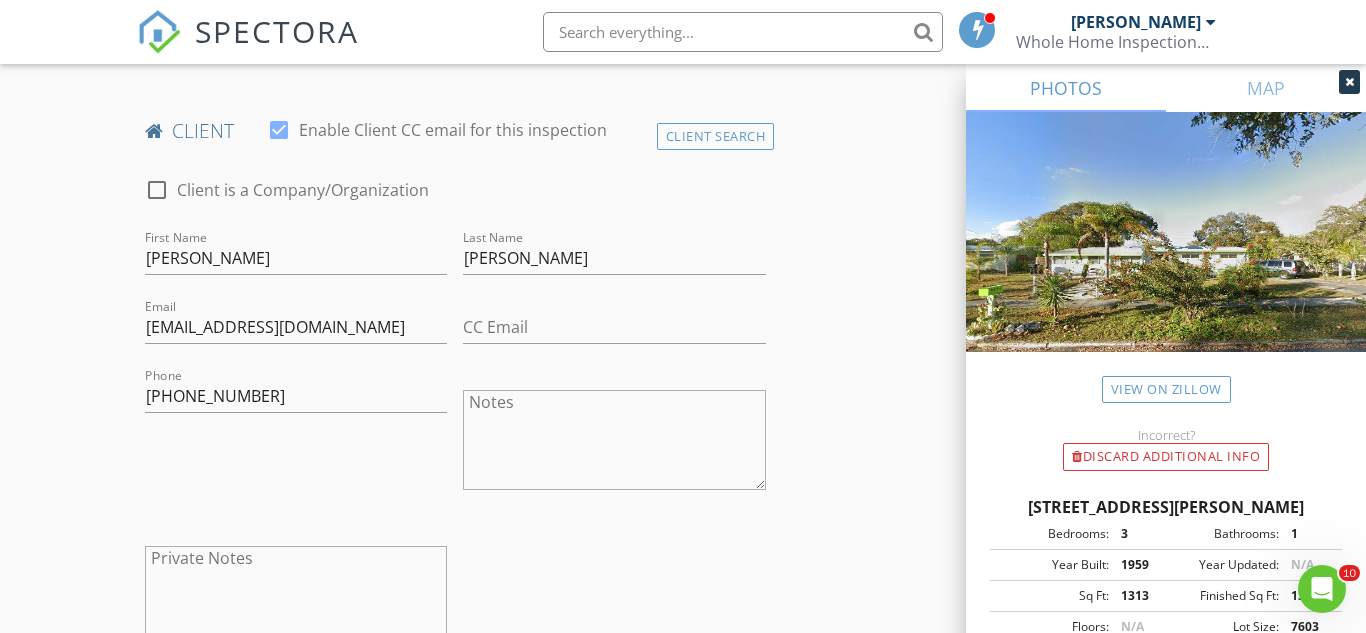 click on "New Inspection
Click here to use the New Order Form
INSPECTOR(S)
check_box   Carl Morrell   PRIMARY   Carl Morrell arrow_drop_down   check_box_outline_blank Carl Morrell specifically requested
Date/Time
07/15/2025 1:00 PM
Location
Address Search       Address 8354 Cristobal Cir   Unit   City Orlando   State FL   Zip 32825   County Orange     Square Feet 1313   Year Built 1959   Foundation arrow_drop_down     Carl Morrell     22.3 miles     (34 minutes)
client
check_box Enable Client CC email for this inspection   Client Search     check_box_outline_blank Client is a Company/Organization     First Name Brunilda   Last Name Rivera   Email brunirivera1961@gmail.com   CC Email   Phone 321-352-1139           Notes   Private Notes
ADD ADDITIONAL client
SERVICES" at bounding box center [683, 883] 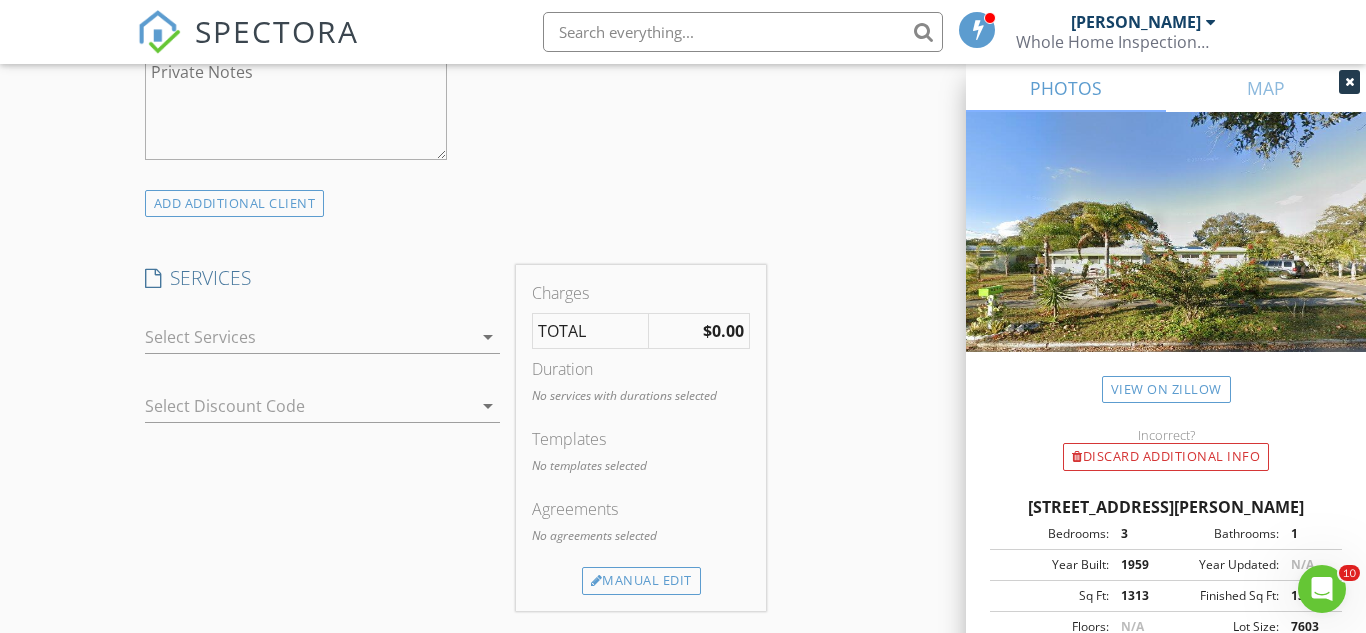 scroll, scrollTop: 1475, scrollLeft: 0, axis: vertical 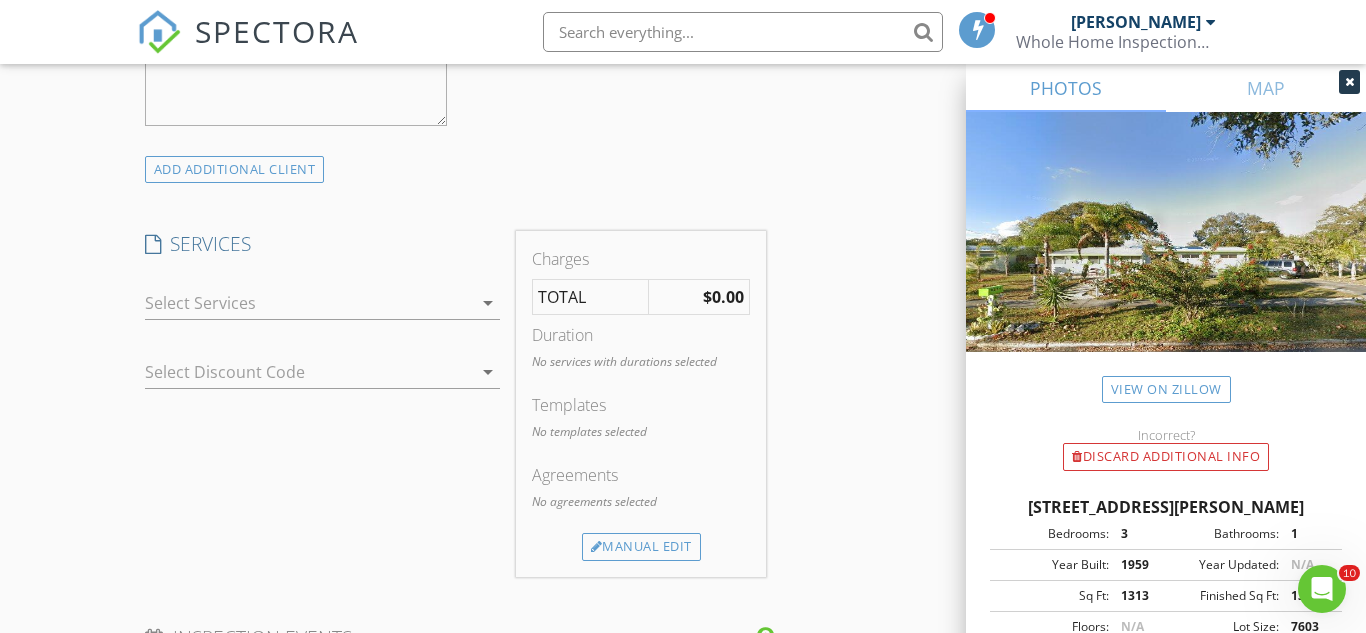 click on "arrow_drop_down" at bounding box center (488, 303) 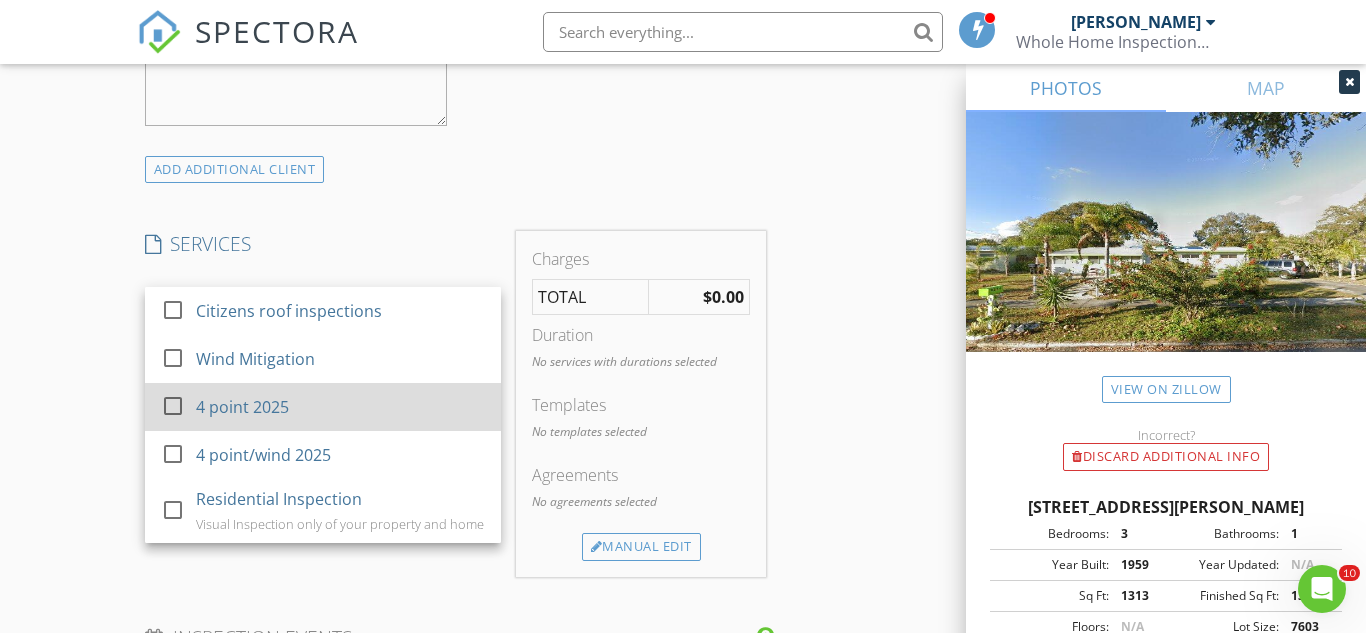 click at bounding box center [173, 406] 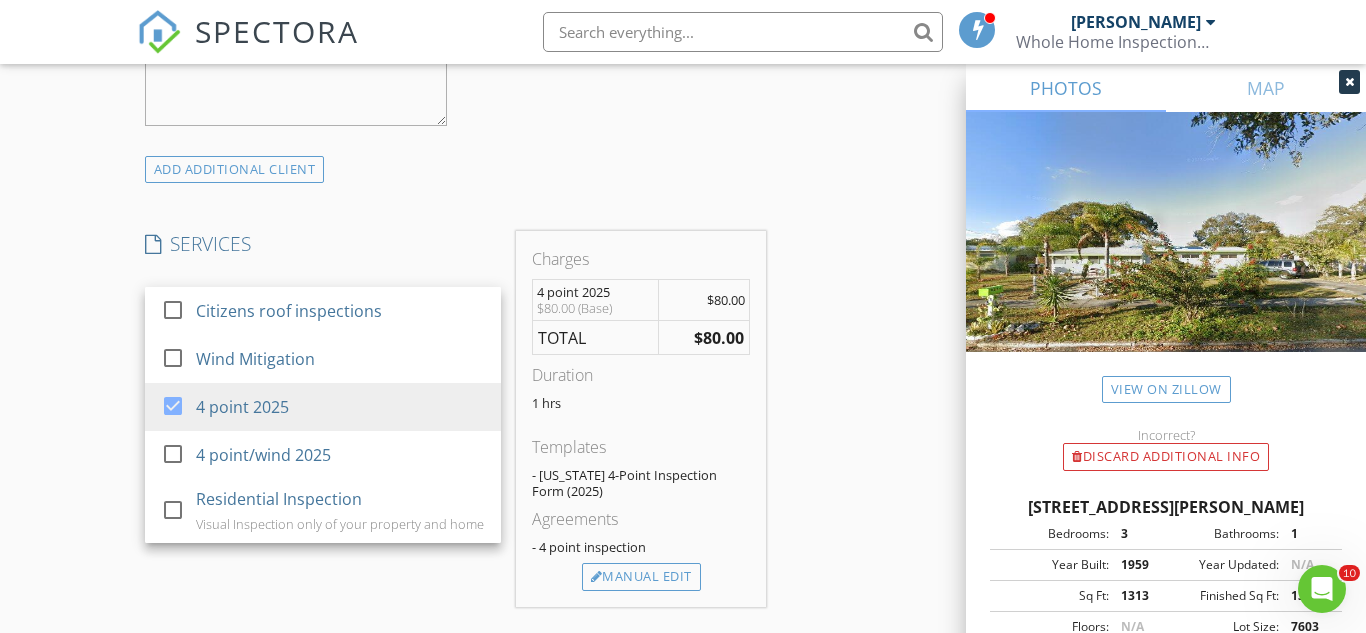 click on "New Inspection
Click here to use the New Order Form
INSPECTOR(S)
check_box   Carl Morrell   PRIMARY   Carl Morrell arrow_drop_down   check_box_outline_blank Carl Morrell specifically requested
Date/Time
07/15/2025 1:00 PM
Location
Address Search       Address 8354 Cristobal Cir   Unit   City Orlando   State FL   Zip 32825   County Orange     Square Feet 1313   Year Built 1959   Foundation arrow_drop_down     Carl Morrell     22.3 miles     (34 minutes)
client
check_box Enable Client CC email for this inspection   Client Search     check_box_outline_blank Client is a Company/Organization     First Name Brunilda   Last Name Rivera   Email brunirivera1961@gmail.com   CC Email   Phone 321-352-1139           Notes   Private Notes
ADD ADDITIONAL client
SERVICES" at bounding box center (683, 378) 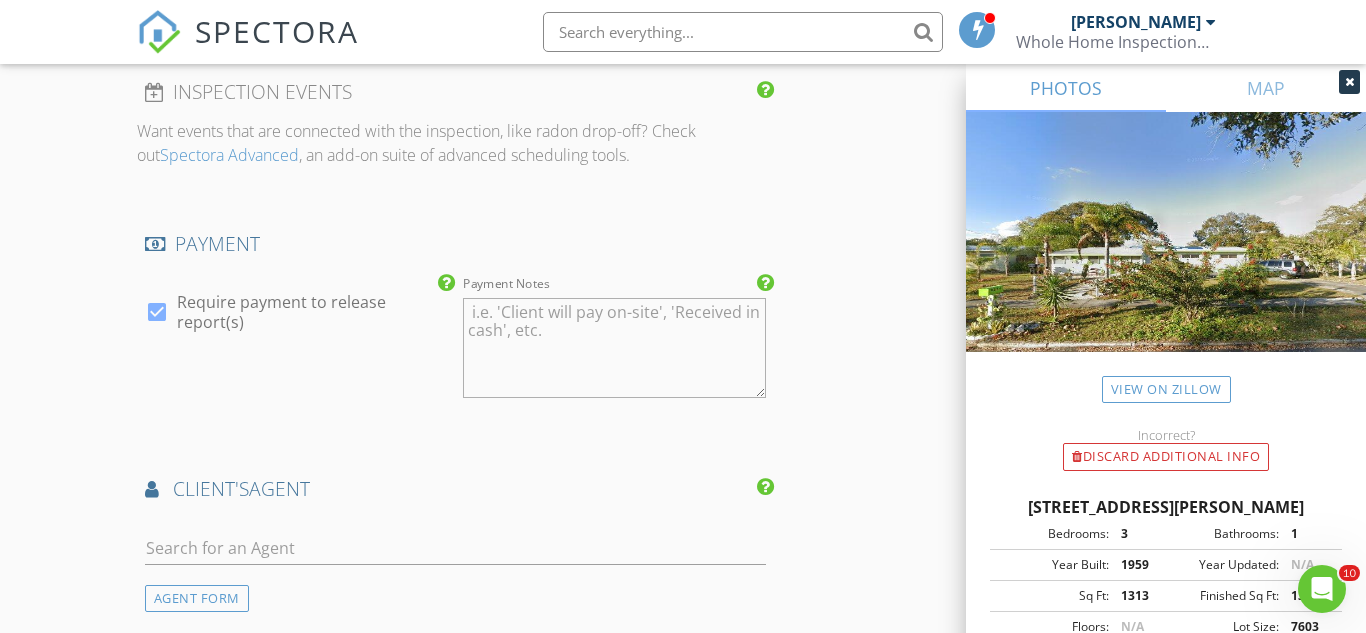 scroll, scrollTop: 2115, scrollLeft: 0, axis: vertical 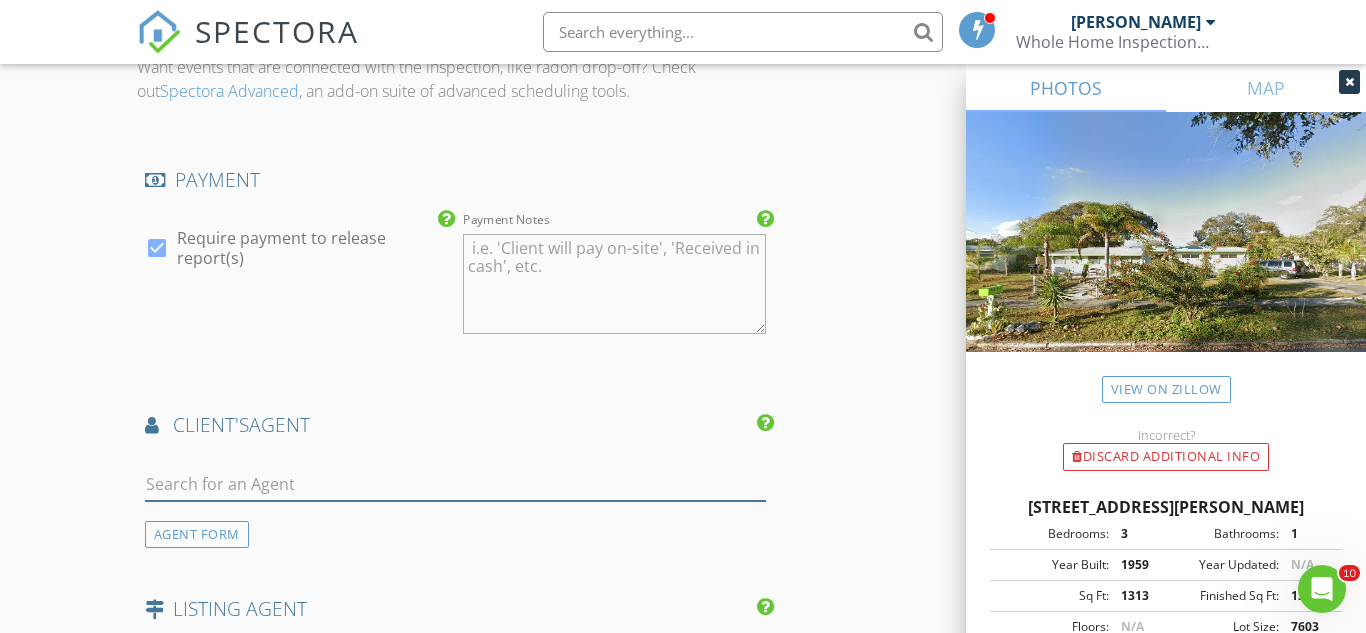click at bounding box center [455, 484] 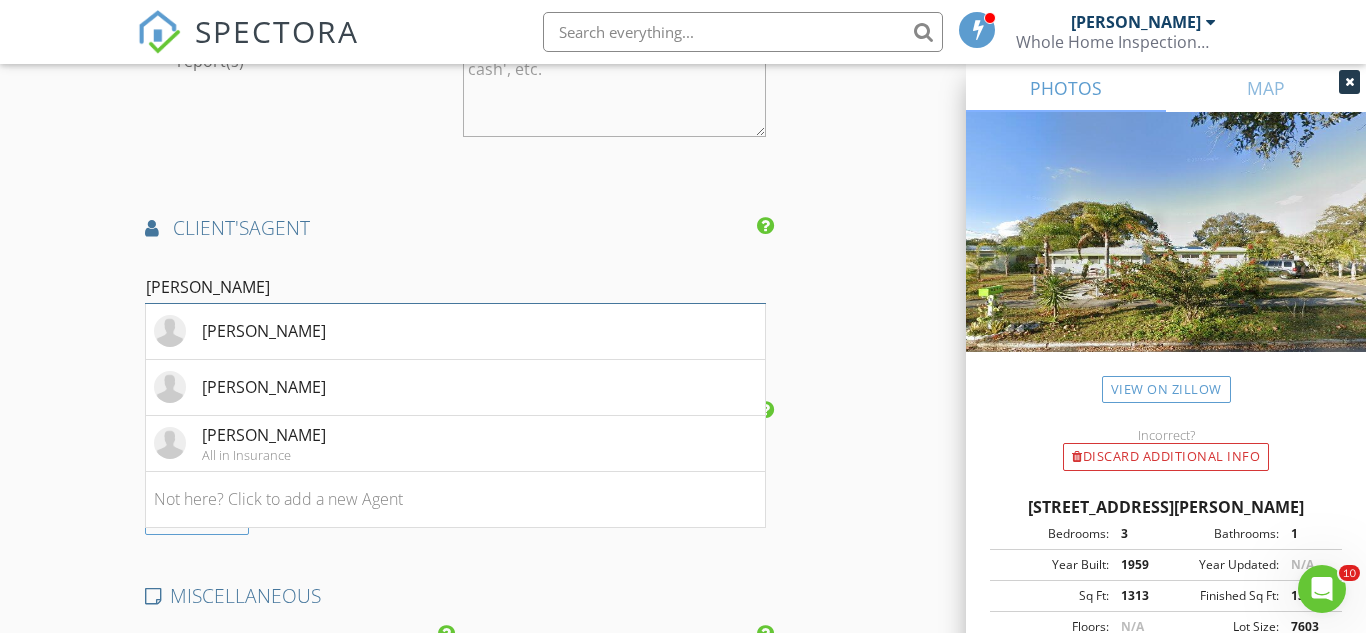 scroll, scrollTop: 2315, scrollLeft: 0, axis: vertical 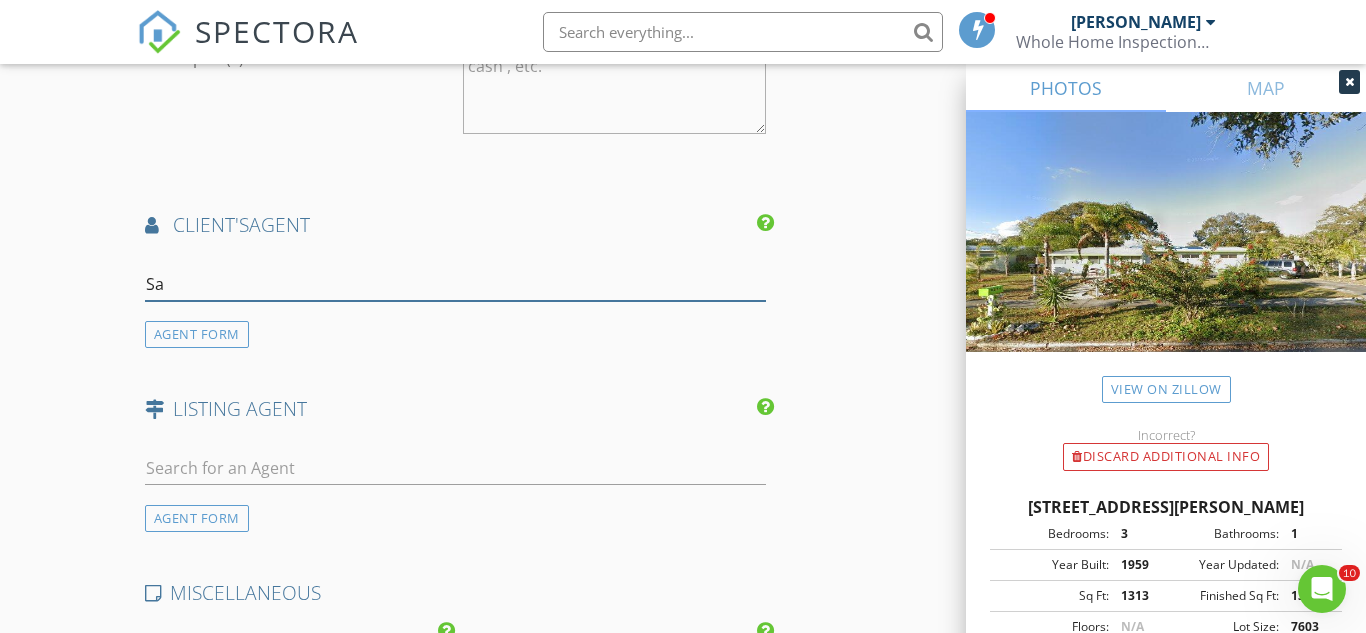 type on "S" 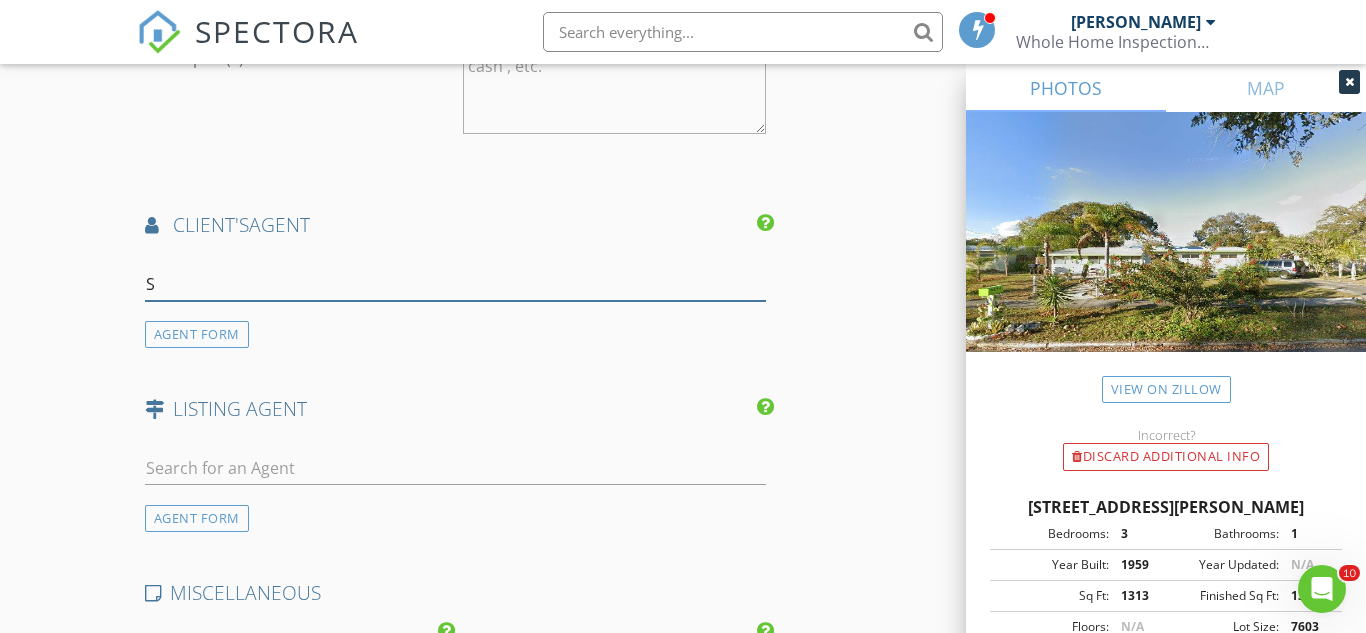 type 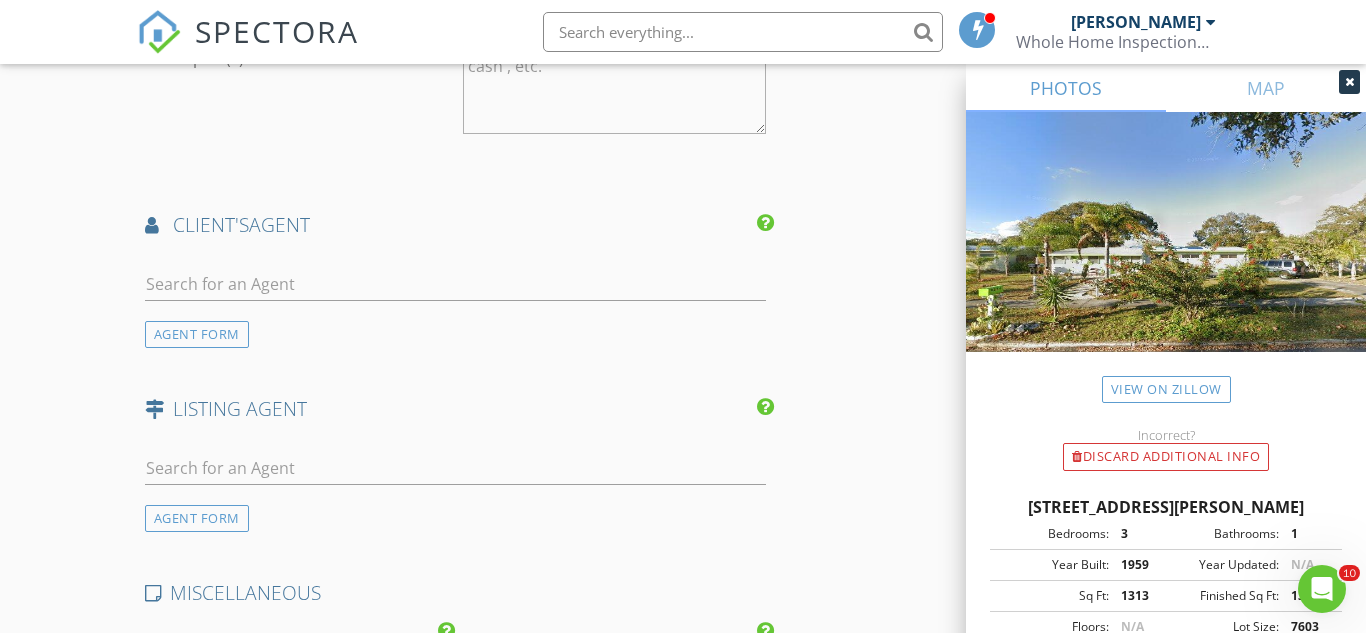 click on "New Inspection
Click here to use the New Order Form
INSPECTOR(S)
check_box   Carl Morrell   PRIMARY   Carl Morrell arrow_drop_down   check_box_outline_blank Carl Morrell specifically requested
Date/Time
07/15/2025 1:00 PM
Location
Address Search       Address 8354 Cristobal Cir   Unit   City Orlando   State FL   Zip 32825   County Orange     Square Feet 1313   Year Built 1959   Foundation arrow_drop_down     Carl Morrell     22.3 miles     (34 minutes)
client
check_box Enable Client CC email for this inspection   Client Search     check_box_outline_blank Client is a Company/Organization     First Name Brunilda   Last Name Rivera   Email brunirivera1961@gmail.com   CC Email   Phone 321-352-1139           Notes   Private Notes
ADD ADDITIONAL client
SERVICES" at bounding box center (683, -462) 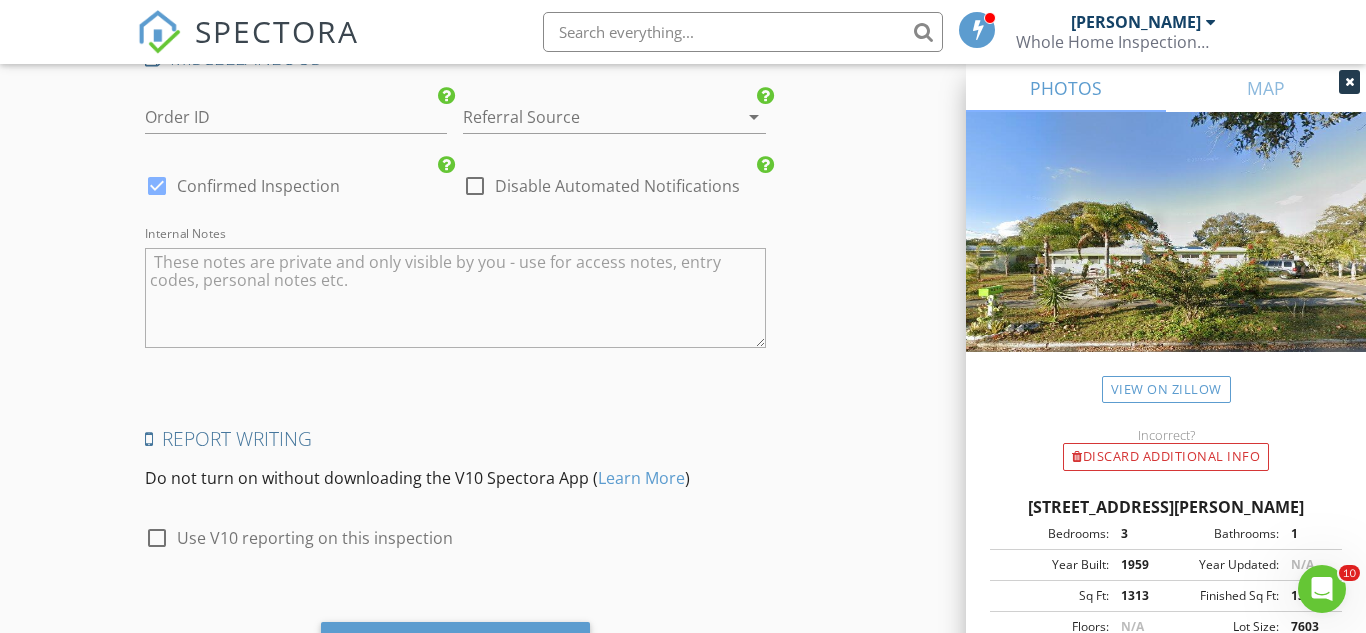 scroll, scrollTop: 2956, scrollLeft: 0, axis: vertical 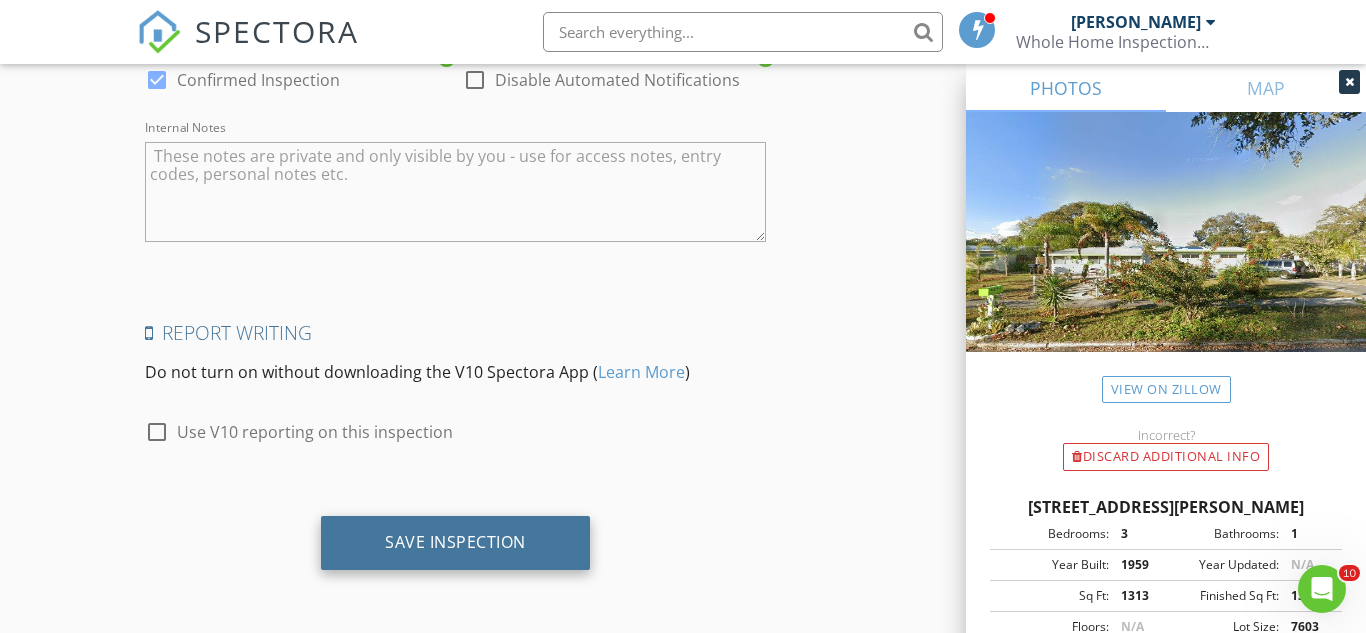 click on "Save Inspection" at bounding box center [455, 542] 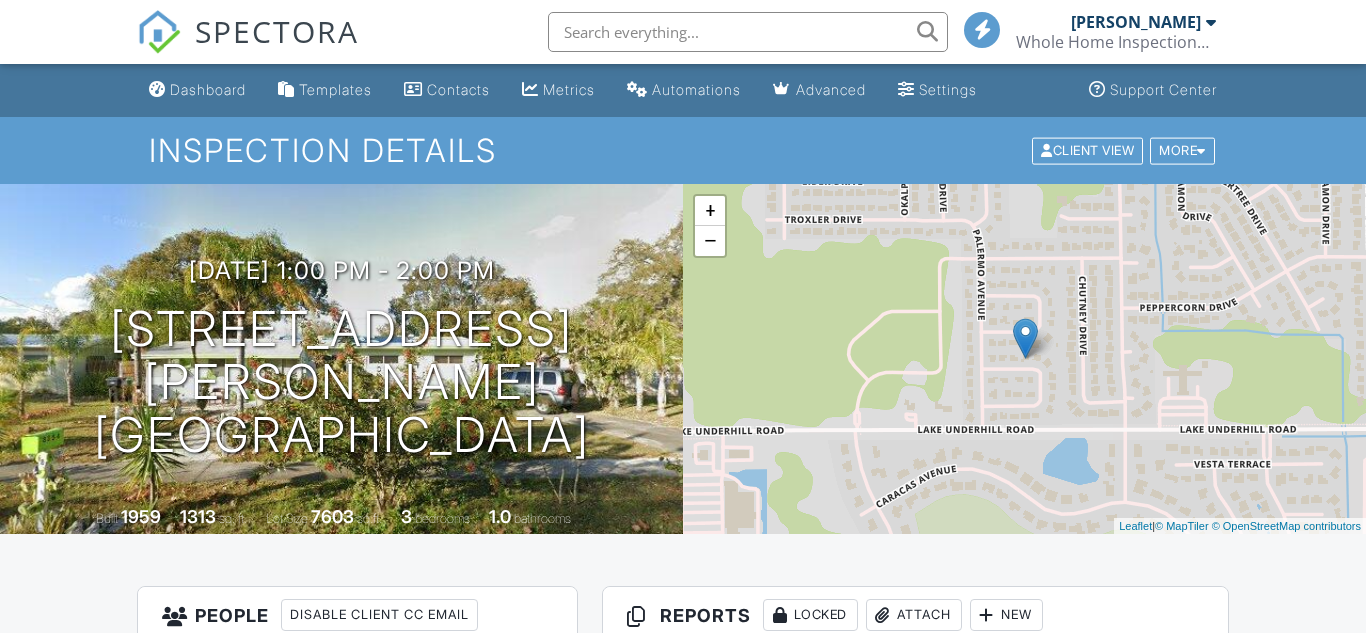 scroll, scrollTop: 0, scrollLeft: 0, axis: both 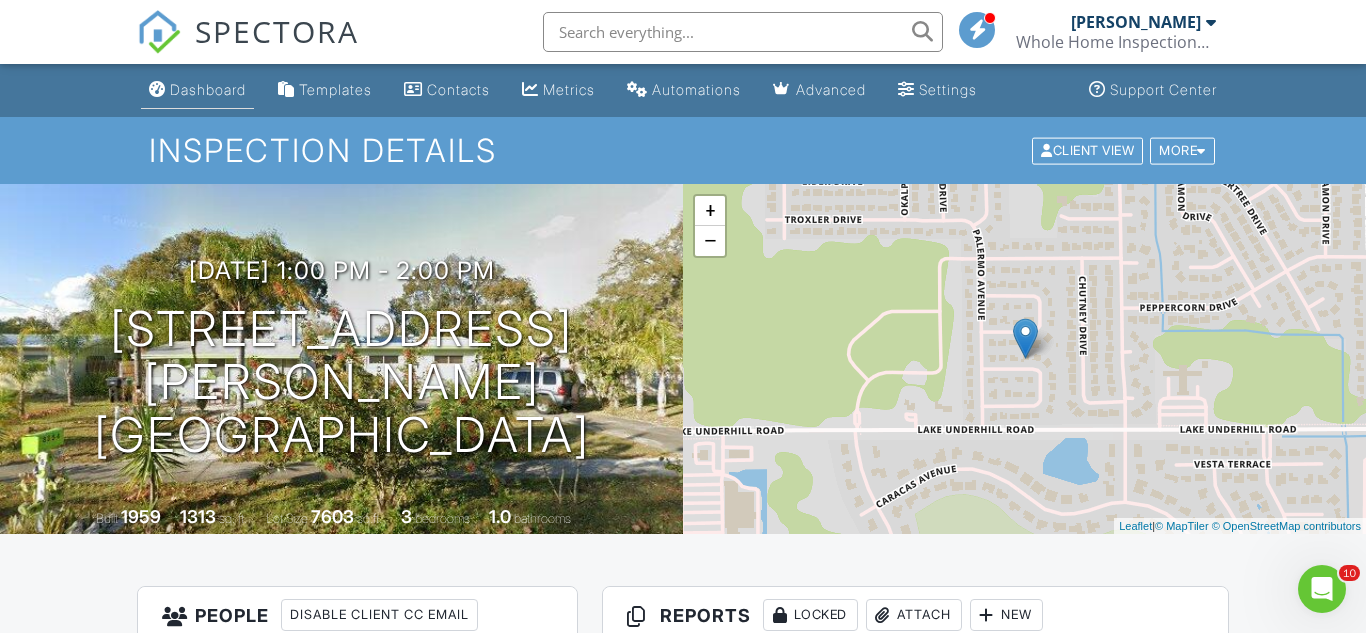 click on "Dashboard" at bounding box center (208, 89) 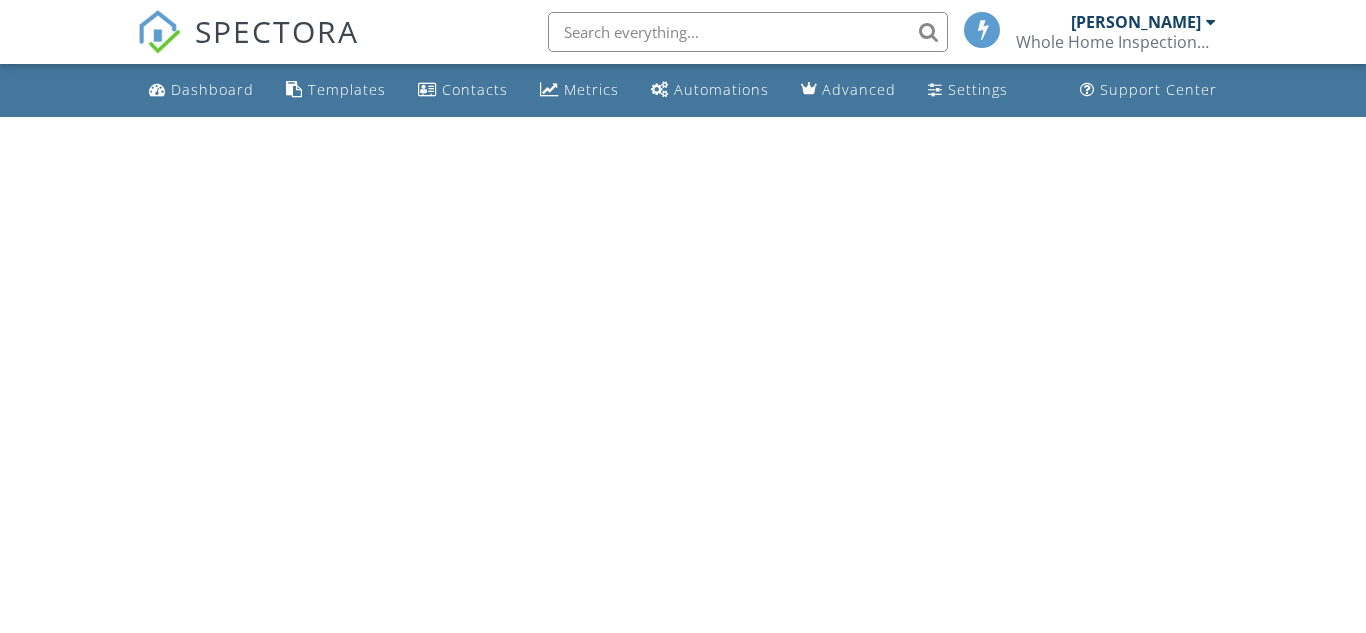 scroll, scrollTop: 0, scrollLeft: 0, axis: both 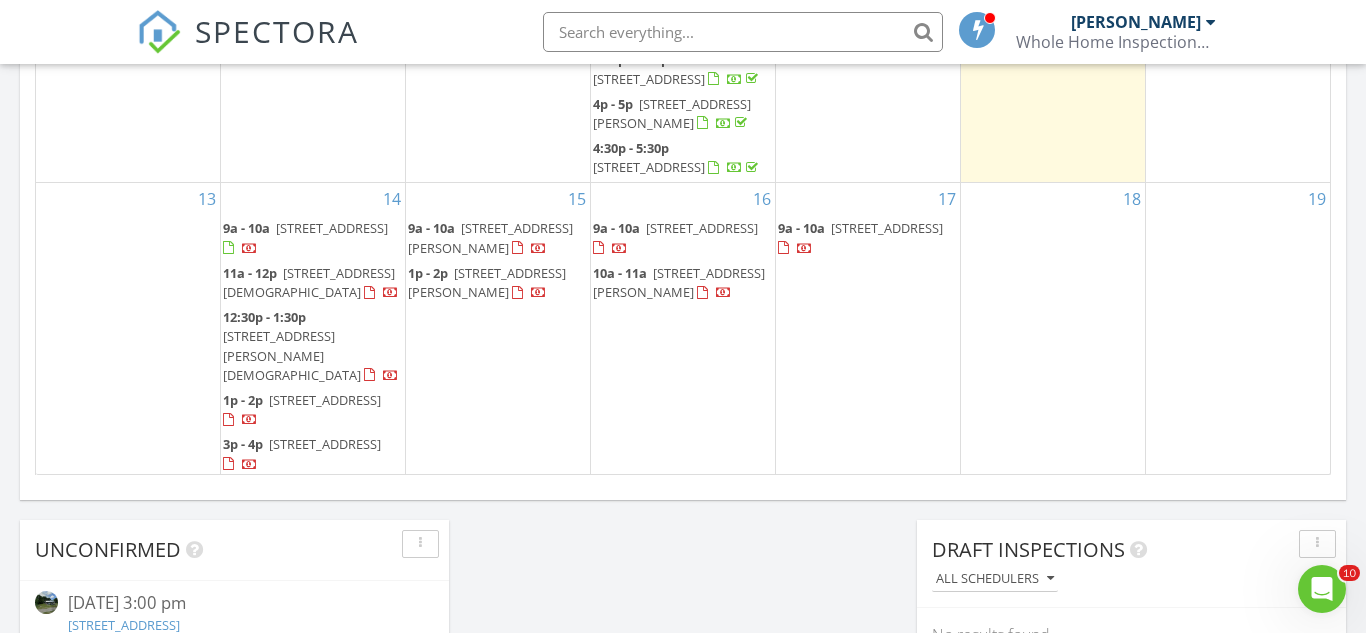 click on "2906 SW 16th St, Ocala 34474" at bounding box center [325, 444] 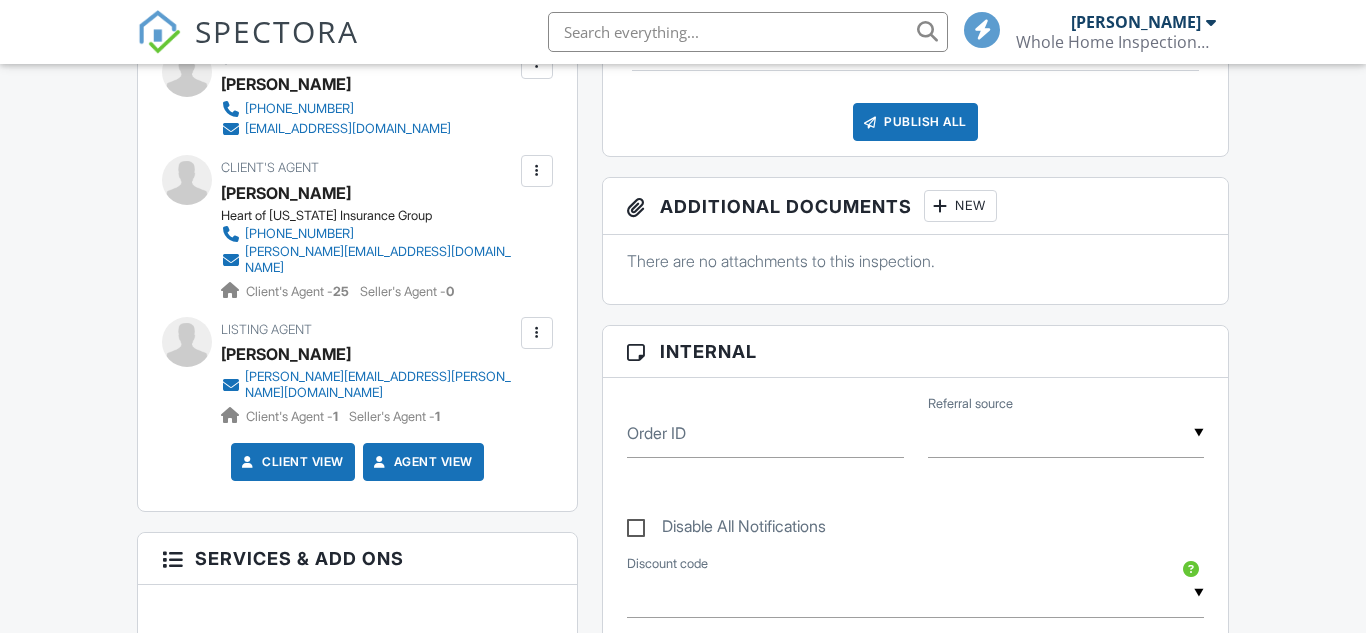 scroll, scrollTop: 880, scrollLeft: 0, axis: vertical 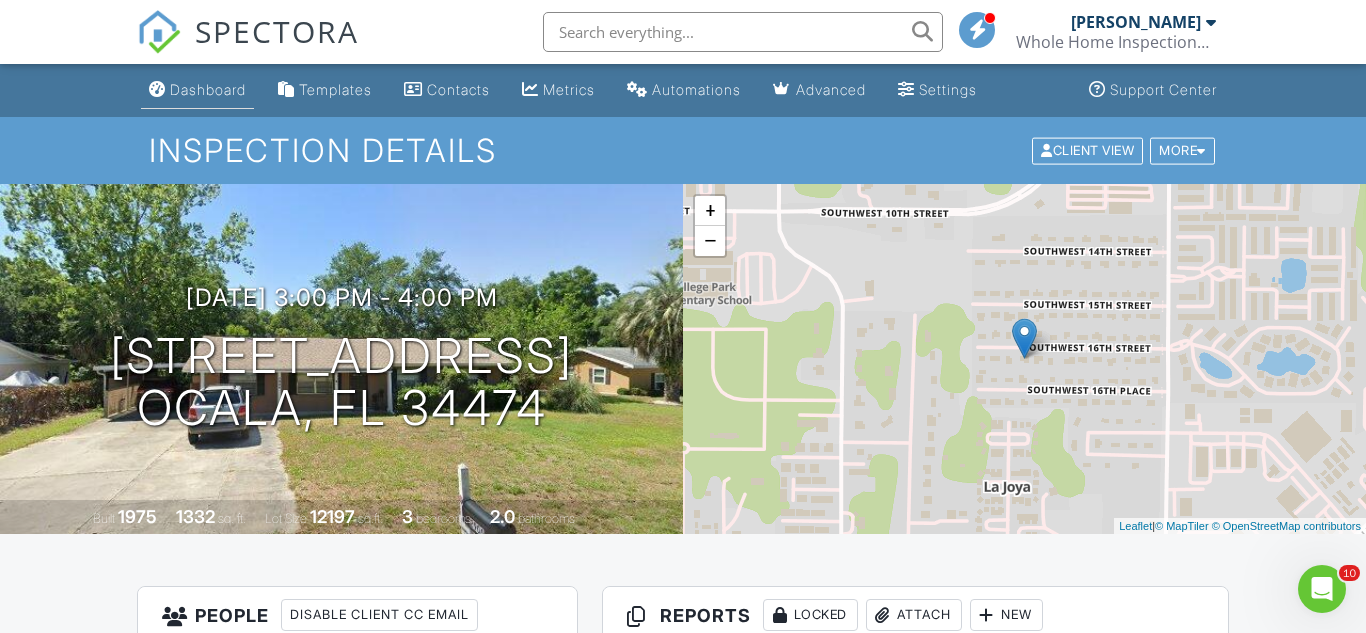 click on "Dashboard" at bounding box center (208, 89) 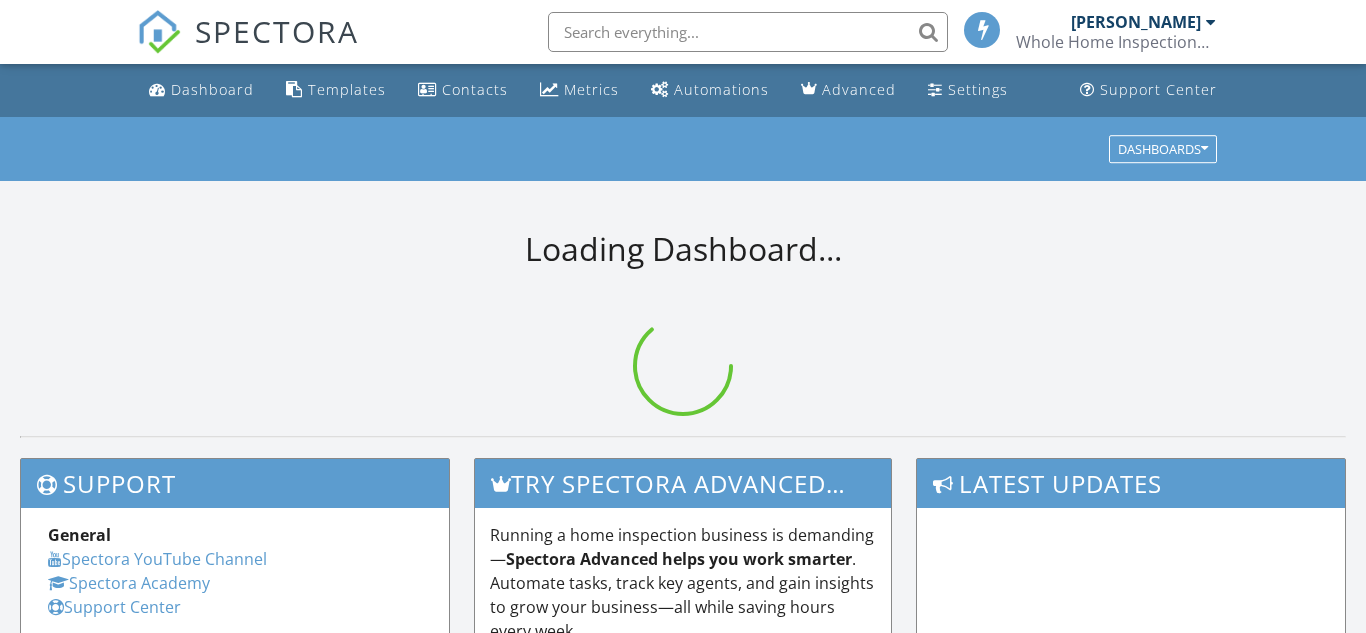 scroll, scrollTop: 0, scrollLeft: 0, axis: both 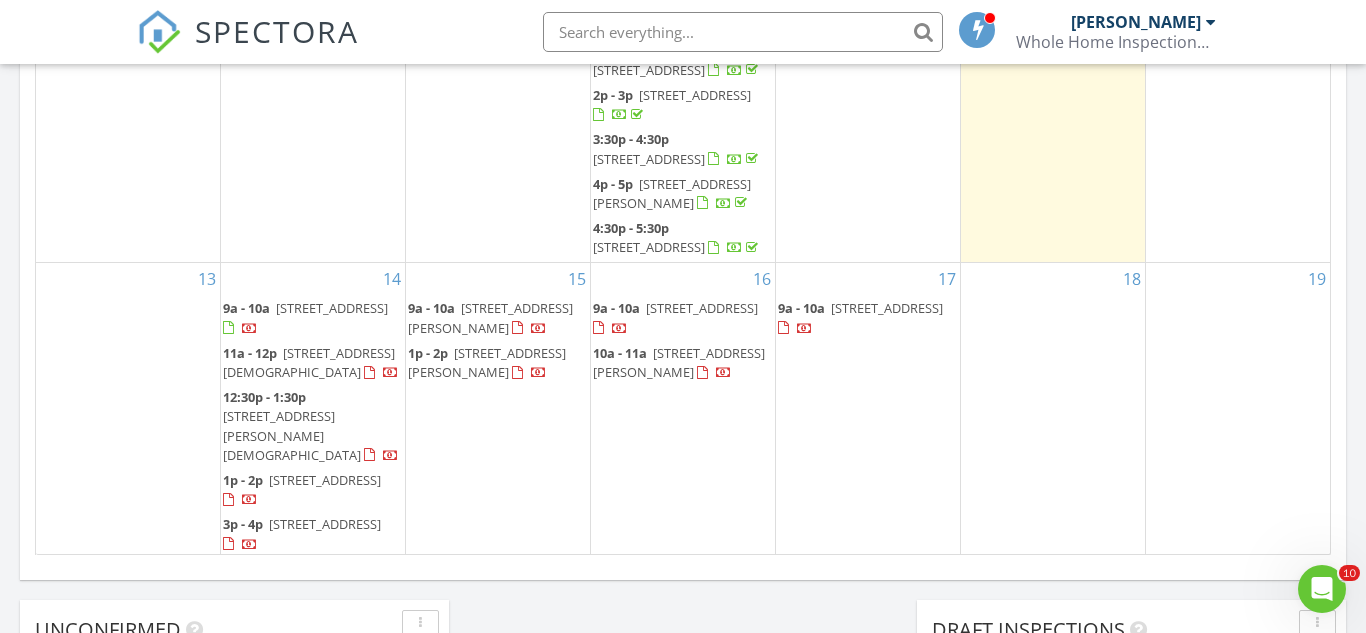 click on "[STREET_ADDRESS][PERSON_NAME]" at bounding box center (679, 362) 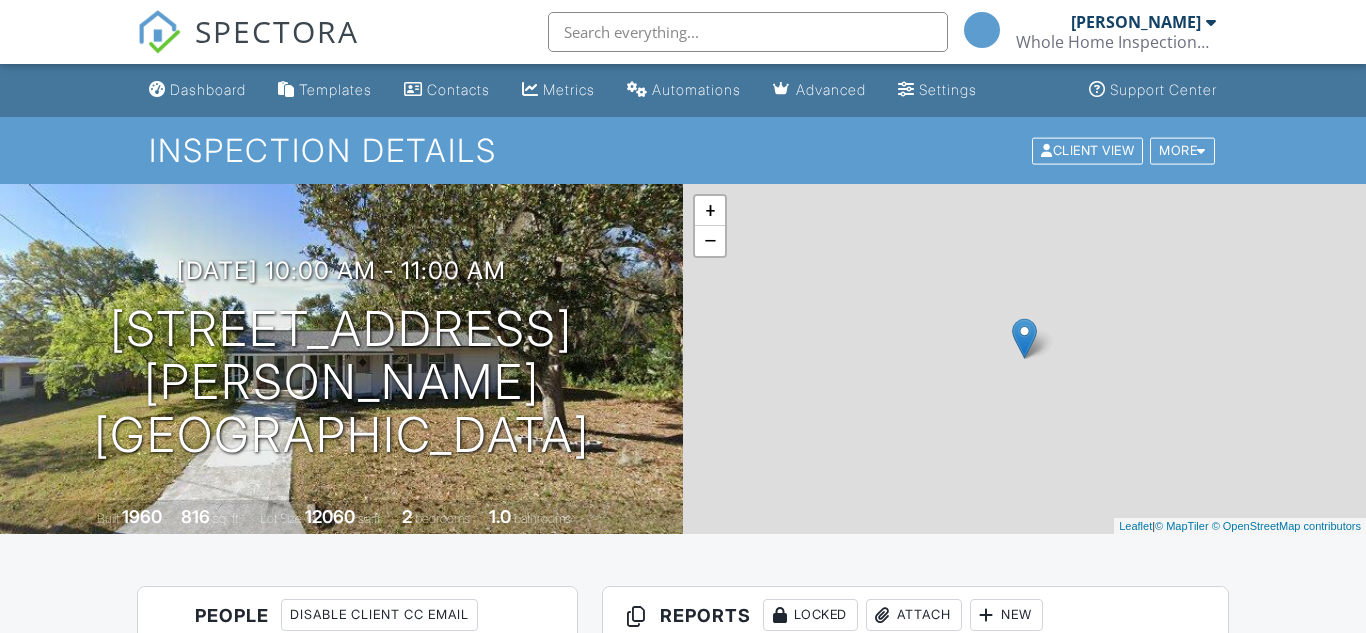 scroll, scrollTop: 360, scrollLeft: 0, axis: vertical 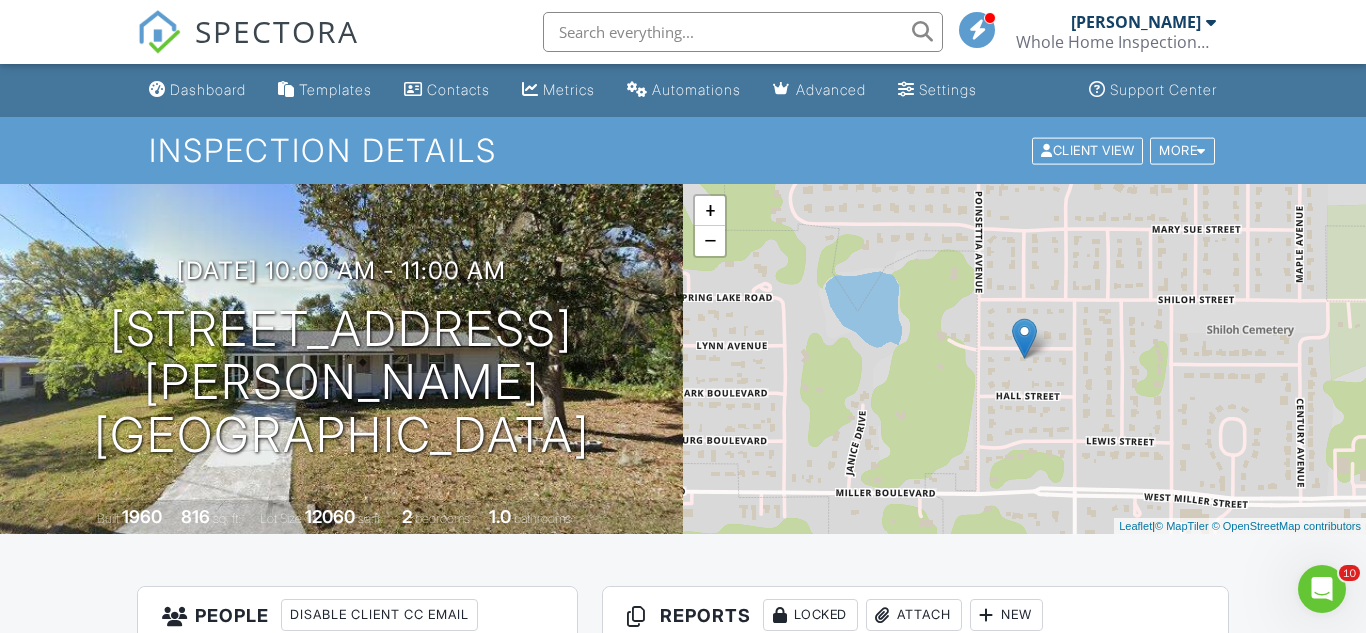 click on "Dashboard
Templates
Contacts
Metrics
Automations
Advanced
Settings
Support Center
Inspection Details
Client View
More
Property Details
Reschedule
Reorder / Copy
Share
Cancel
Delete
Print Order
Convert to V10
Disable Pass on CC Fees
View Change Log
07/16/2025 10:00 am
- 11:00 am
705 Jewell St
Fruitland Park, FL 34731
Built
1960
816
sq. ft.
Lot Size
12060
sq.ft.
2
bedrooms
1.0
bathrooms
+ − Leaflet  |  © MapTiler   © OpenStreetMap contributors
All emails and texts are disabled for this inspection!
Turn on emails and texts
Turn on and Requeue Notifications
Reports
Locked
Attach
New
(Untitled report)
Edit" at bounding box center [683, 1522] 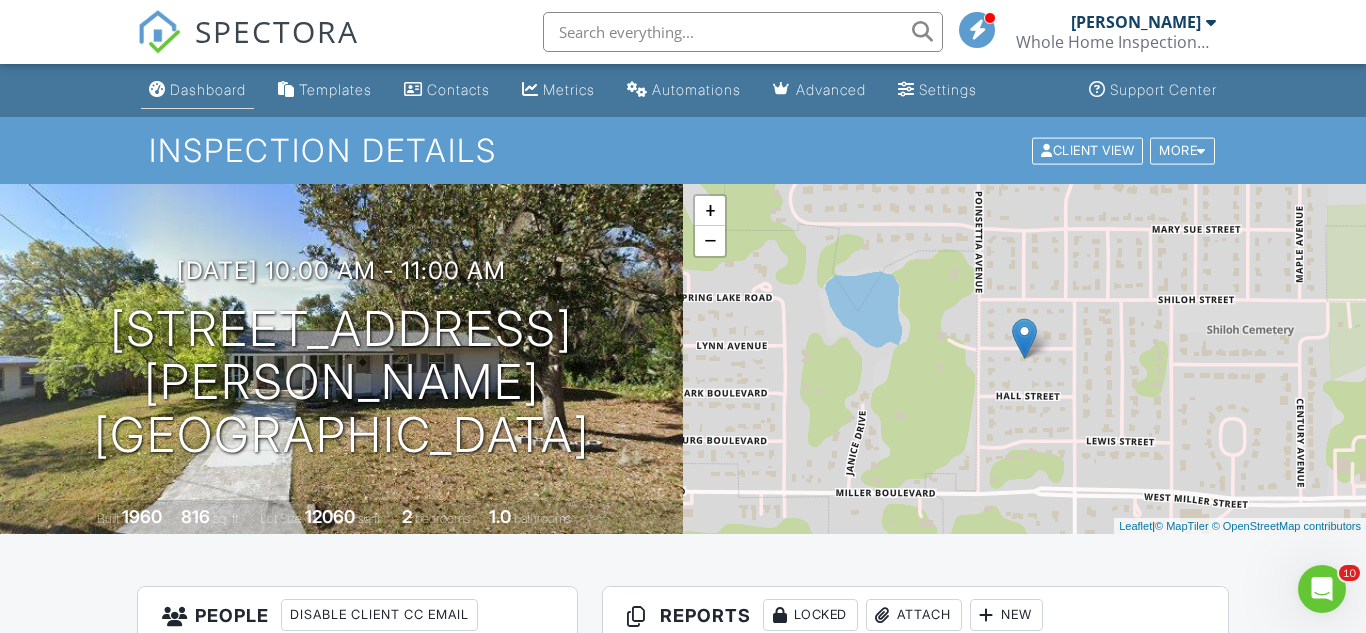 click on "Dashboard" at bounding box center (197, 90) 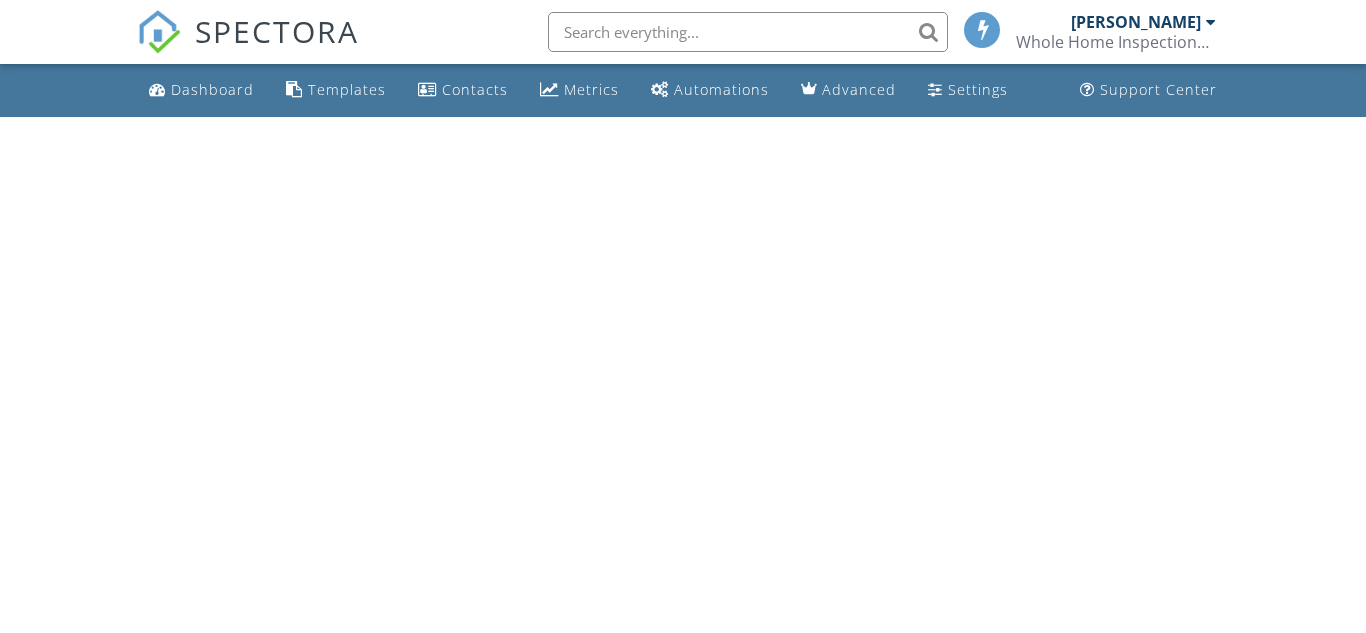 scroll, scrollTop: 0, scrollLeft: 0, axis: both 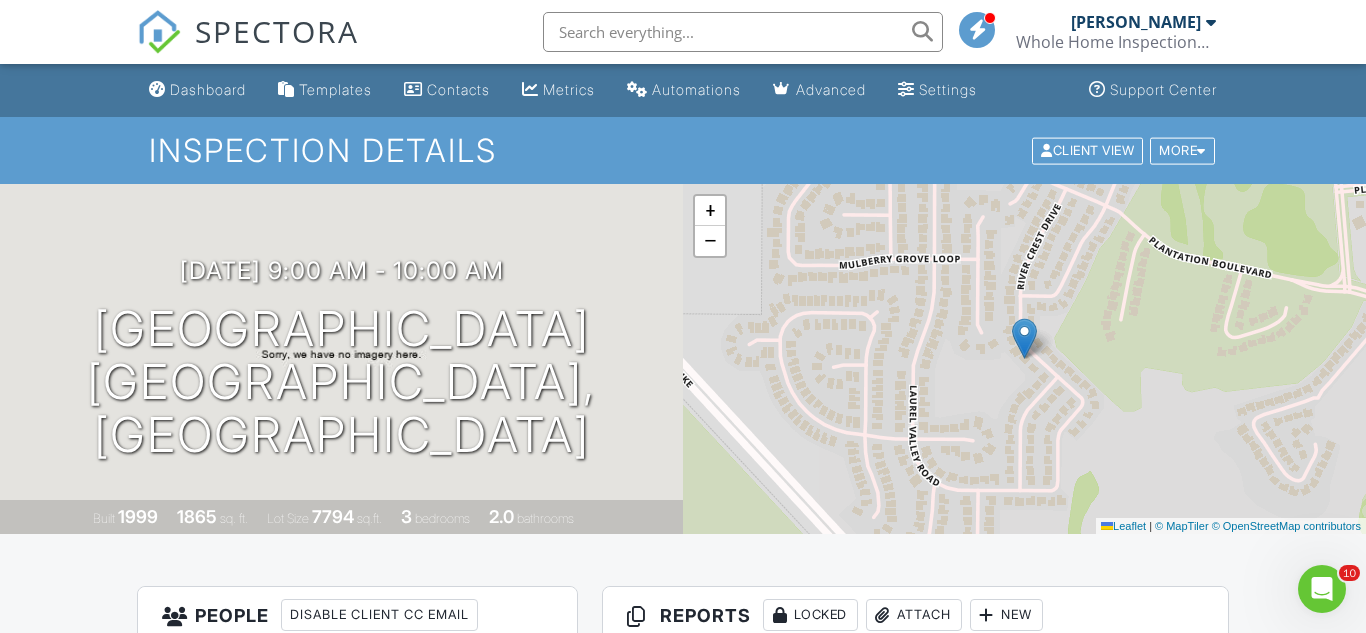 click on "Attach" at bounding box center (914, 615) 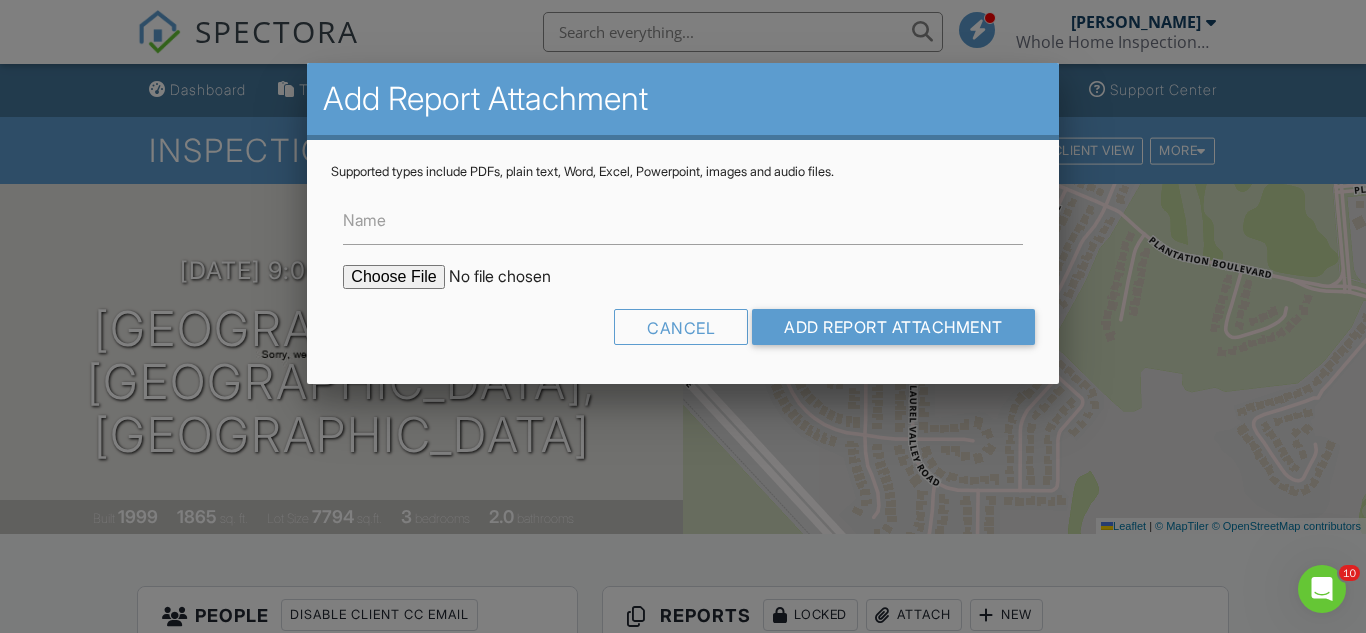 click at bounding box center (513, 277) 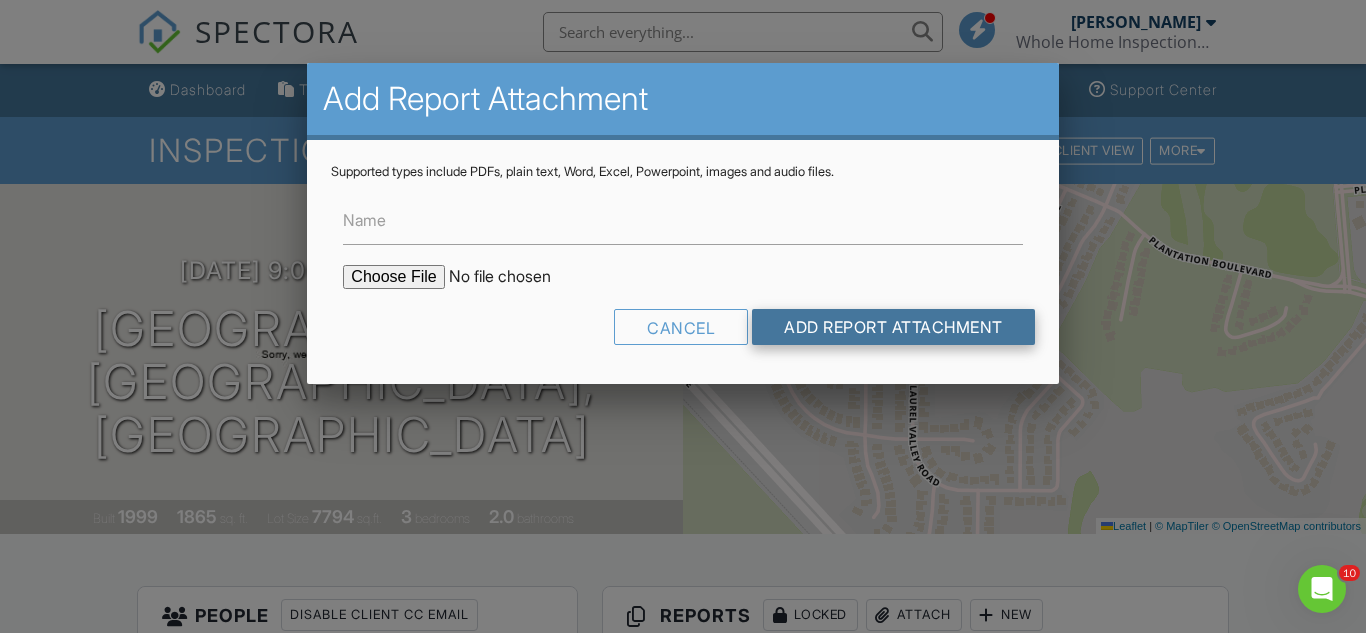 click on "Add Report Attachment" at bounding box center [893, 327] 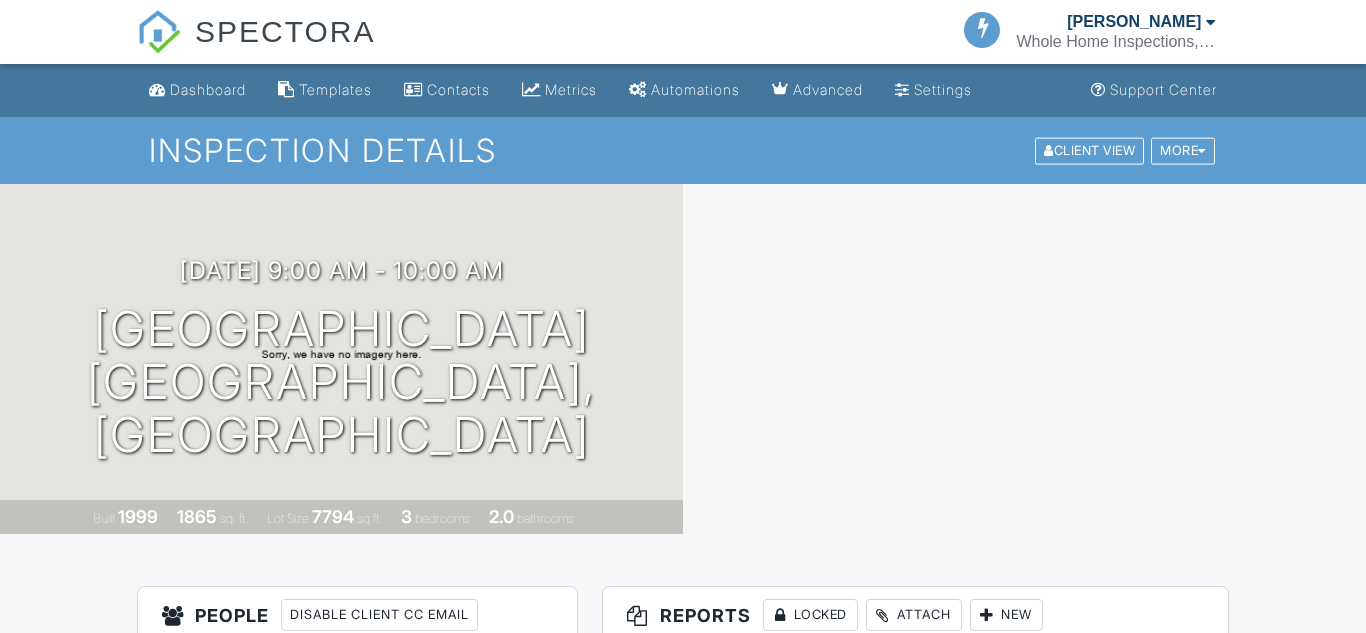 scroll, scrollTop: 0, scrollLeft: 0, axis: both 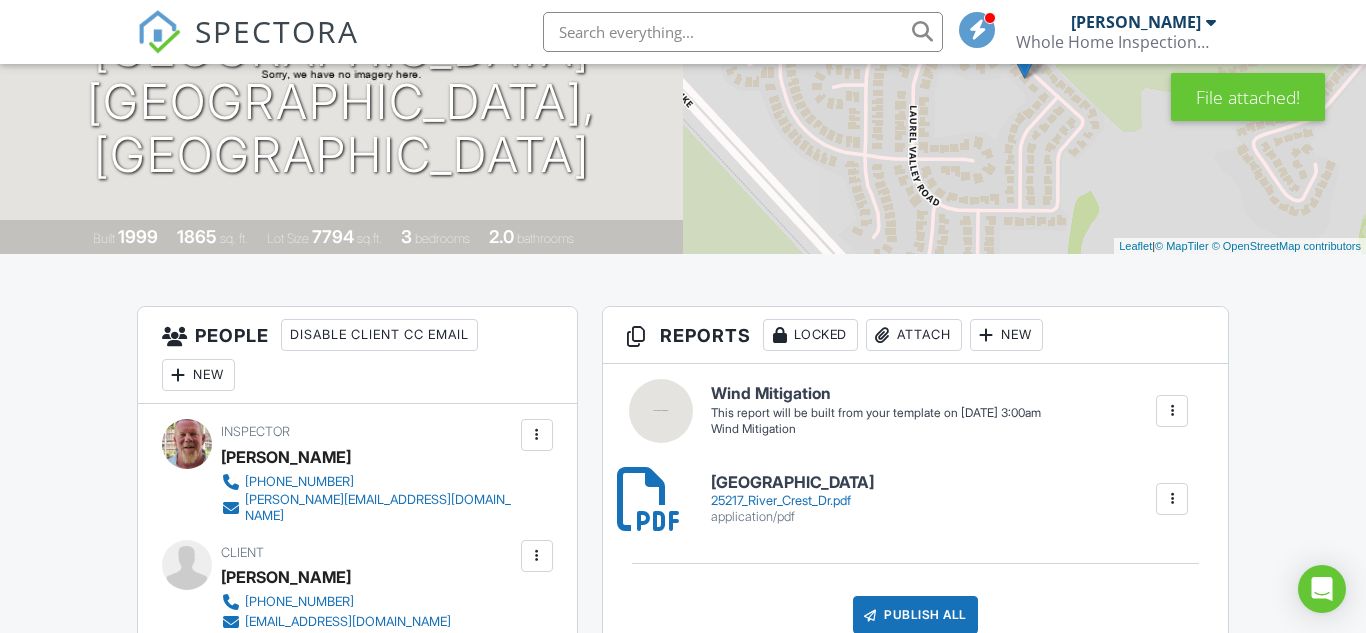 click at bounding box center (1172, 411) 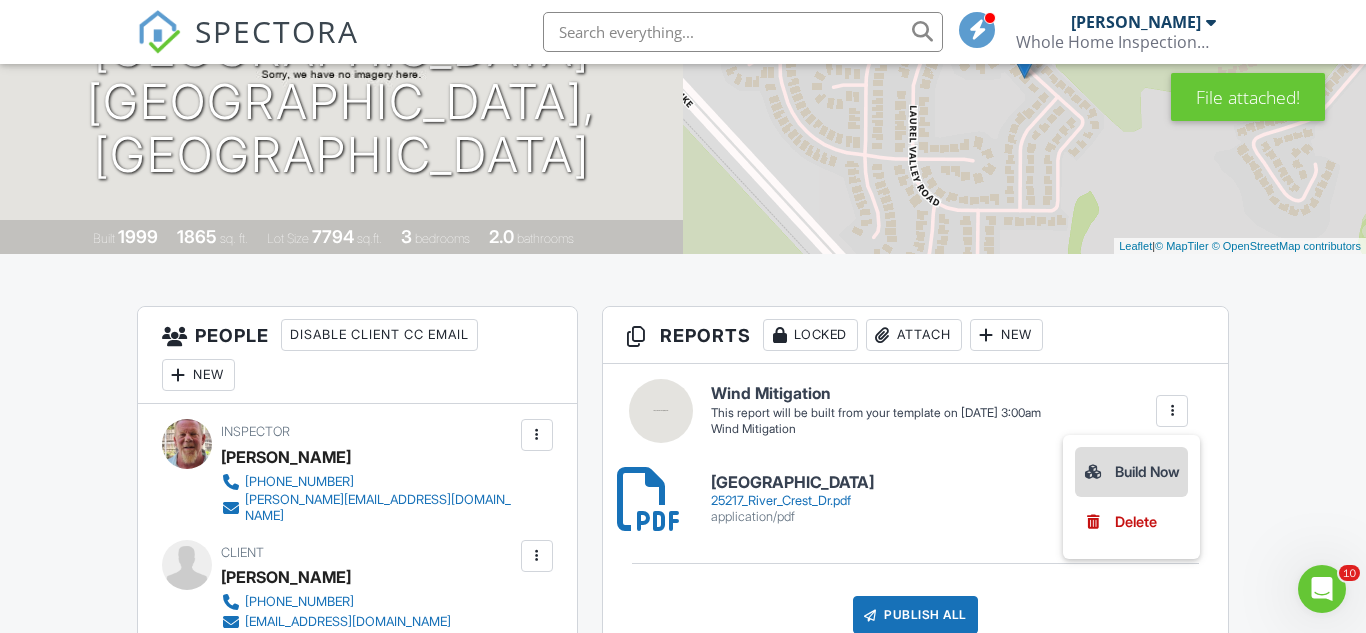 click on "Build Now" at bounding box center (1131, 472) 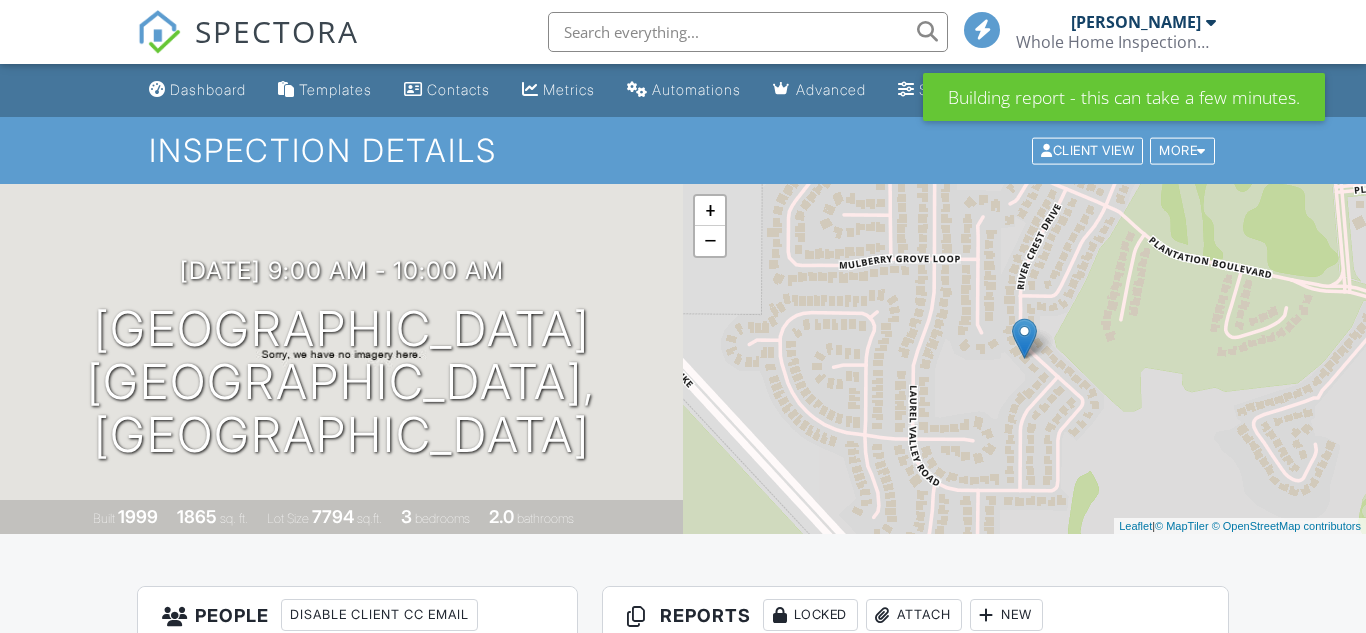 scroll, scrollTop: 160, scrollLeft: 0, axis: vertical 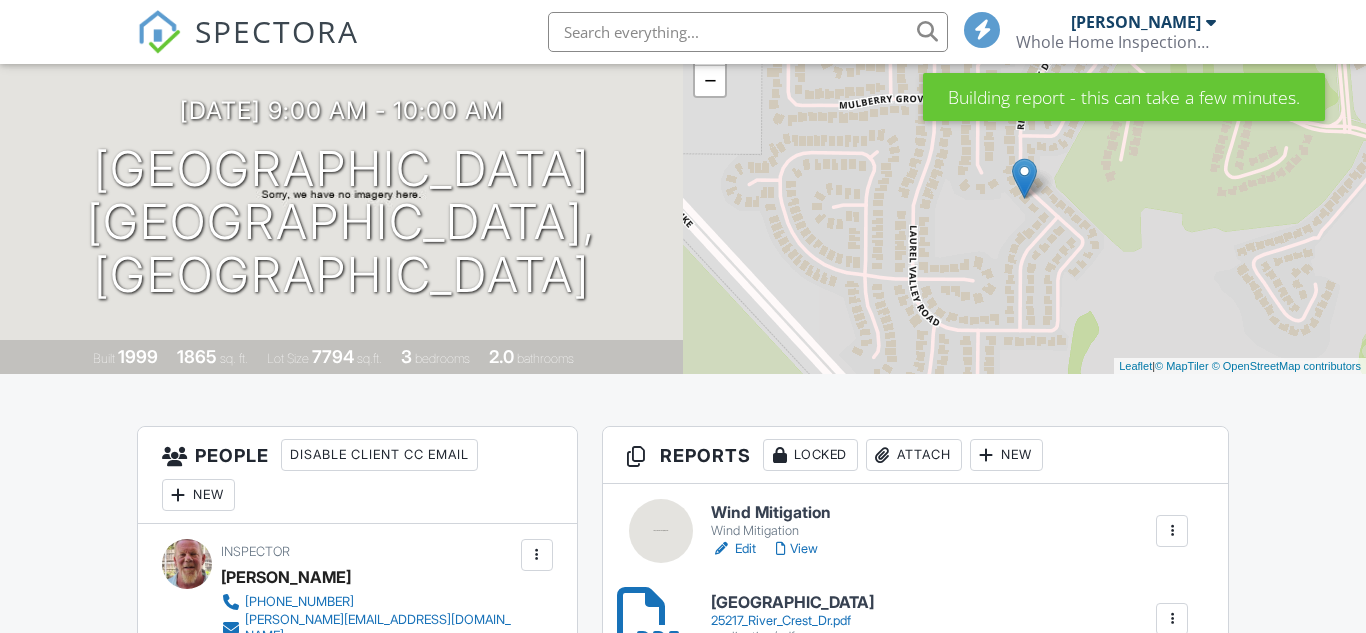 click on "Wind Mitigation" at bounding box center [771, 513] 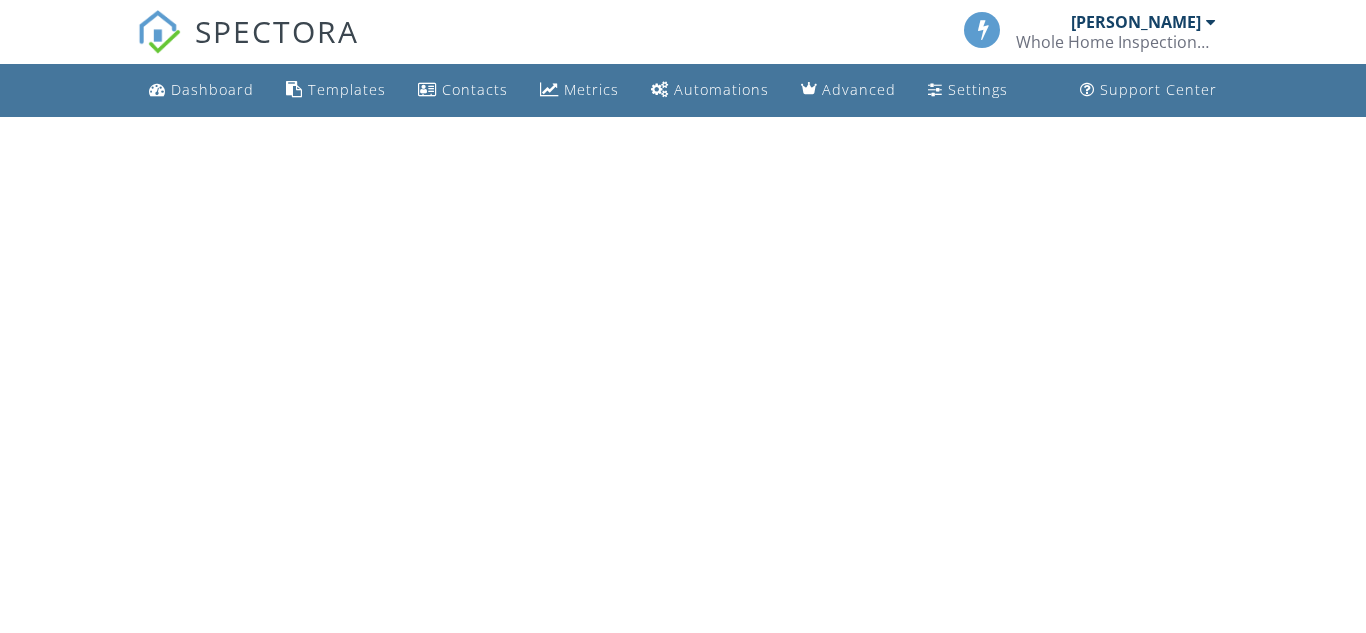 scroll, scrollTop: 0, scrollLeft: 0, axis: both 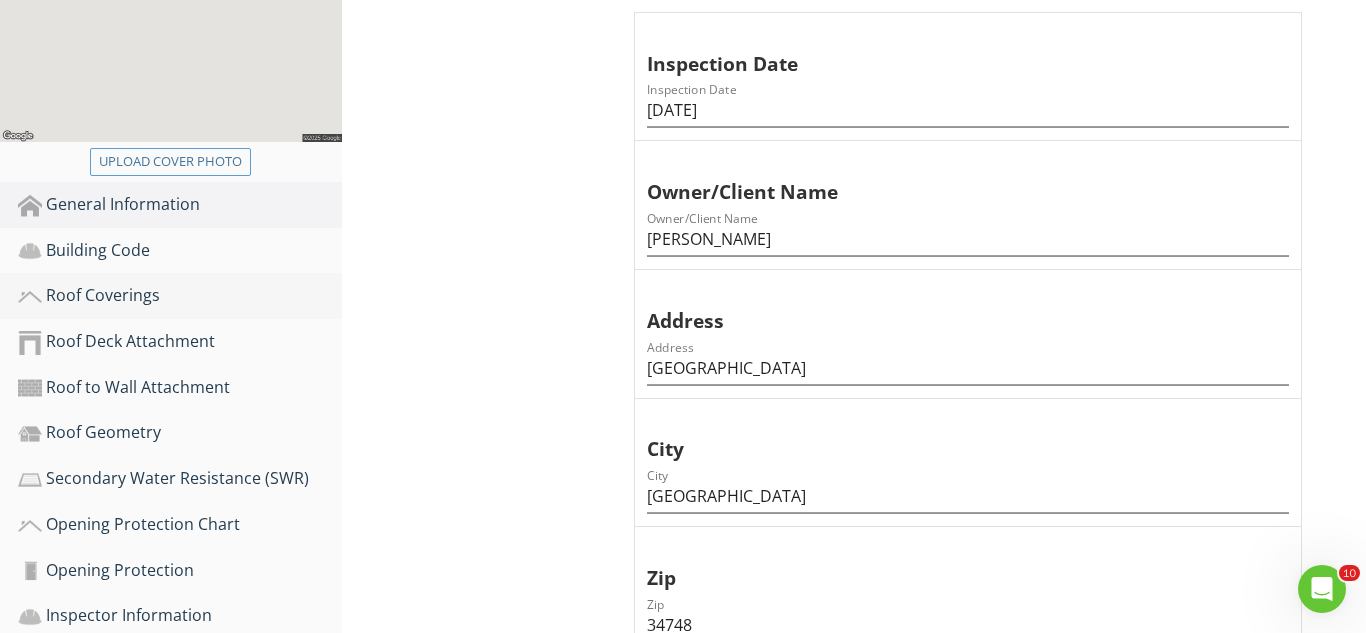 click on "Roof Coverings" at bounding box center [180, 296] 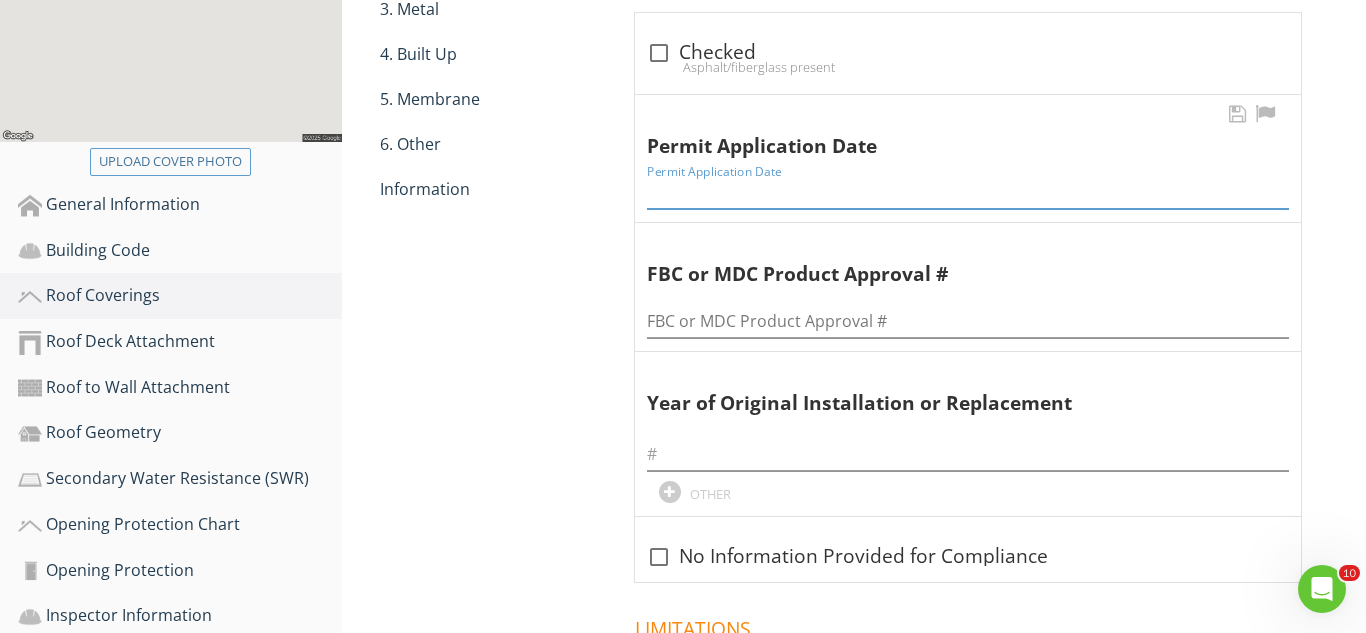 click at bounding box center [968, 192] 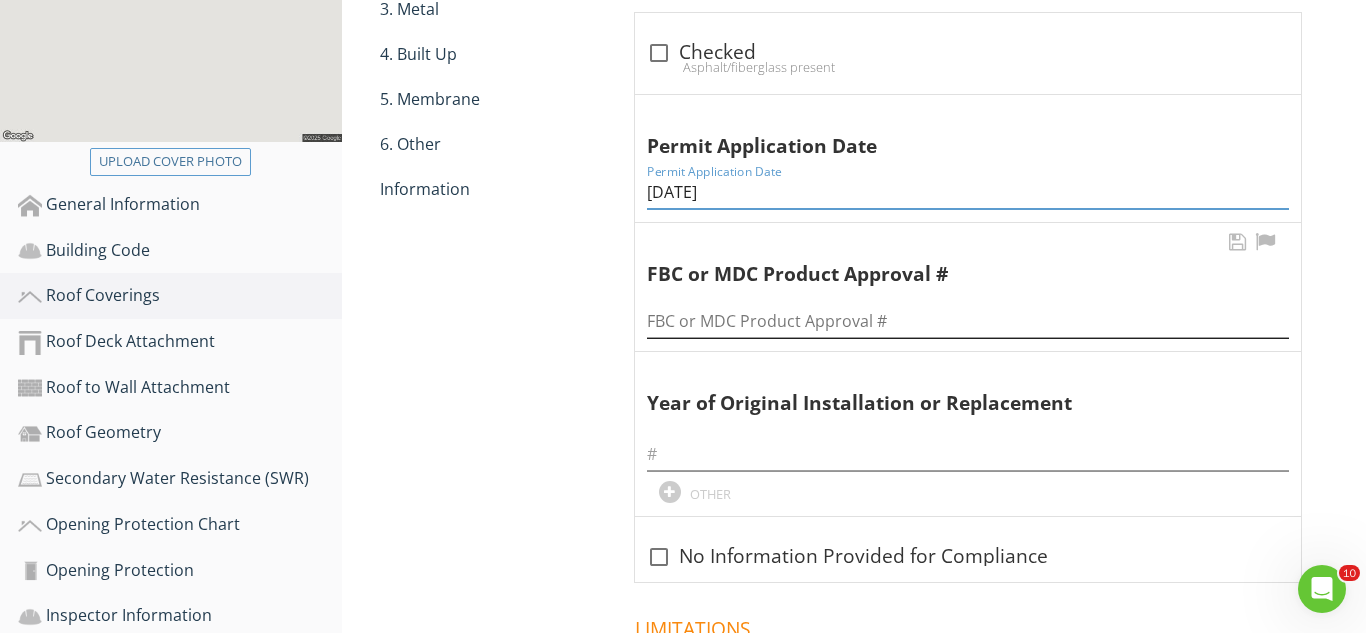 type on "7-15-2016" 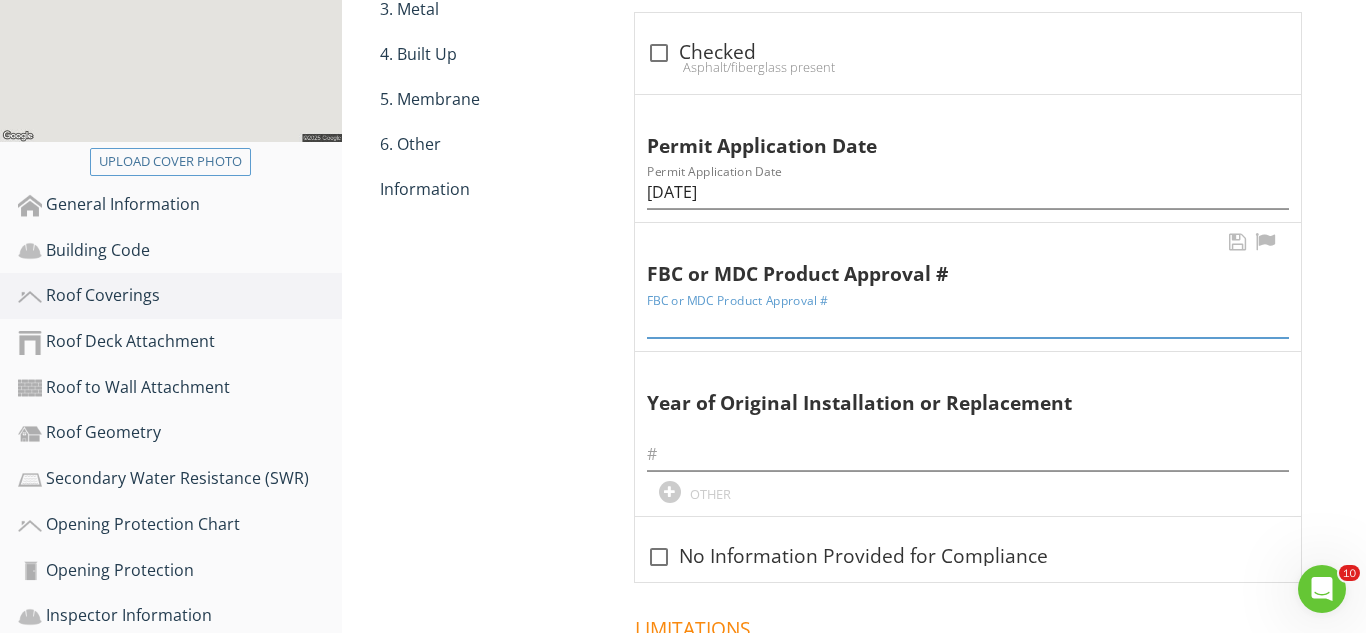 click at bounding box center (968, 321) 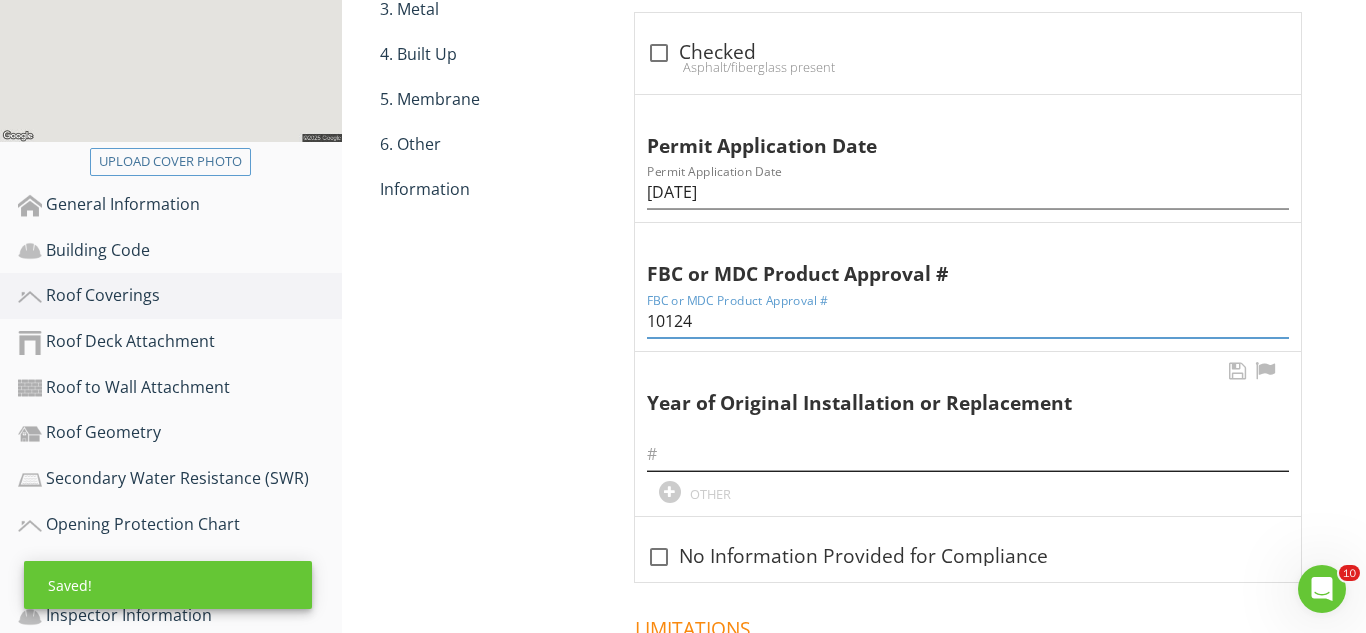 type on "10124" 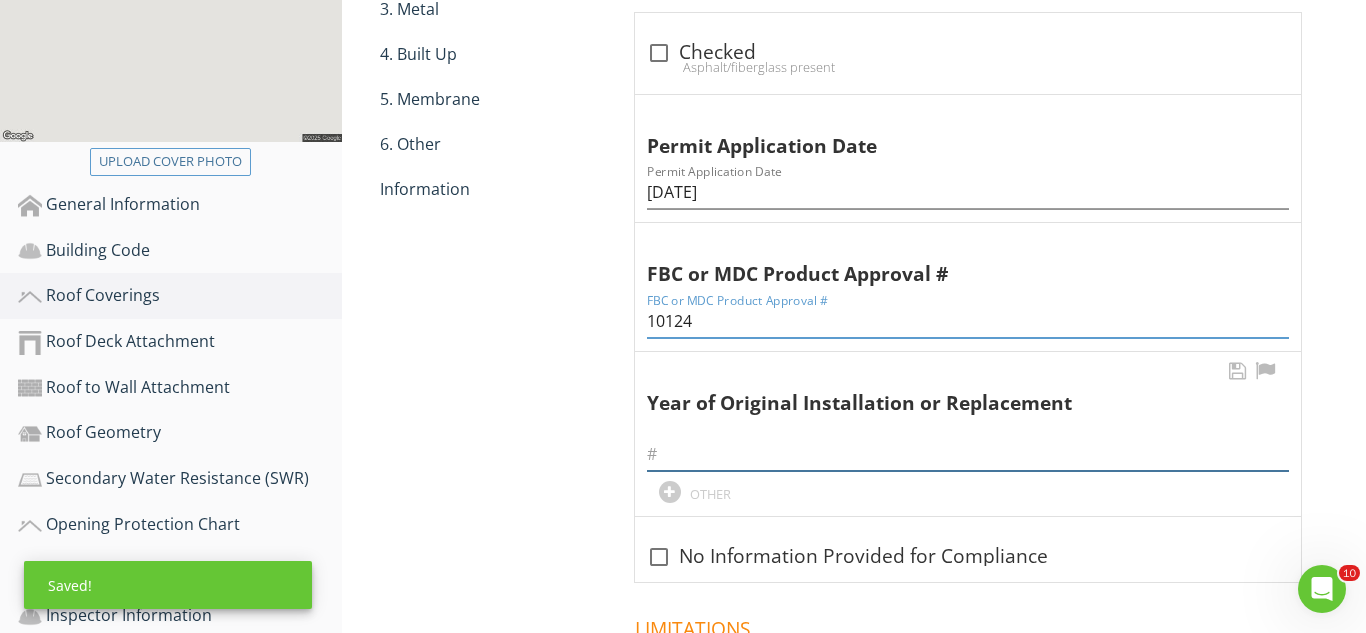 click at bounding box center [968, 454] 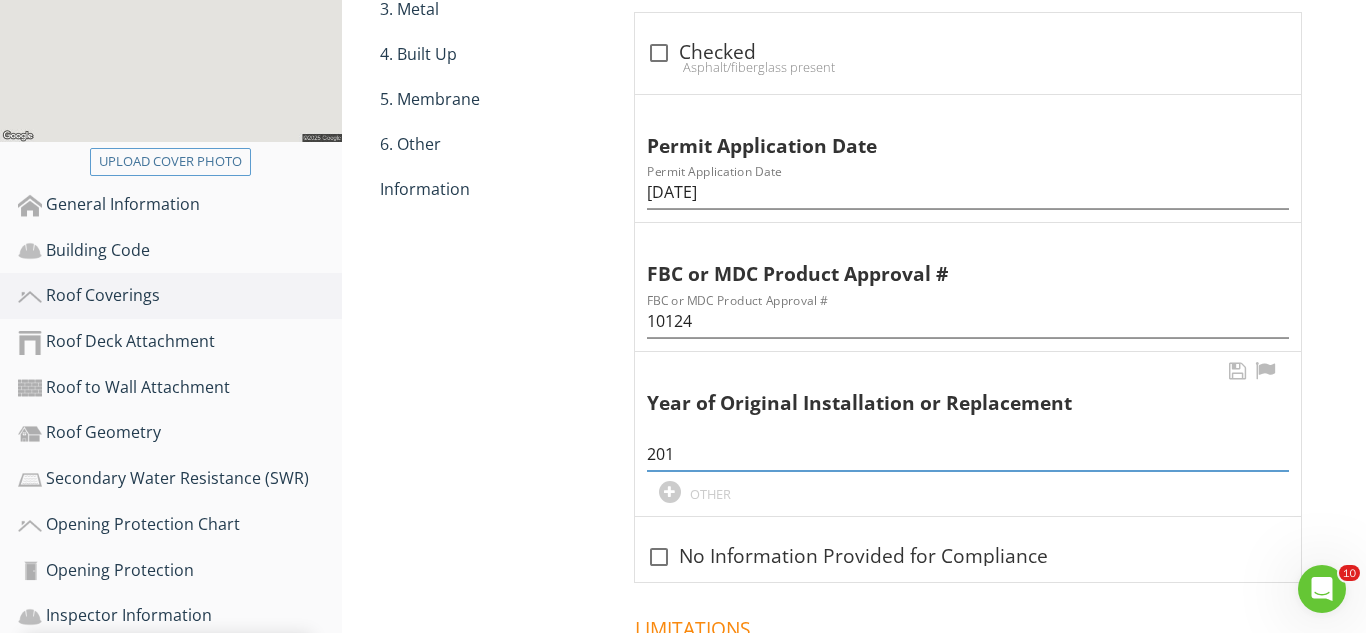 type on "2016" 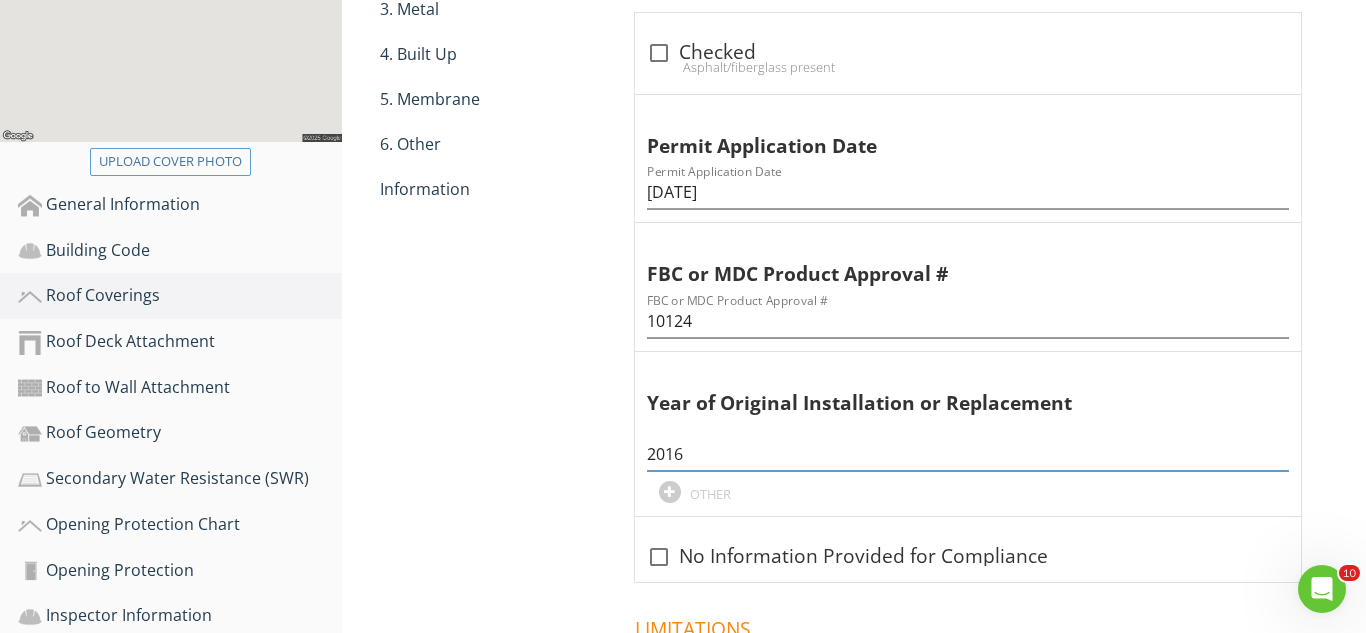 scroll, scrollTop: 0, scrollLeft: 0, axis: both 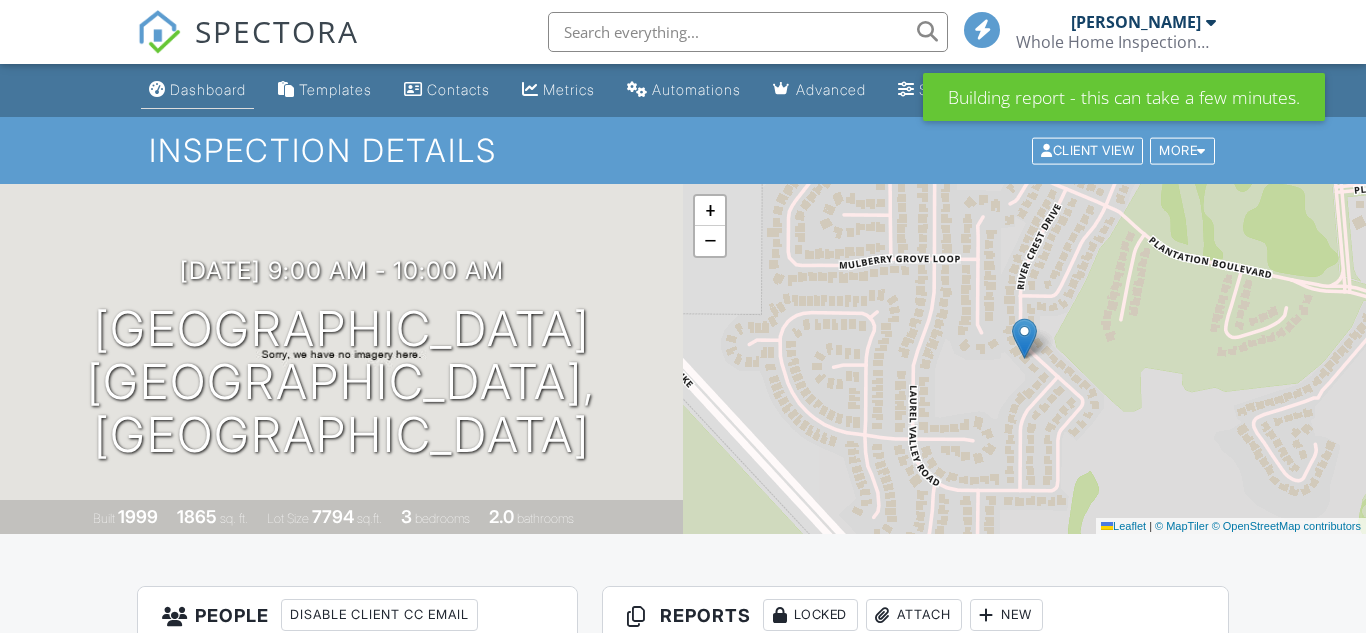 click on "Dashboard" at bounding box center [208, 89] 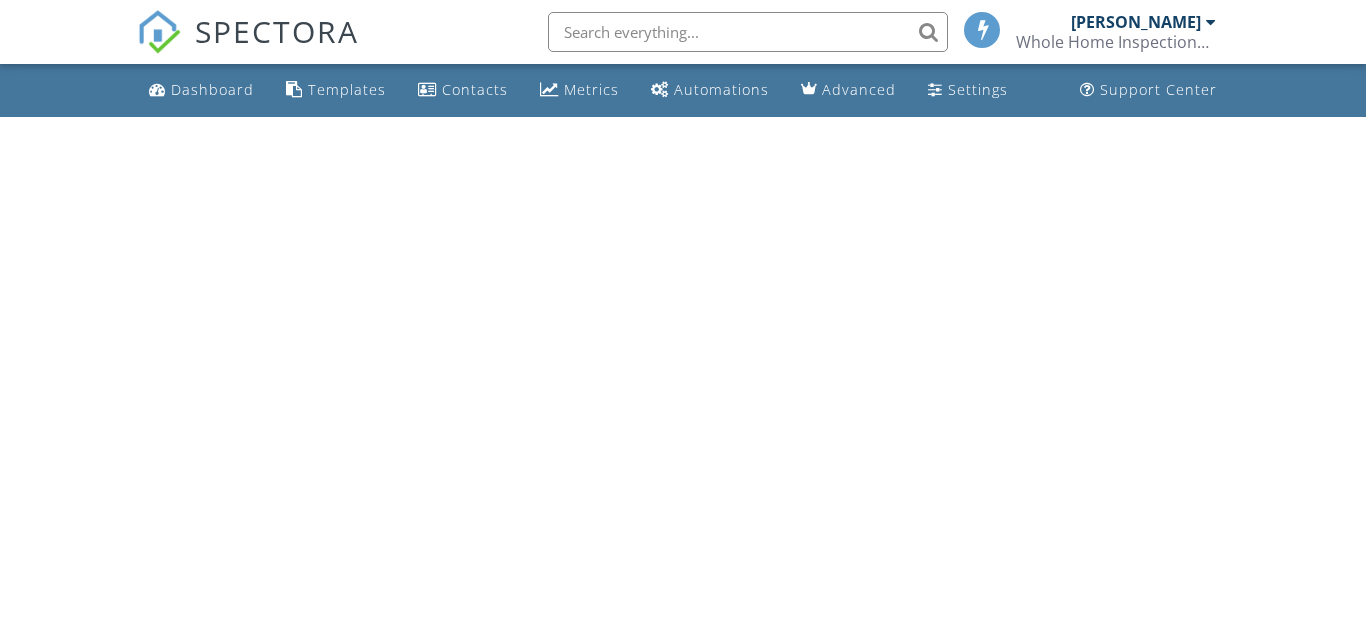 scroll, scrollTop: 0, scrollLeft: 0, axis: both 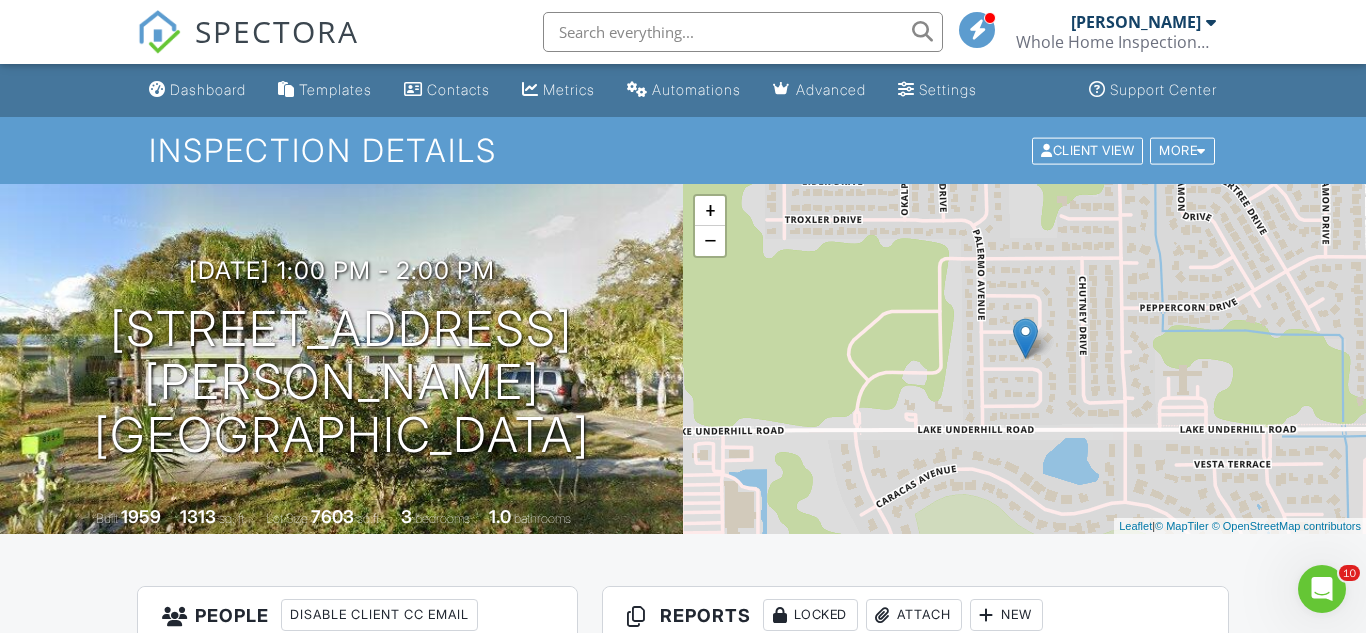 click on "Attach" at bounding box center (914, 615) 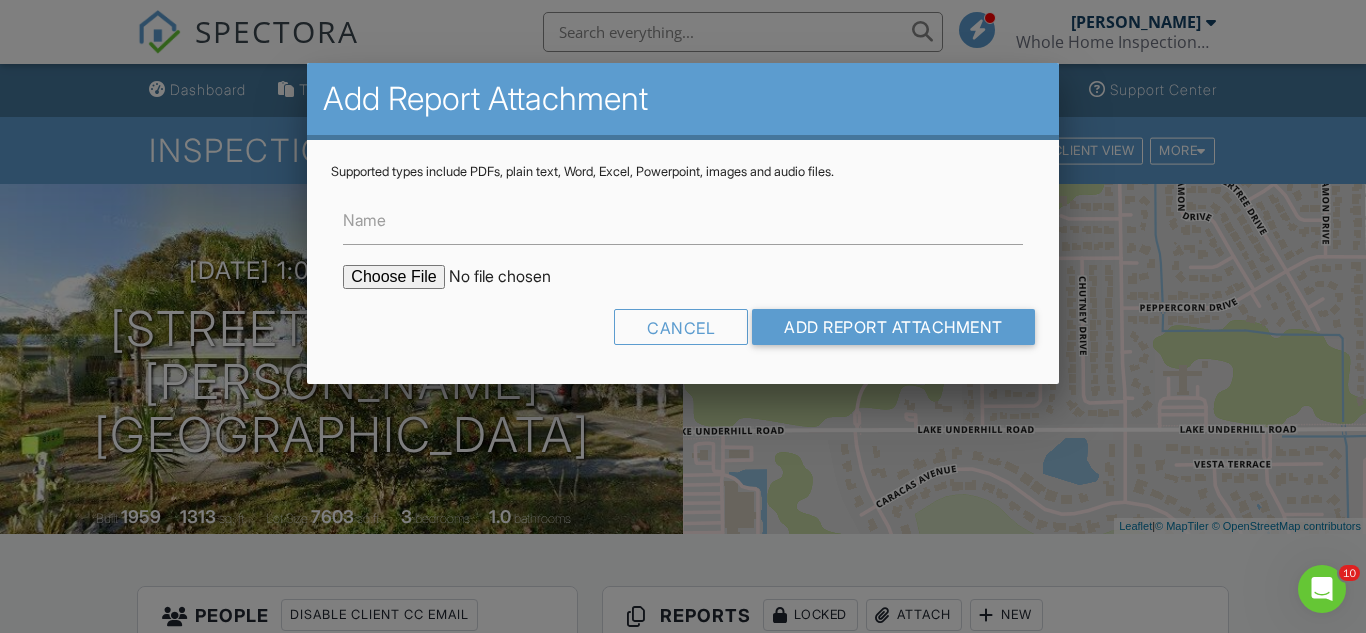 click at bounding box center (513, 277) 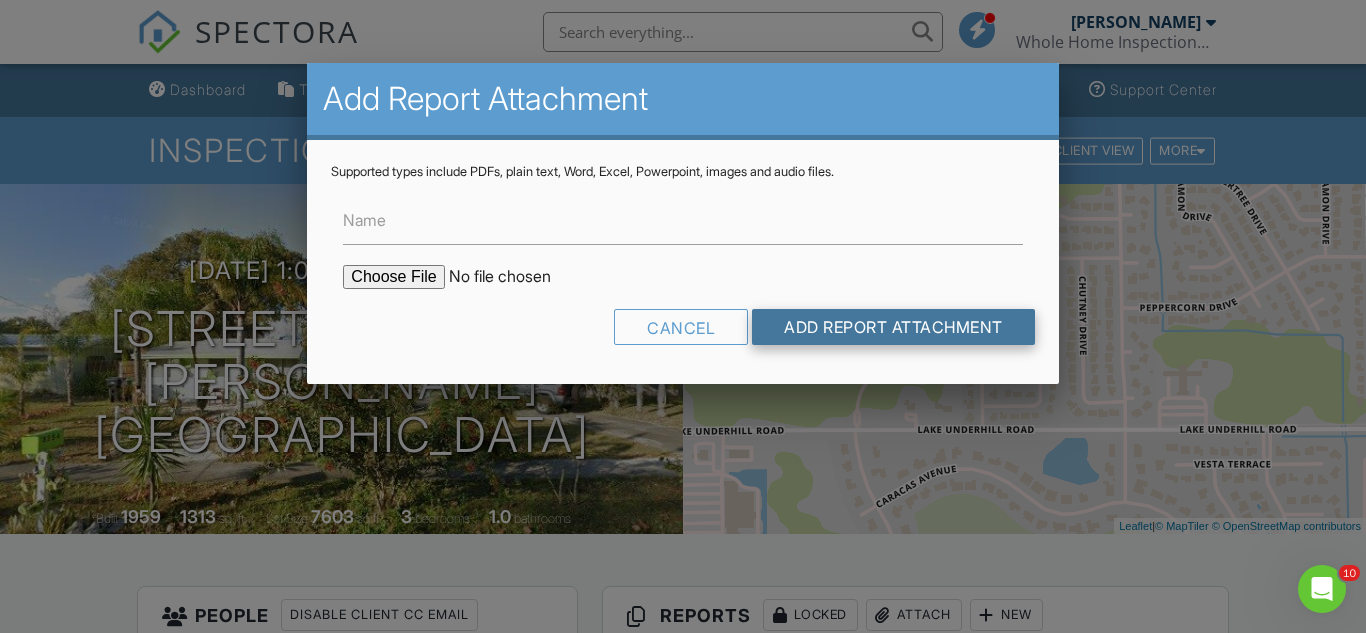 click on "Add Report Attachment" at bounding box center [893, 327] 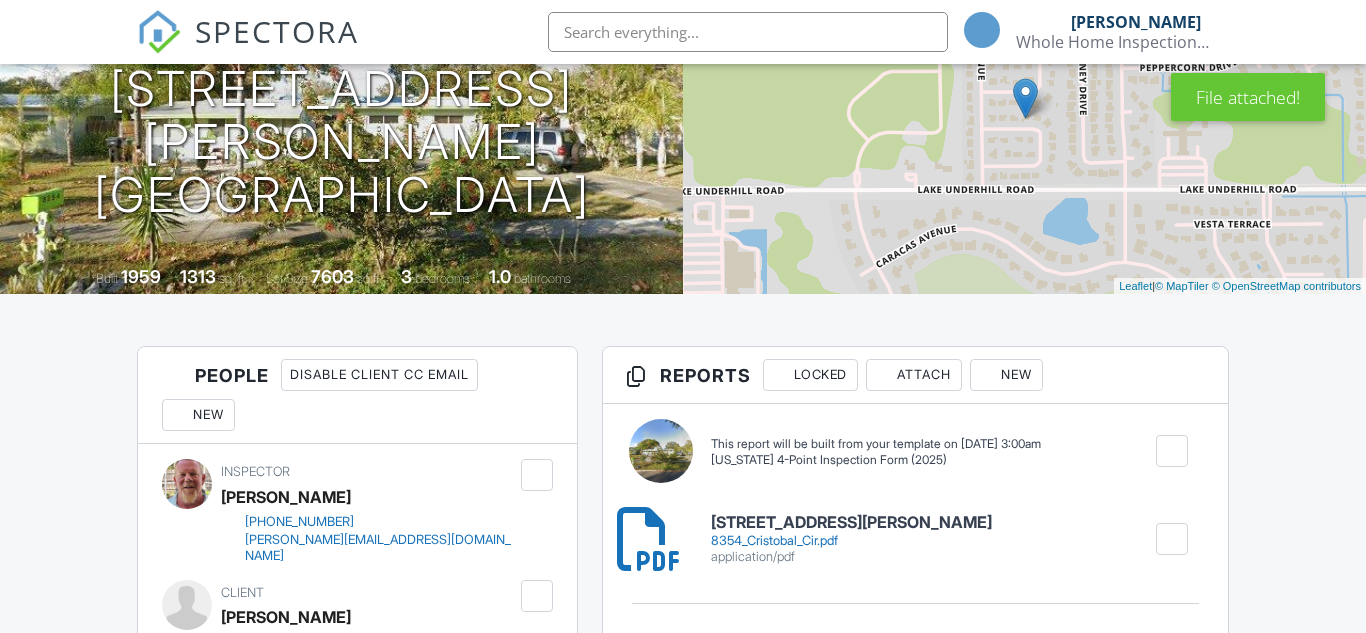 scroll, scrollTop: 280, scrollLeft: 0, axis: vertical 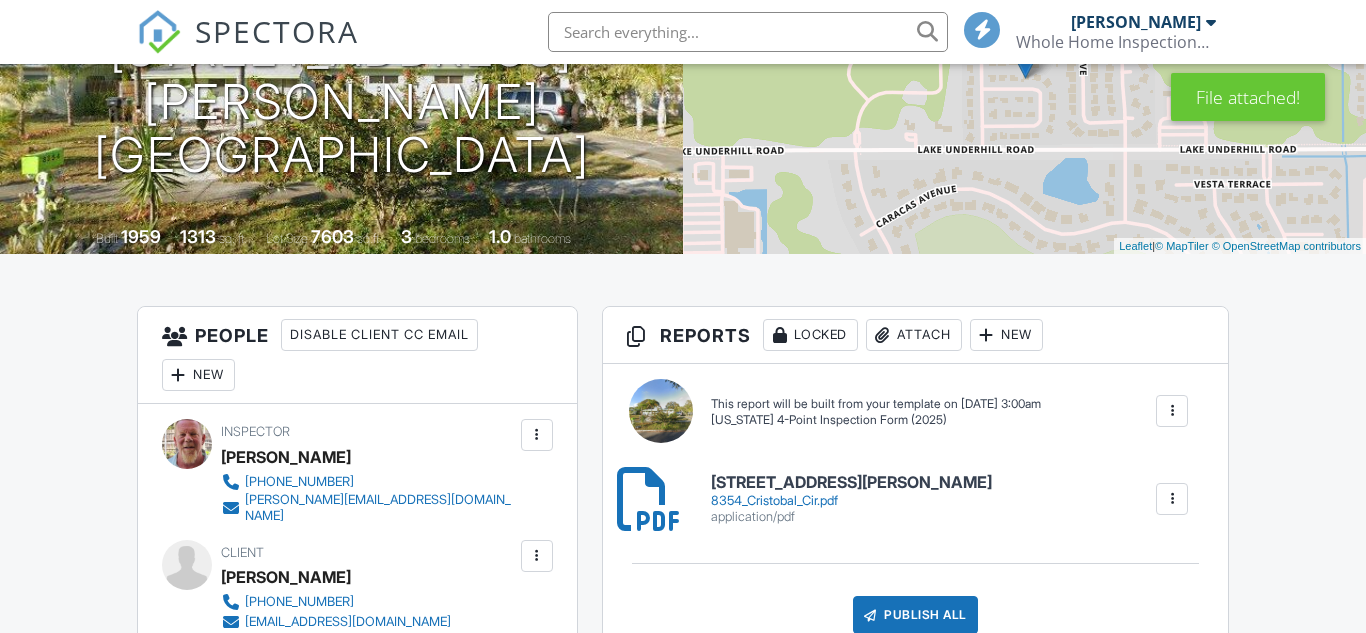 click at bounding box center (1172, 411) 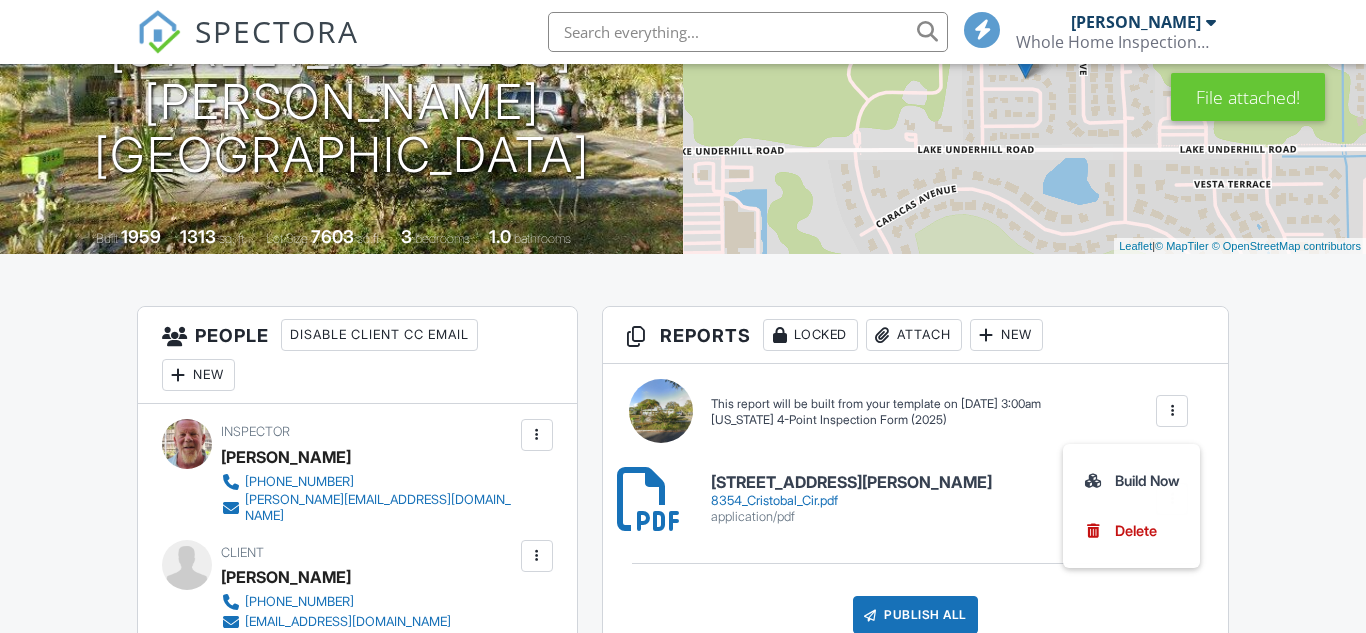 scroll, scrollTop: 0, scrollLeft: 0, axis: both 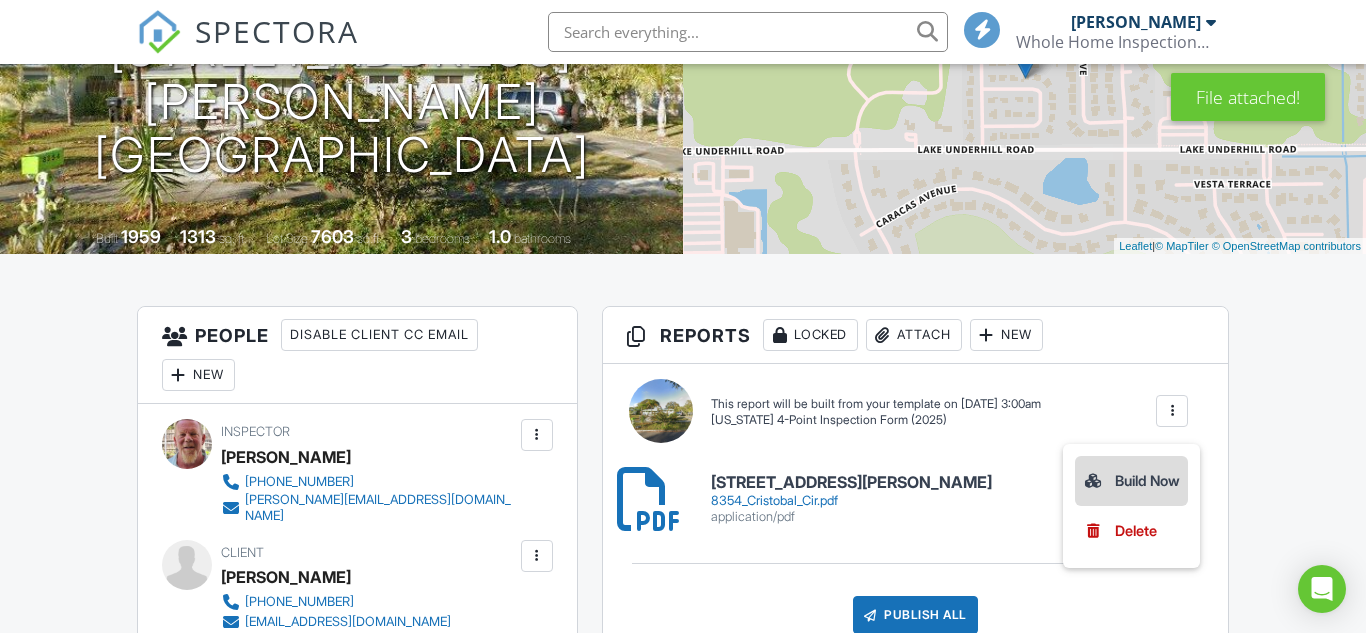 click on "Build Now" at bounding box center (1131, 481) 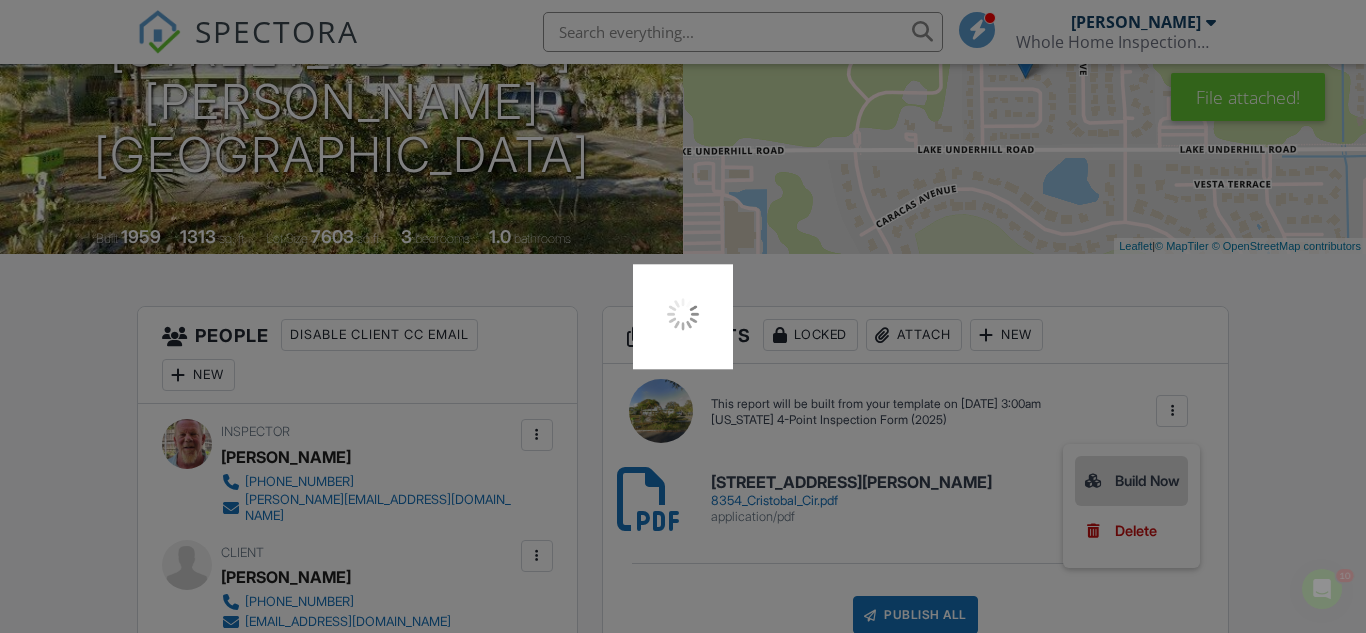 scroll, scrollTop: 0, scrollLeft: 0, axis: both 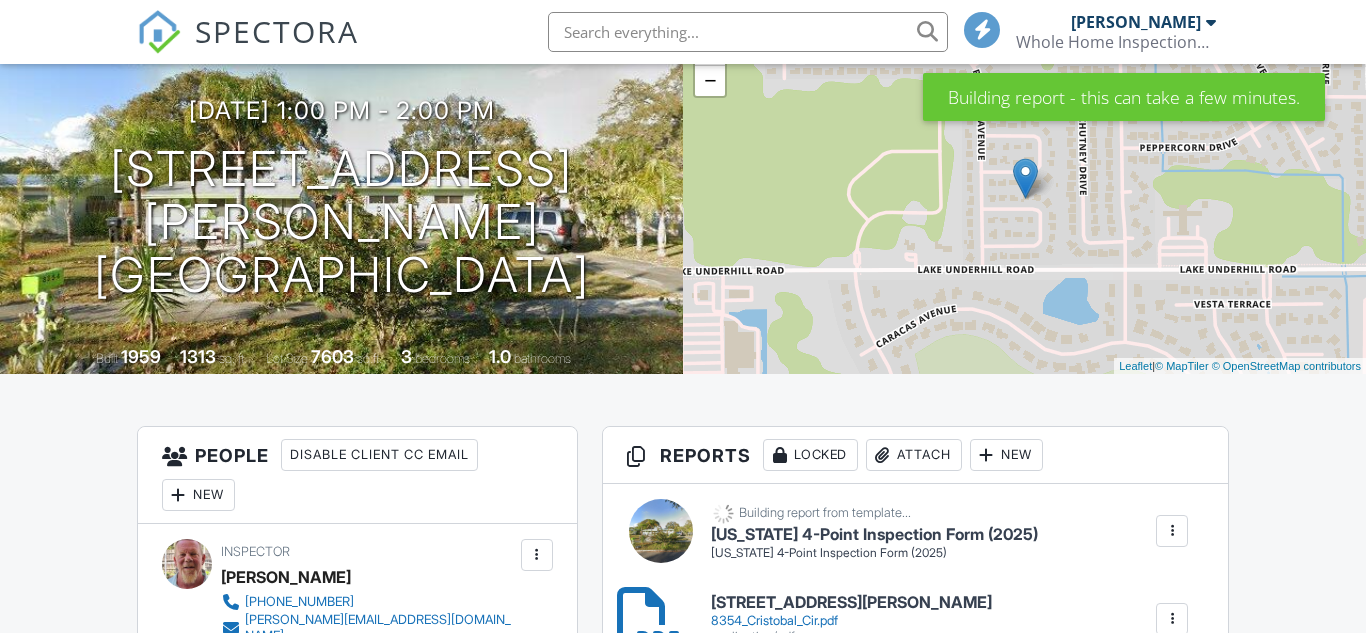 click on "[US_STATE] 4-Point Inspection Form (2025)" at bounding box center (874, 535) 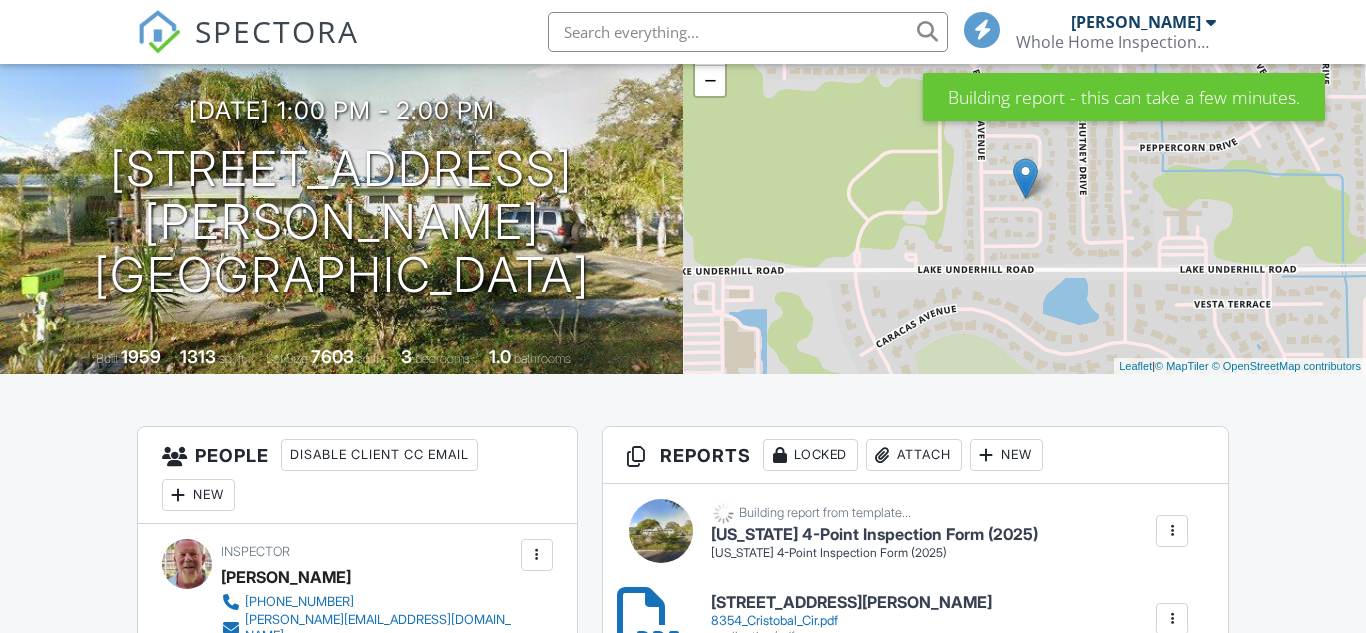 scroll, scrollTop: 0, scrollLeft: 0, axis: both 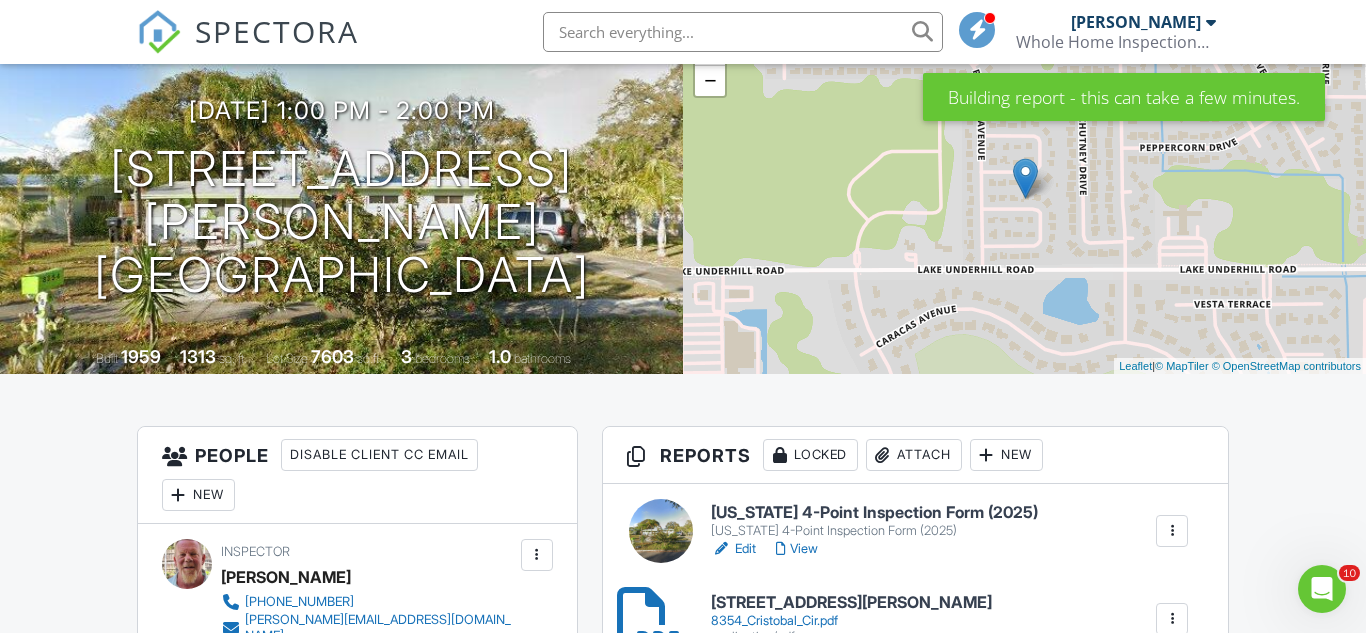 click on "Florida 4-Point Inspection Form (2025)" at bounding box center (874, 531) 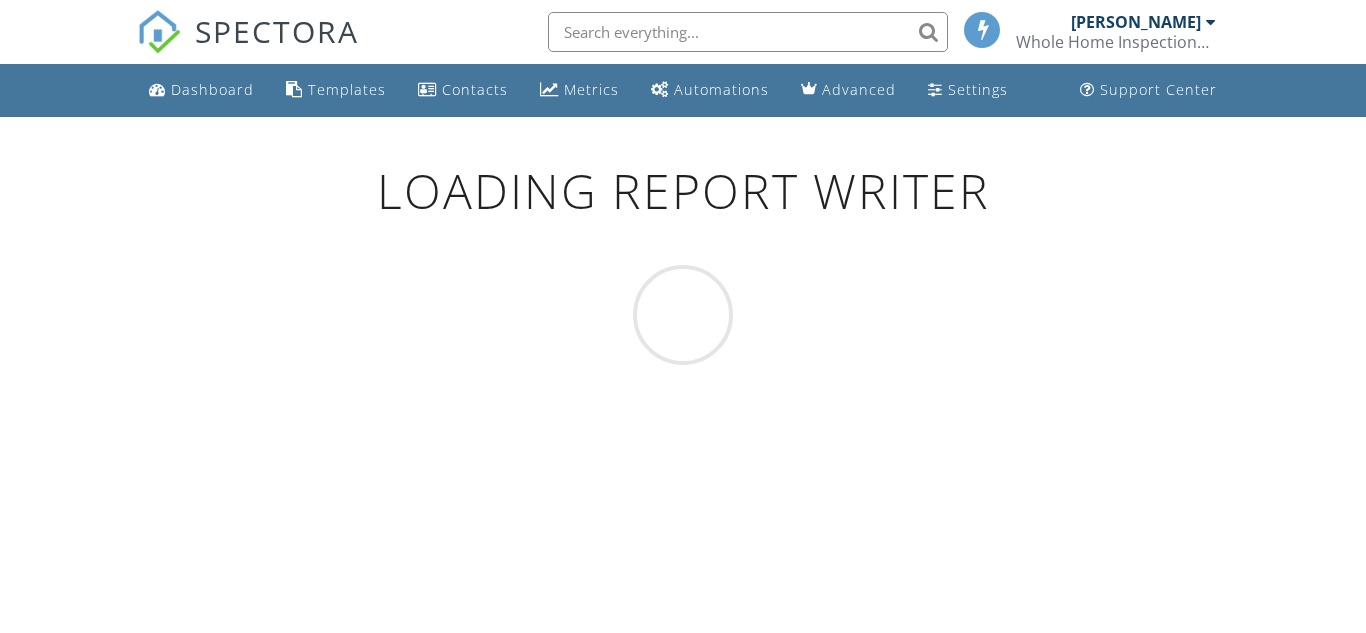 scroll, scrollTop: 0, scrollLeft: 0, axis: both 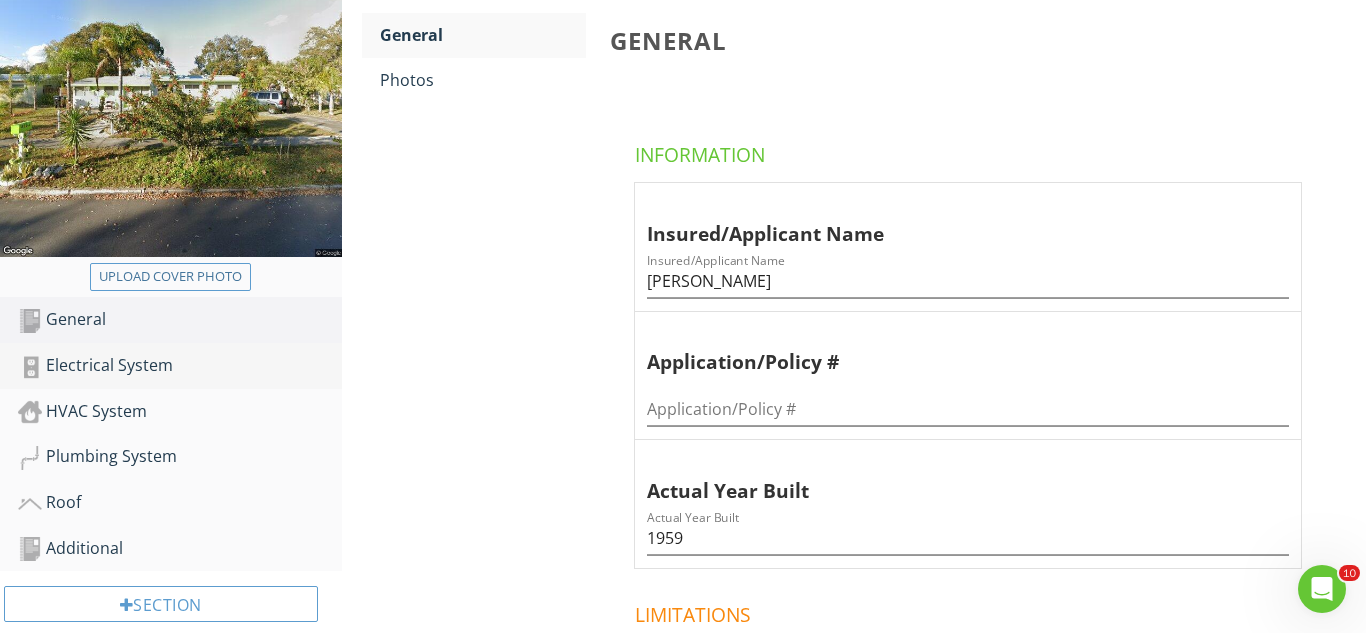 click on "Electrical System" at bounding box center [180, 366] 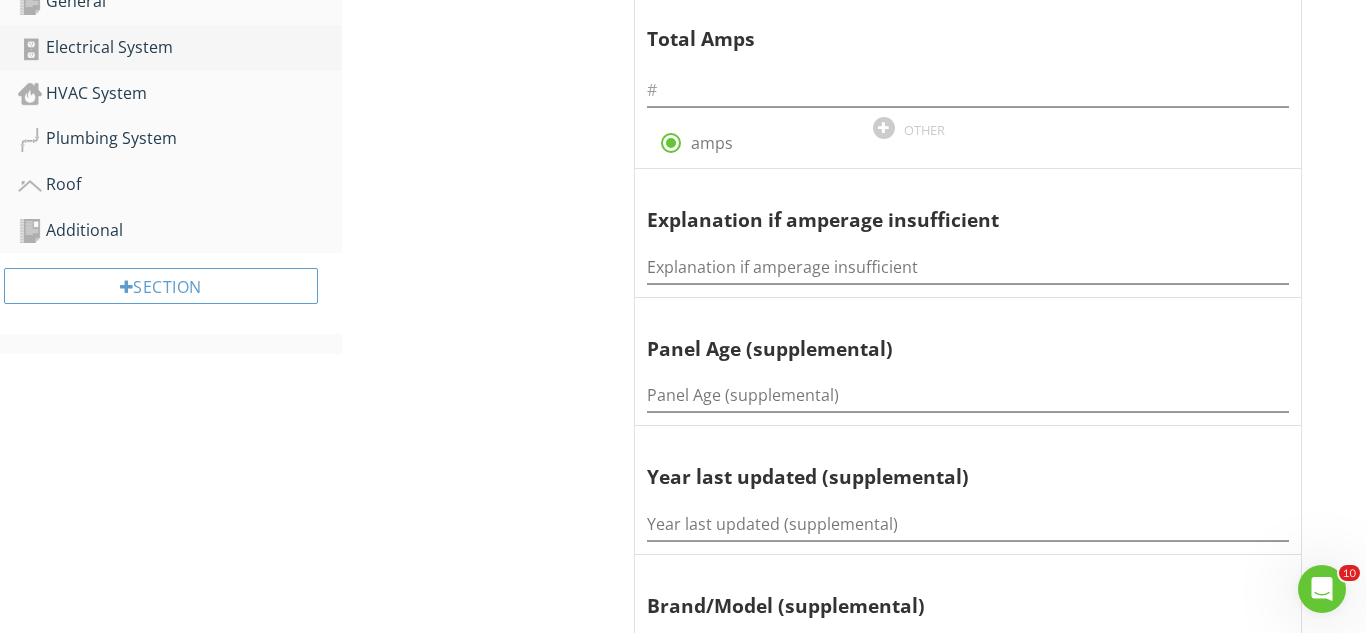 scroll, scrollTop: 600, scrollLeft: 0, axis: vertical 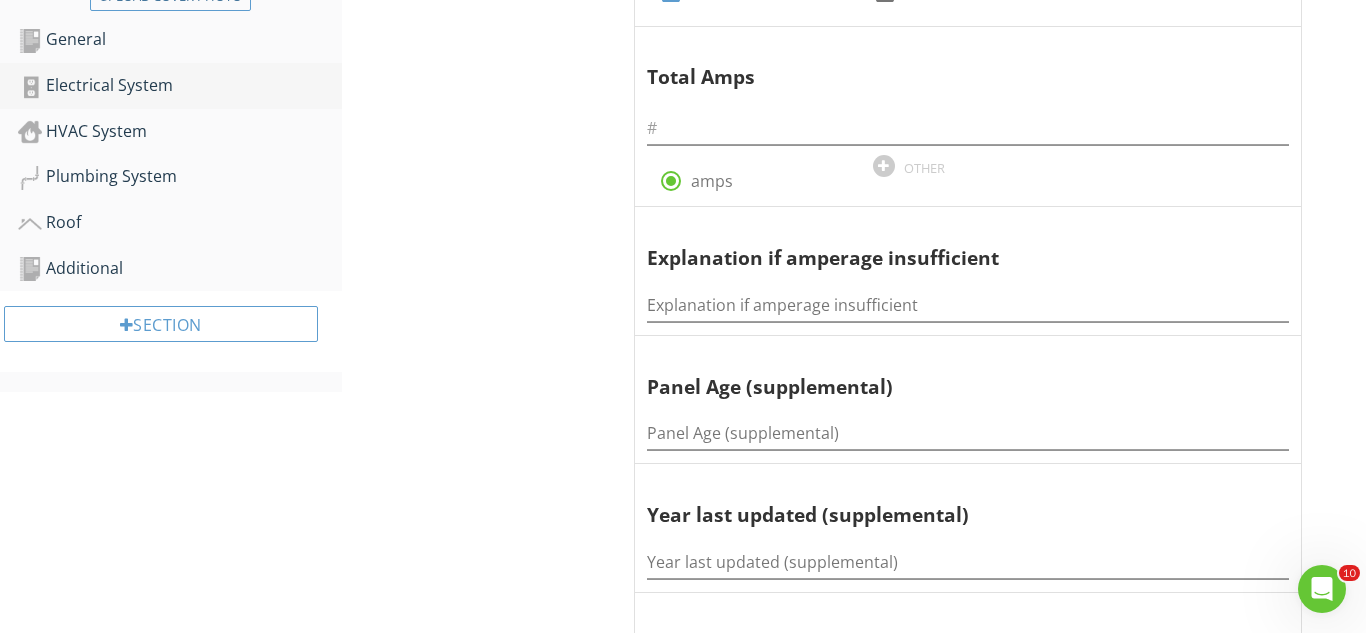 click on "Electrical System" at bounding box center [180, 86] 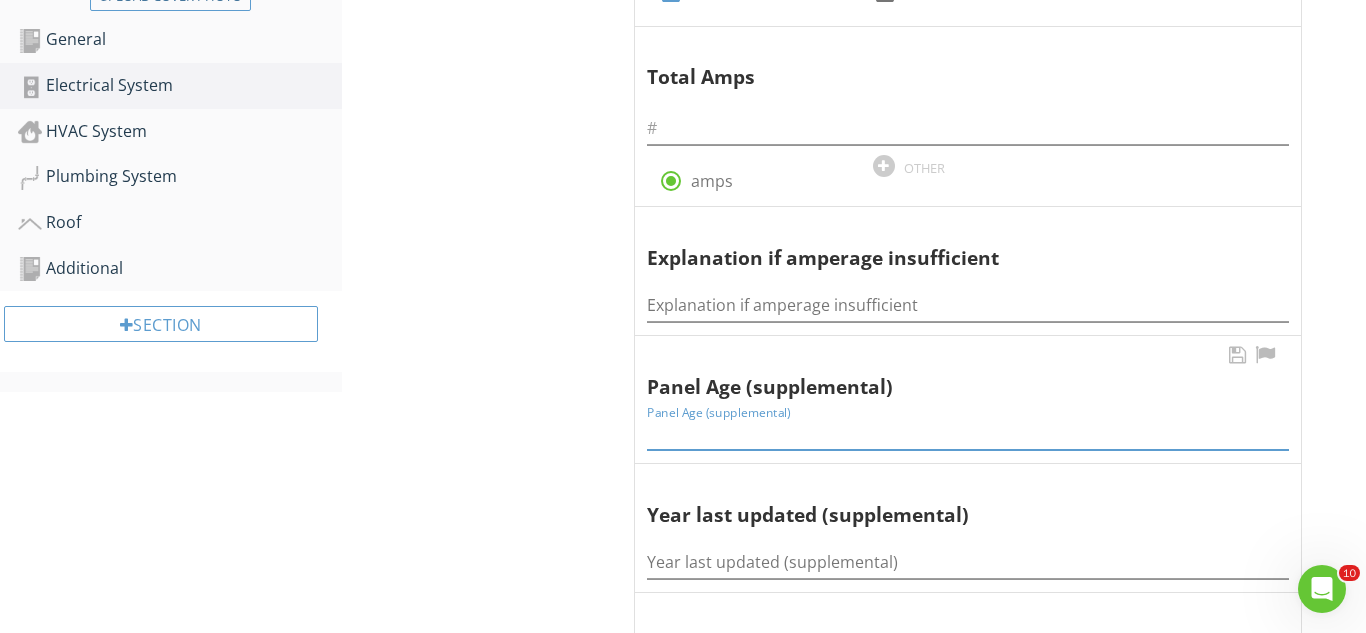 click at bounding box center [968, 433] 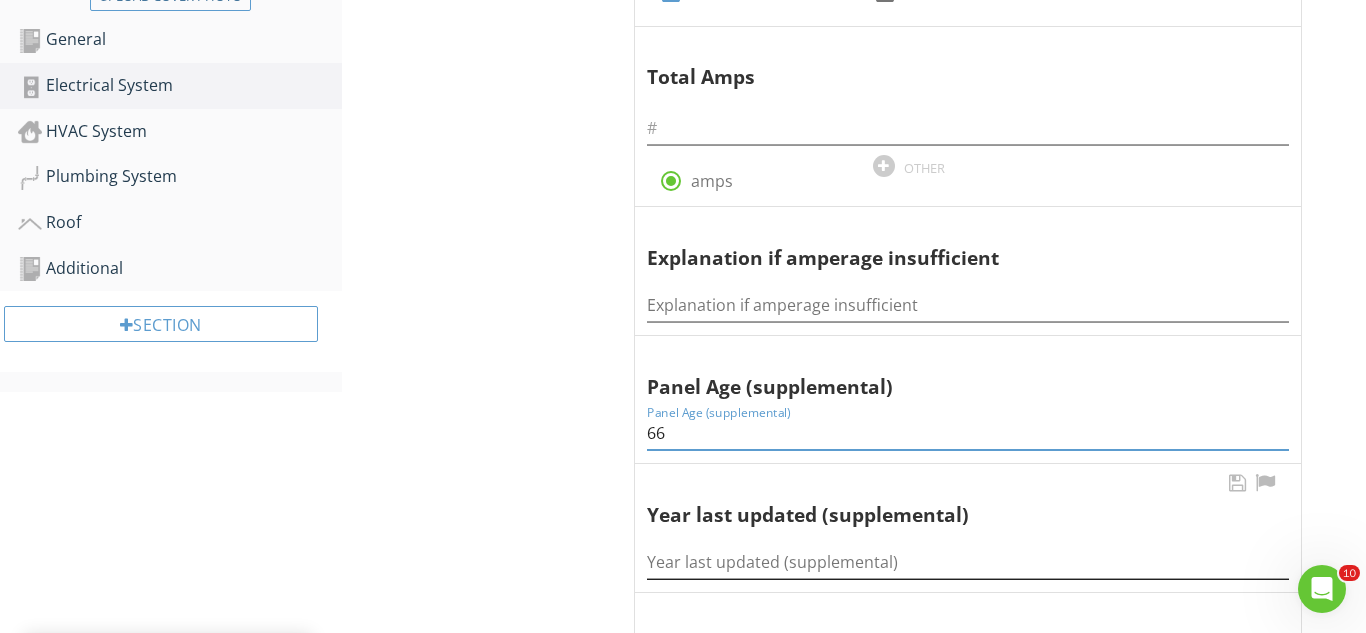 type on "66" 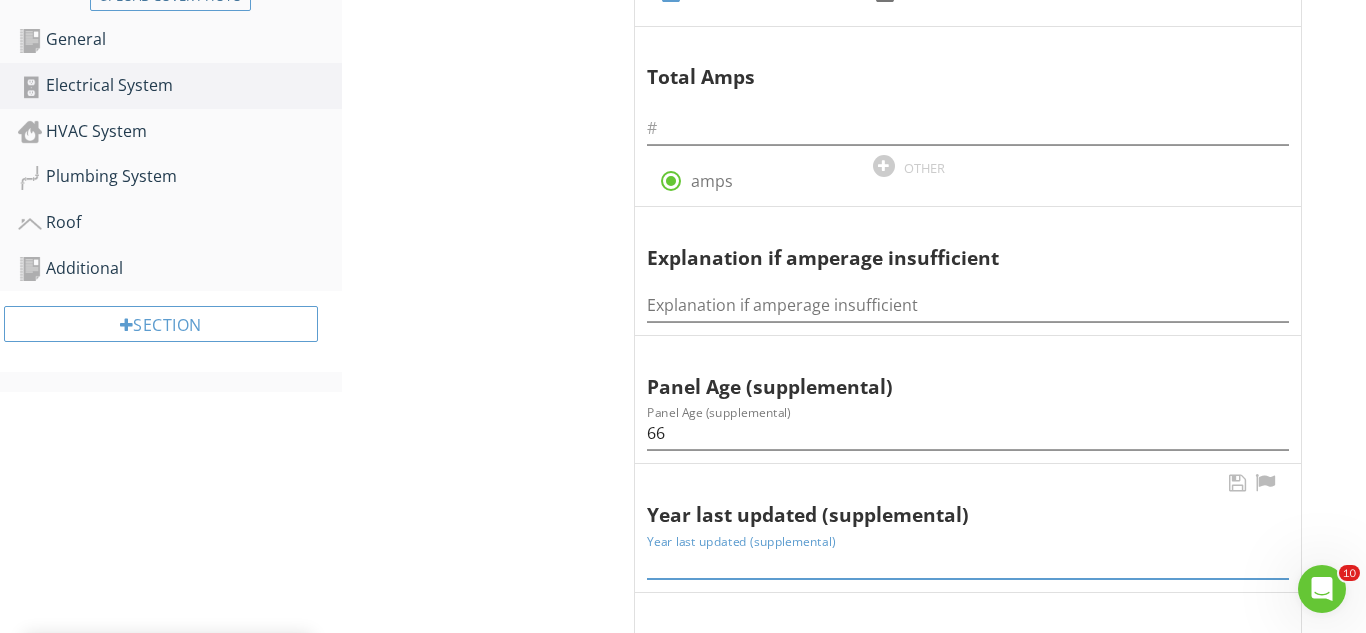 click at bounding box center (968, 562) 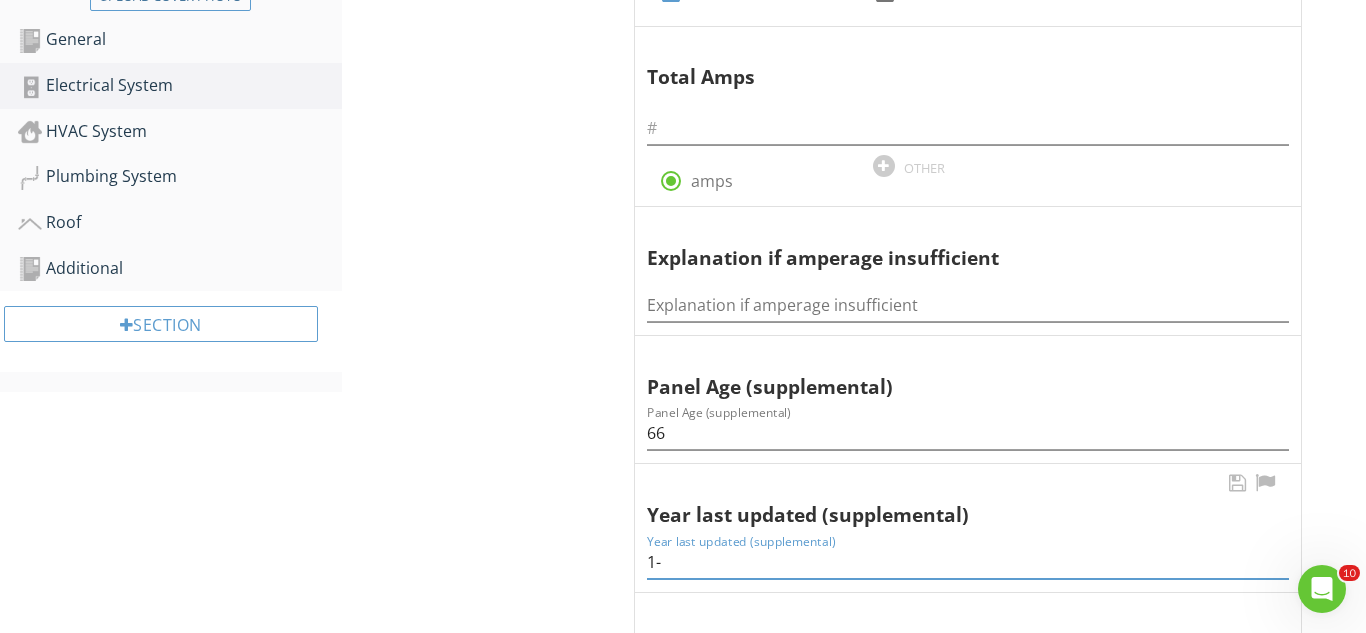 type on "1" 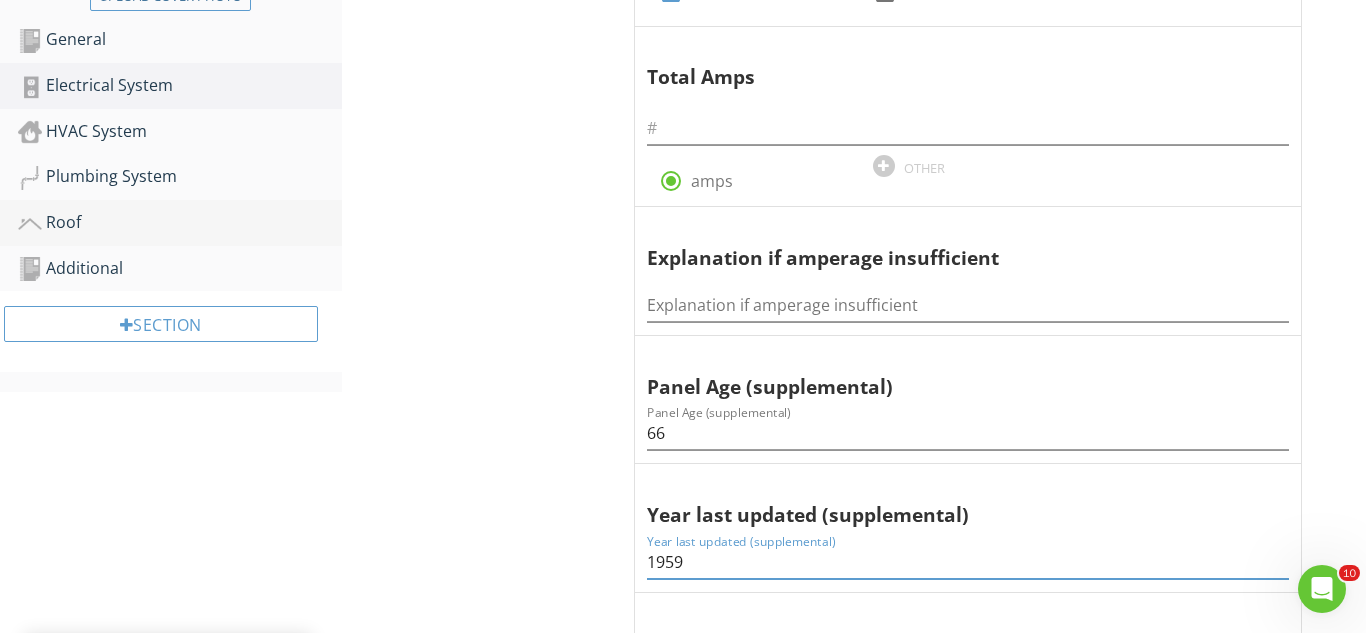 type on "1959" 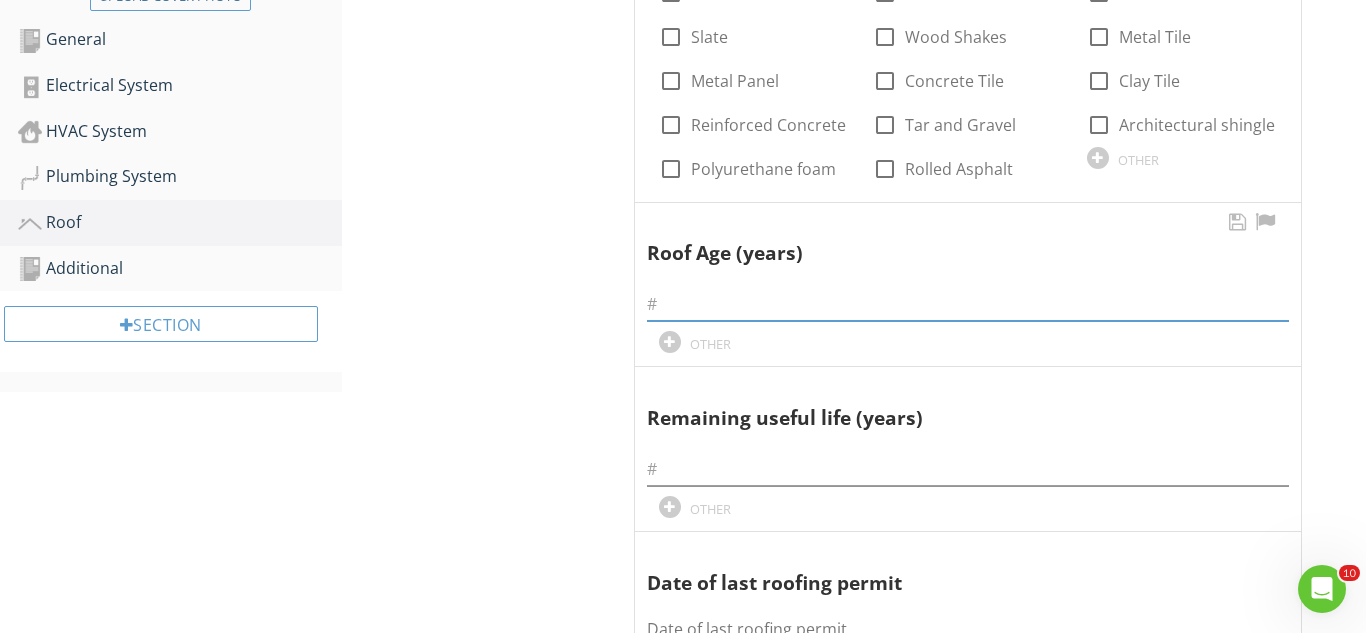 click at bounding box center (968, 304) 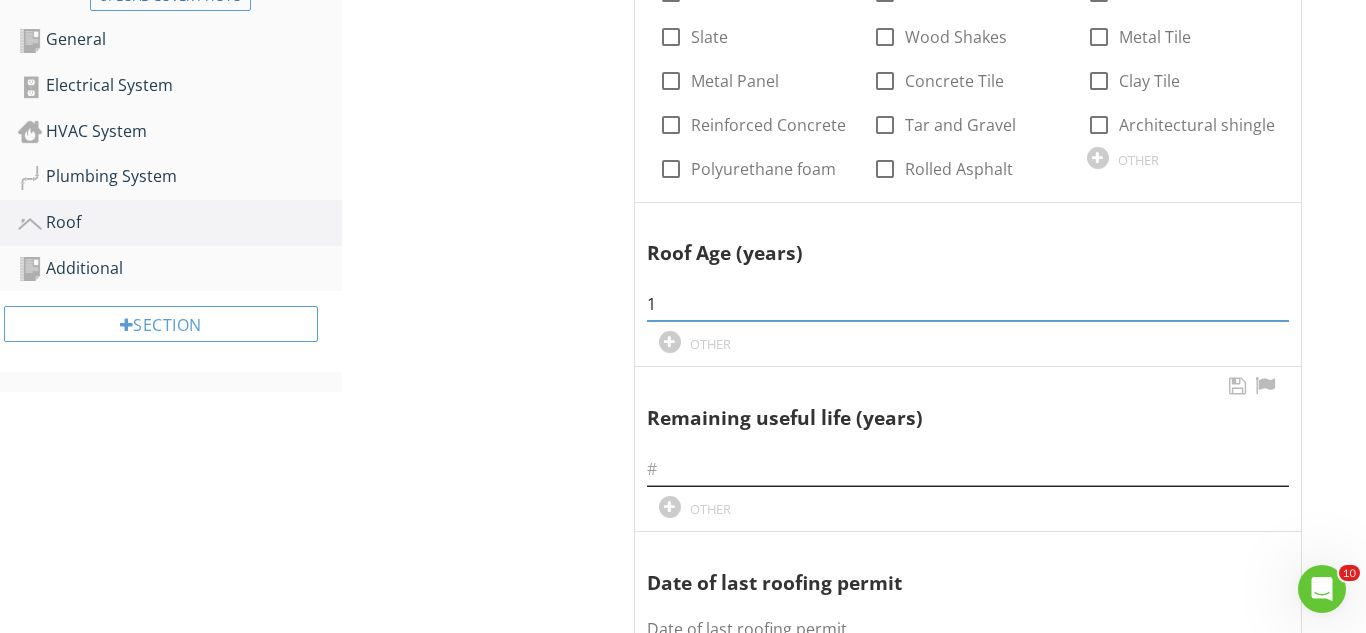 type on "1" 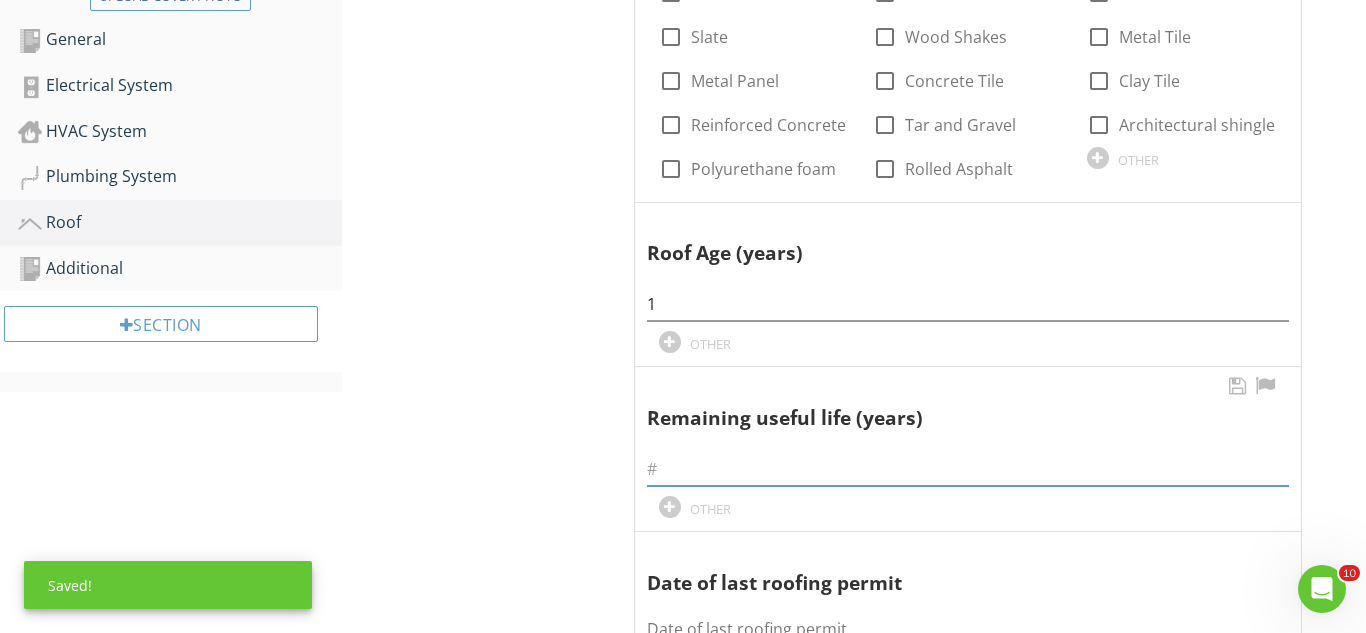 click at bounding box center (968, 469) 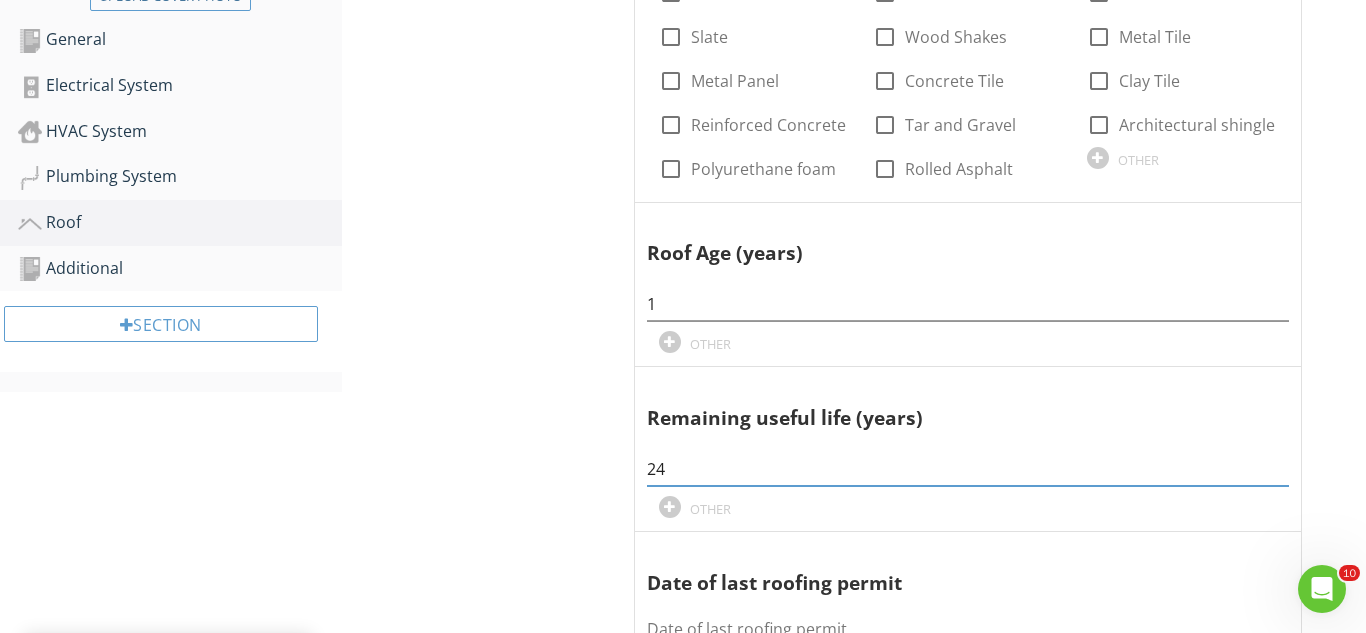 type on "24" 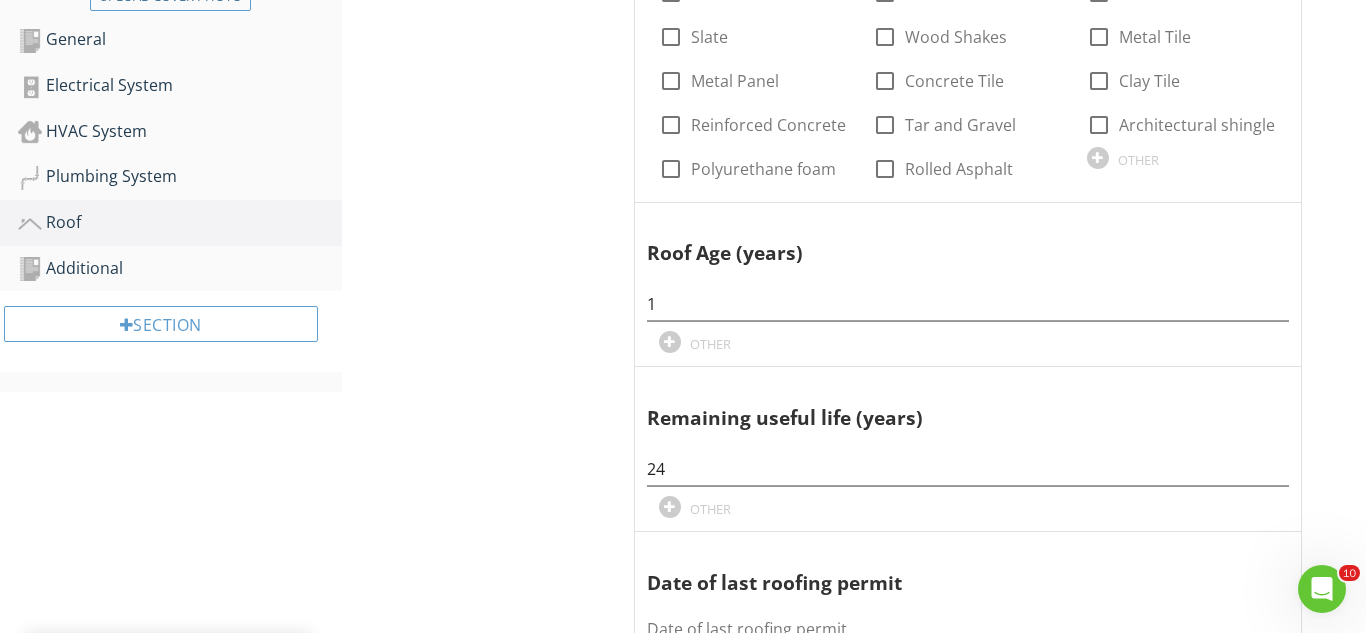 click on "Roof
Predominant Roof
Secondary Roof
Photos
Predominant Roof
Information
Covering Material
check_box_outline_blank Modified Bitumen   check_box_outline_blank EDPM   check_box_outline_blank 3-Tab   check_box_outline_blank Slate   check_box_outline_blank Wood Shakes   check_box_outline_blank Metal Tile   check_box_outline_blank Metal Panel   check_box_outline_blank Concrete Tile   check_box_outline_blank Clay Tile   check_box_outline_blank Reinforced Concrete   check_box_outline_blank Tar and Gravel   check_box_outline_blank Architectural shingle   check_box_outline_blank Polyurethane foam   check_box_outline_blank Rolled Asphalt         OTHER
Roof Age (years)
1         OTHER                                     24         OTHER" at bounding box center [854, 966] 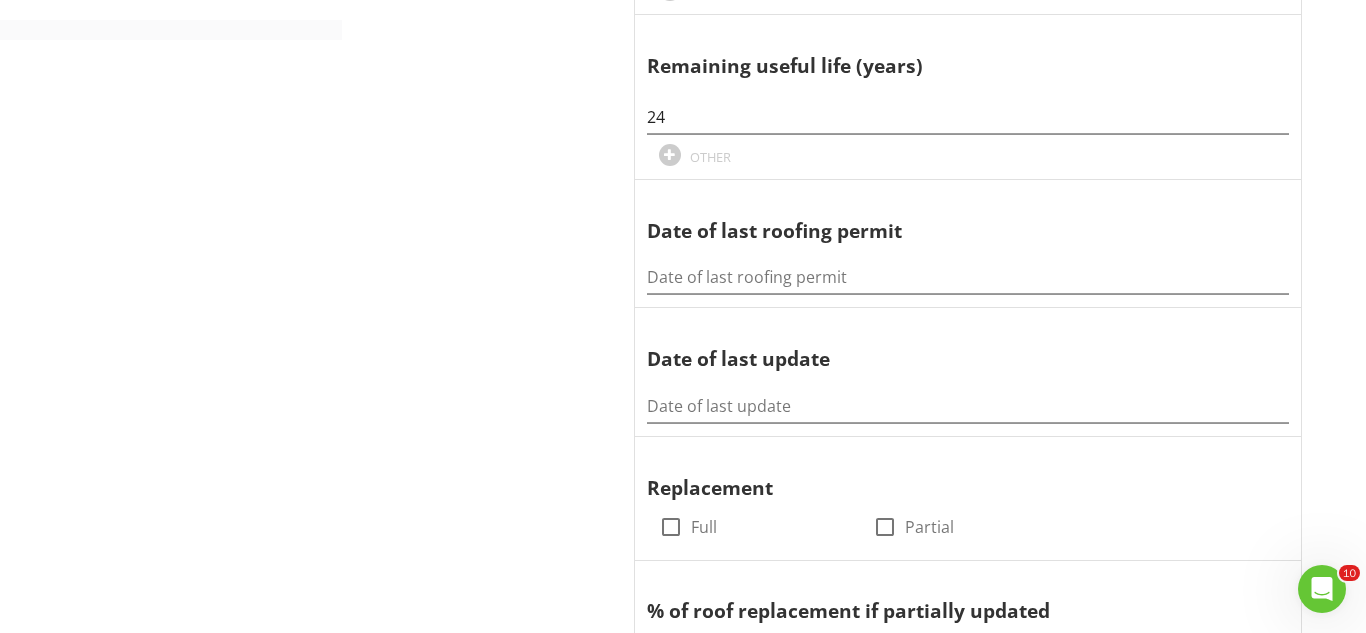 scroll, scrollTop: 960, scrollLeft: 0, axis: vertical 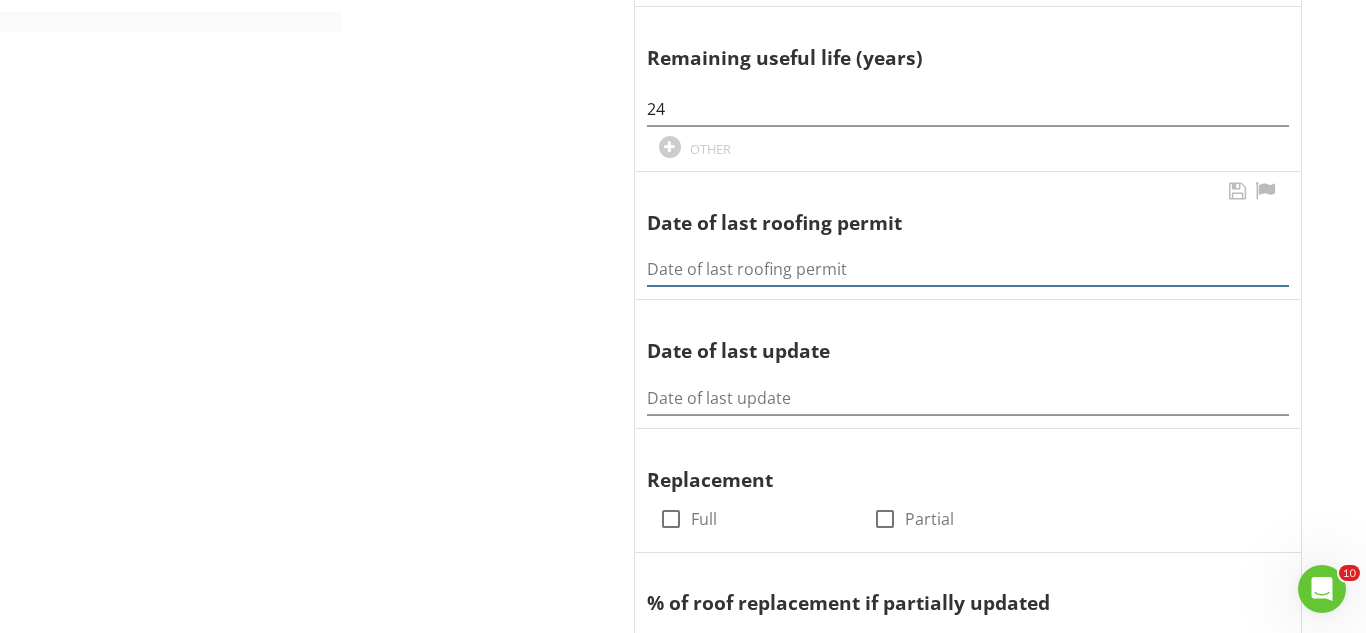 click at bounding box center (968, 269) 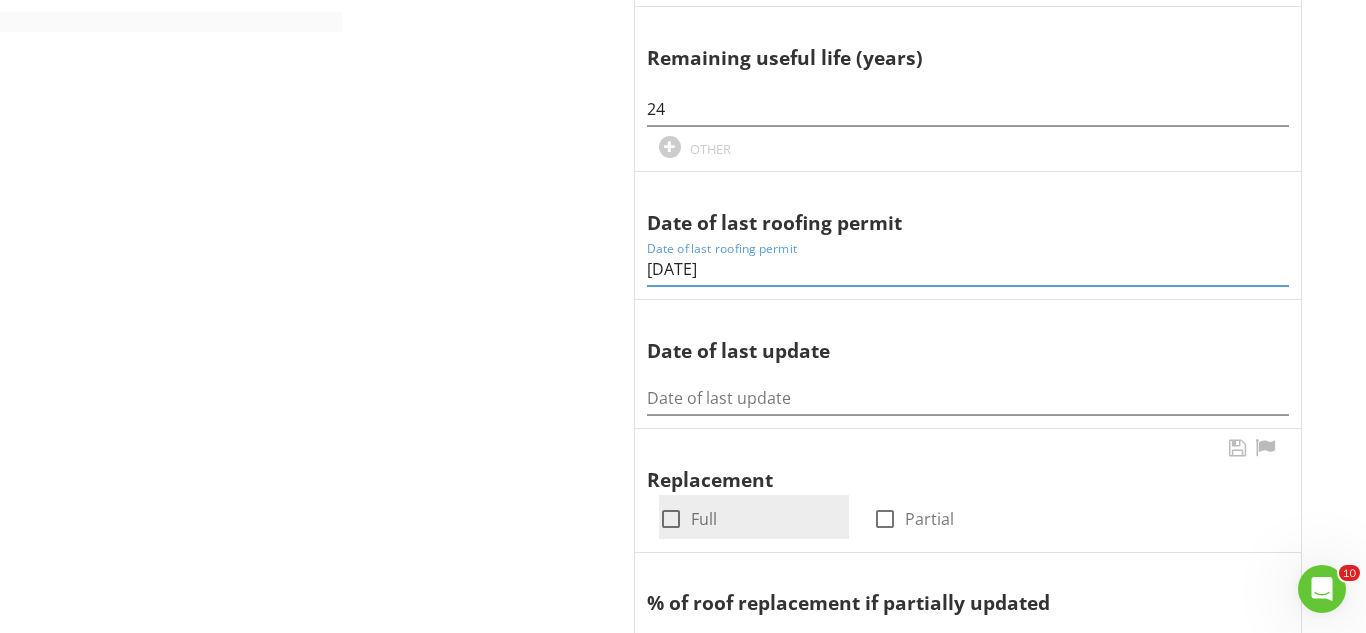 type on "1-8-2024" 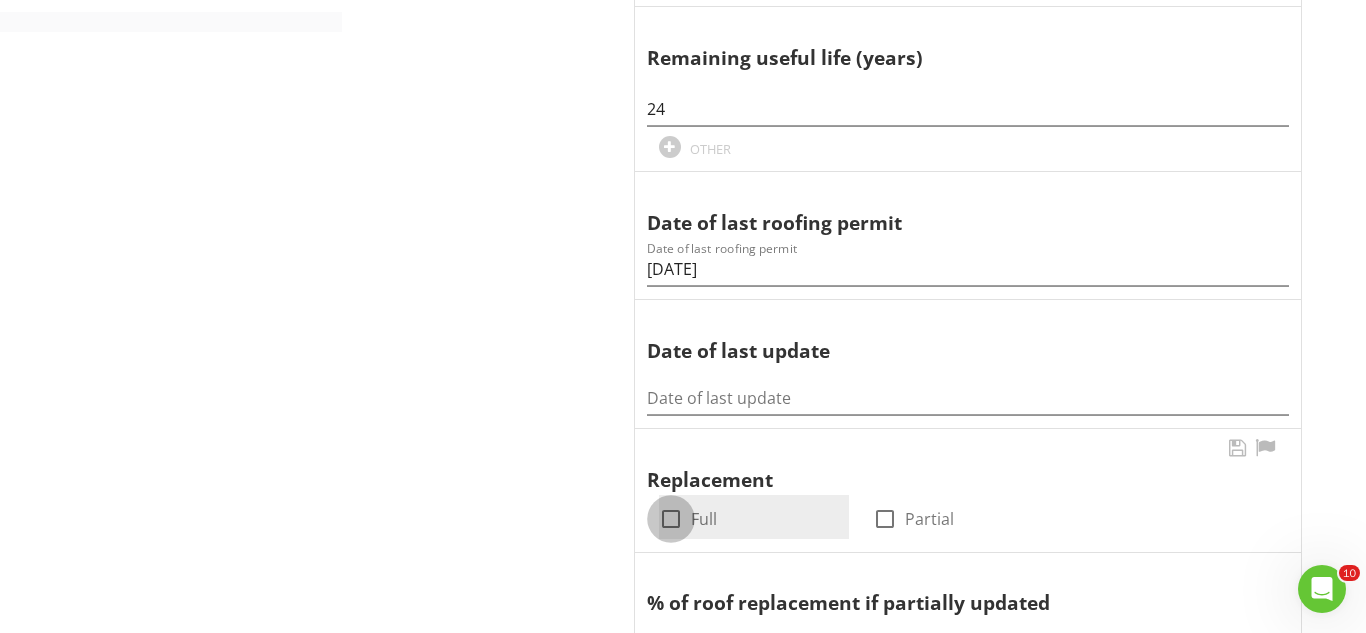 click at bounding box center (671, 519) 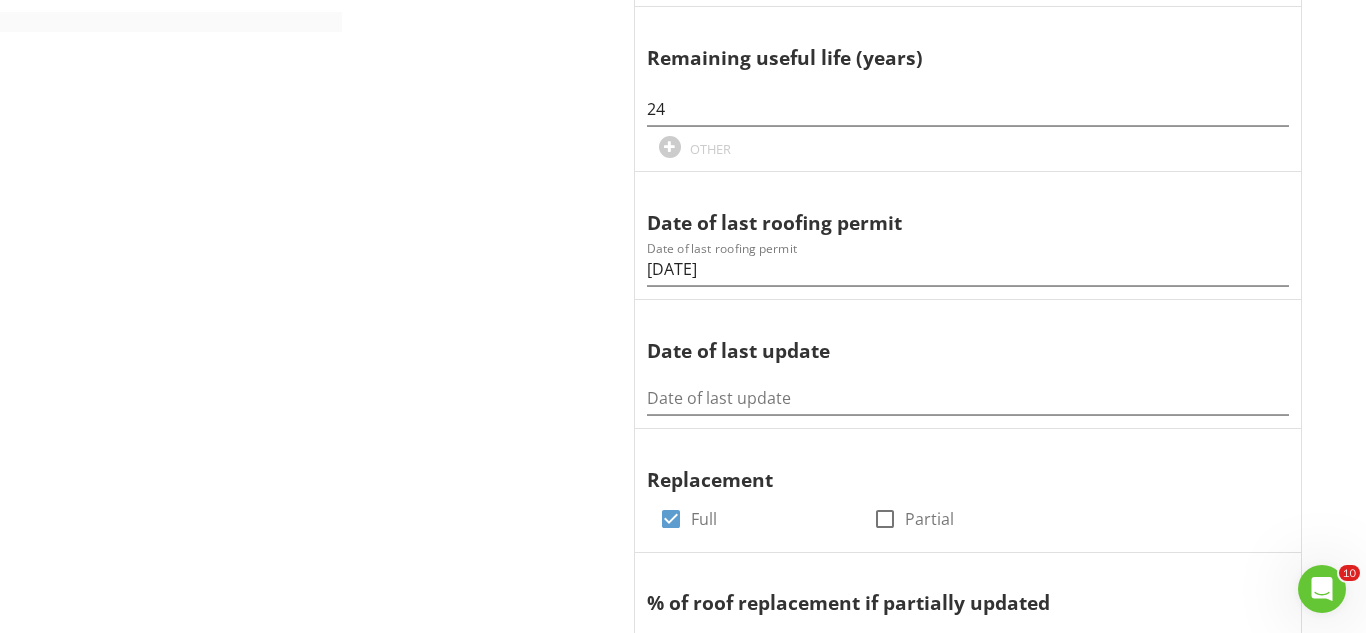 click on "Upload cover photo
General
Electrical System
HVAC System
Plumbing System
Roof
Additional
Section
Roof
Predominant Roof
Secondary Roof
Photos
Predominant Roof
Information
Covering Material
check_box_outline_blank Modified Bitumen   check_box_outline_blank EDPM   check_box_outline_blank 3-Tab   check_box_outline_blank Slate   check_box_outline_blank Wood Shakes   check_box_outline_blank Metal Tile   check_box_outline_blank Metal Panel   check_box_outline_blank Concrete Tile   check_box_outline_blank Clay Tile   check_box_outline_blank Reinforced Concrete   check_box_outline_blank" at bounding box center (683, 606) 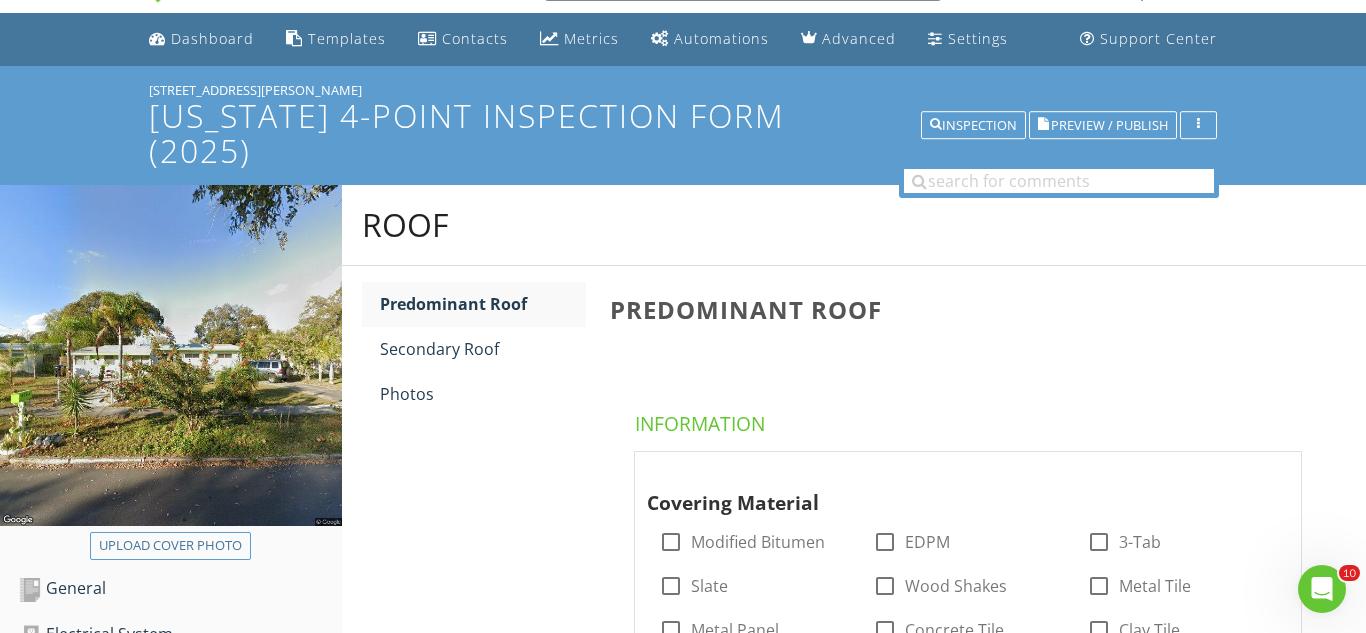 scroll, scrollTop: 0, scrollLeft: 0, axis: both 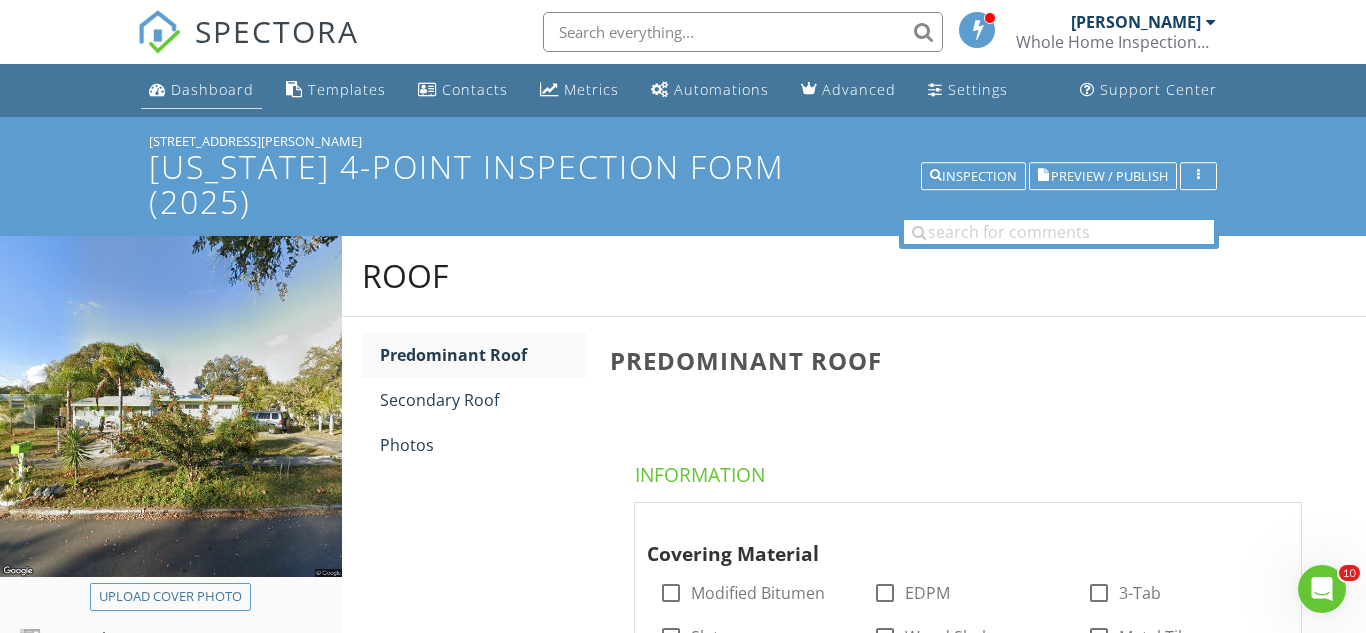click on "Dashboard" at bounding box center [212, 89] 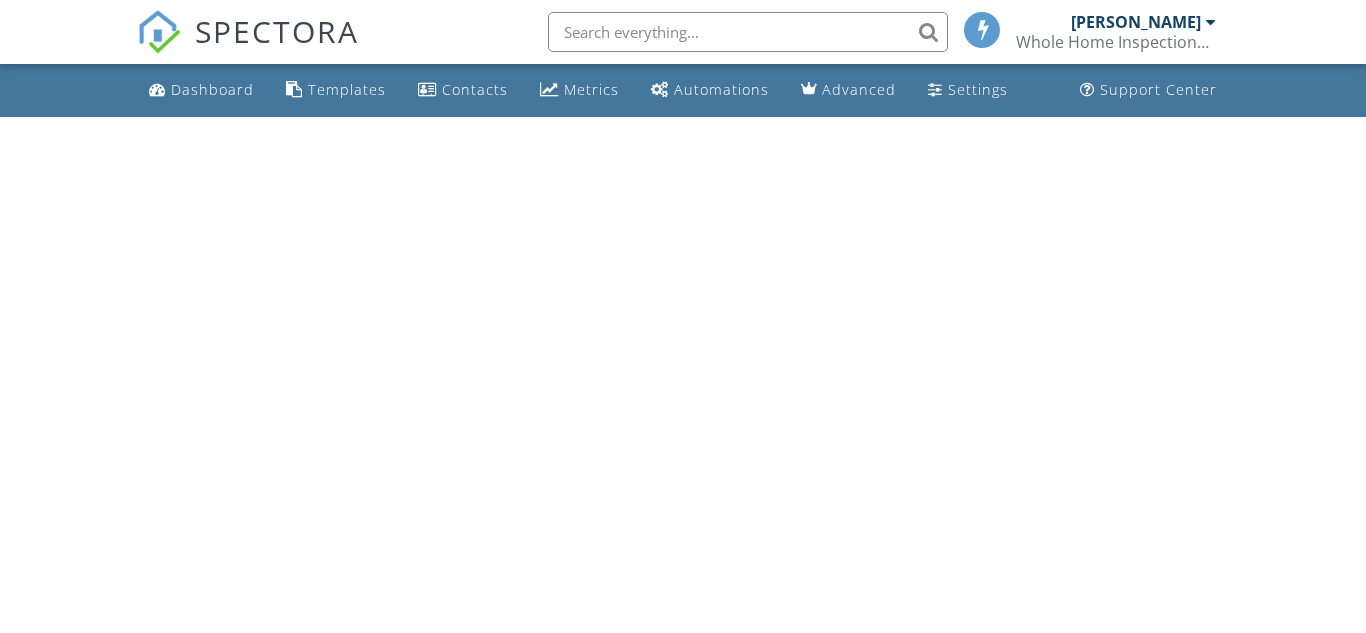 scroll, scrollTop: 0, scrollLeft: 0, axis: both 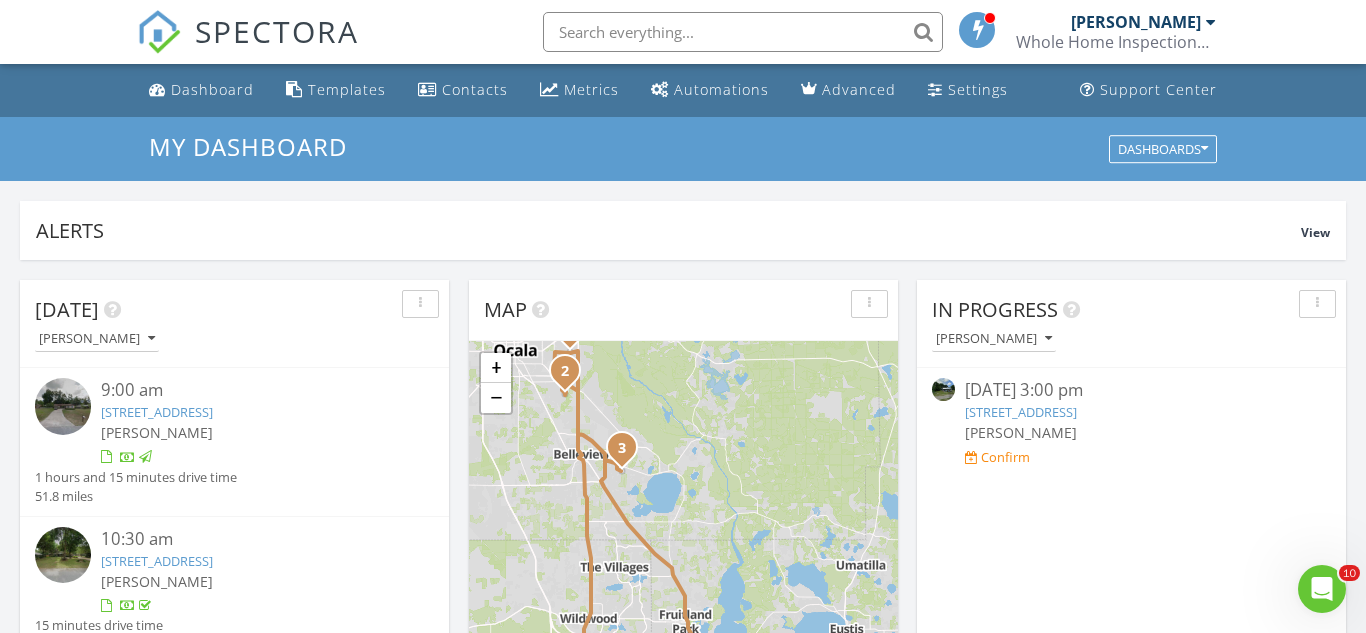 click on "Dashboard" at bounding box center [212, 89] 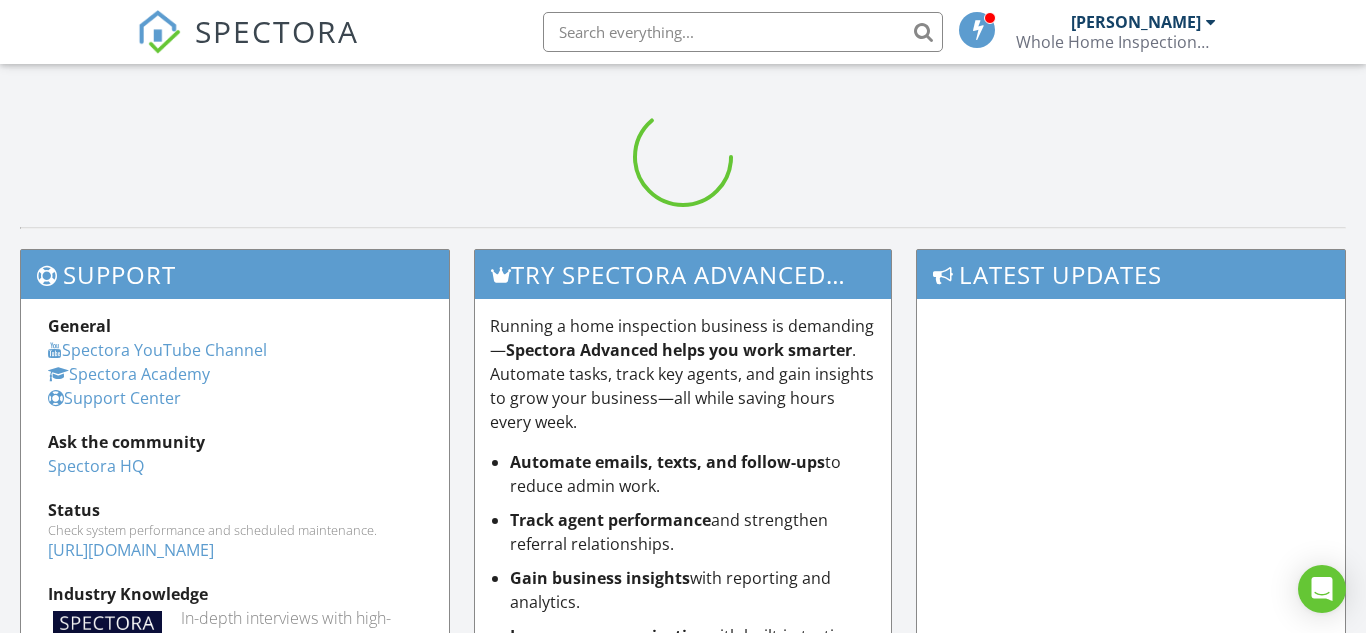 scroll, scrollTop: 0, scrollLeft: 0, axis: both 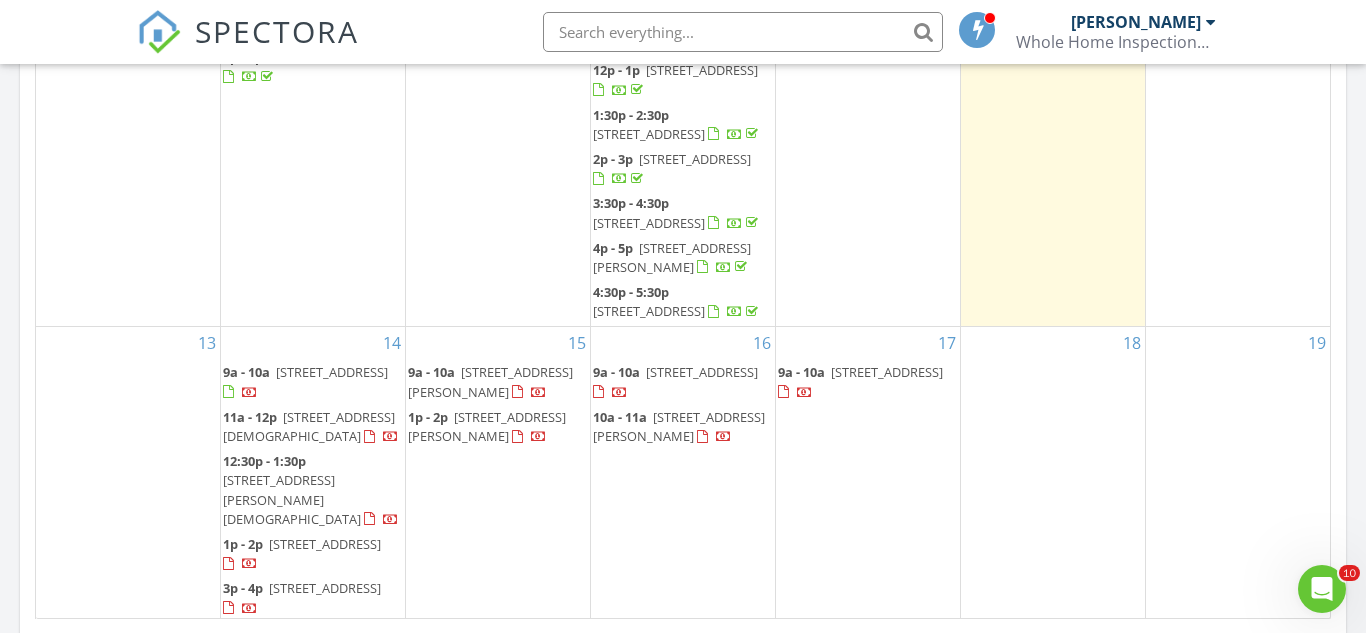click on "705 Jewell St, Fruitland Park 34731" at bounding box center [679, 426] 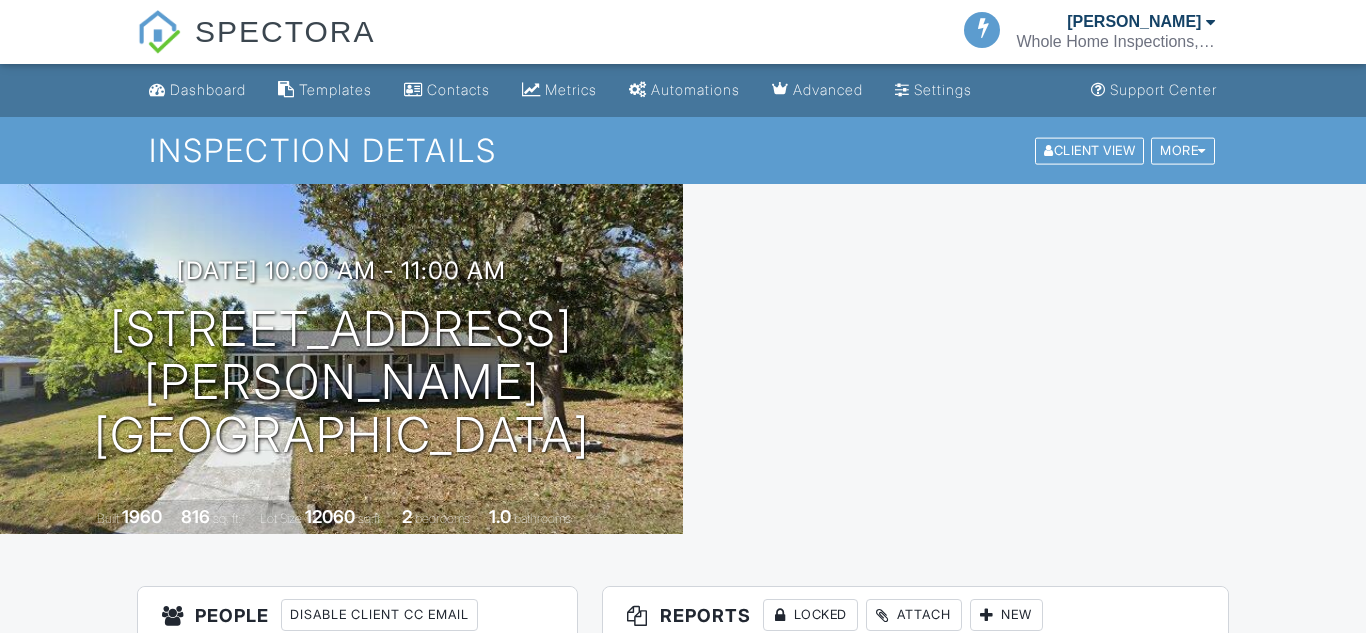 scroll, scrollTop: 0, scrollLeft: 0, axis: both 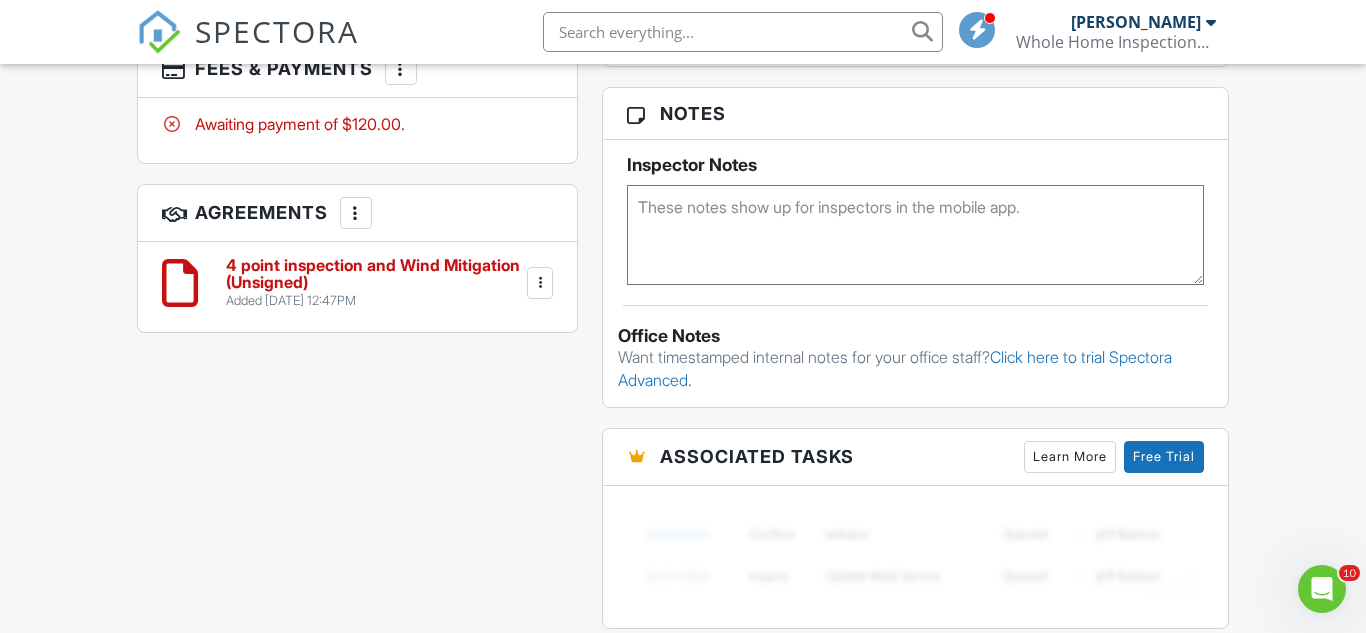 click at bounding box center [915, 235] 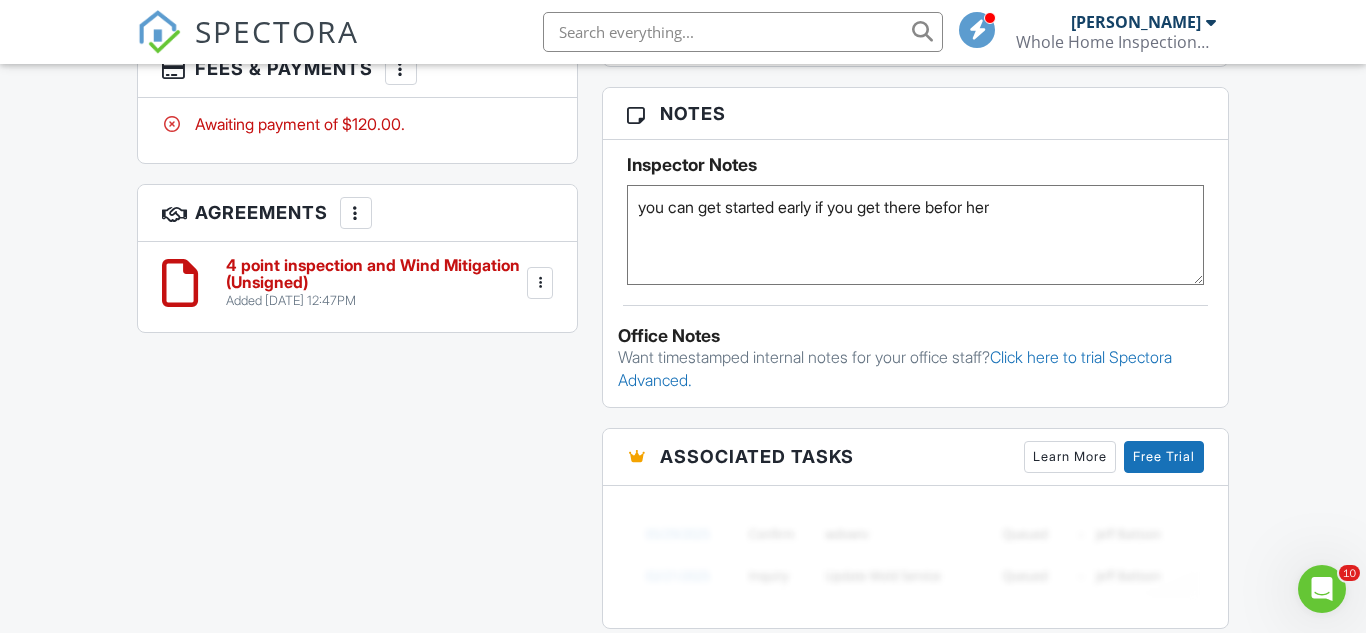 click on "you can get started early if you get there befor her" at bounding box center [915, 235] 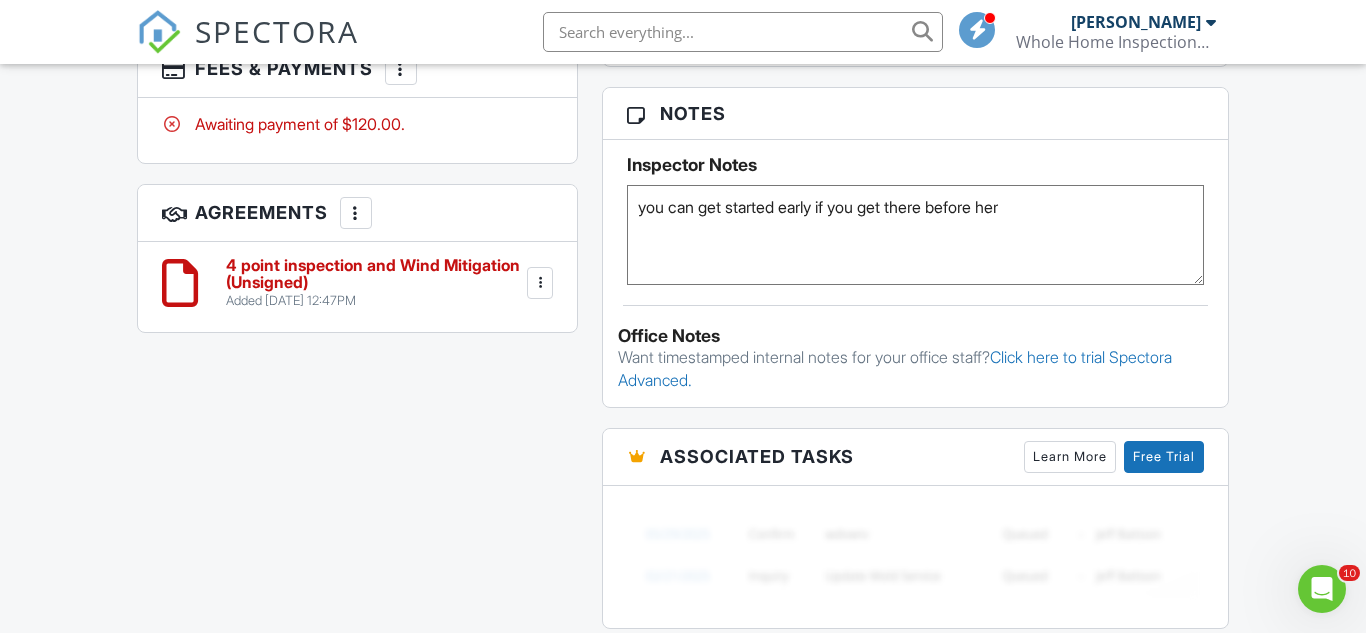 click on "you can get started early if you get there before her" at bounding box center (915, 235) 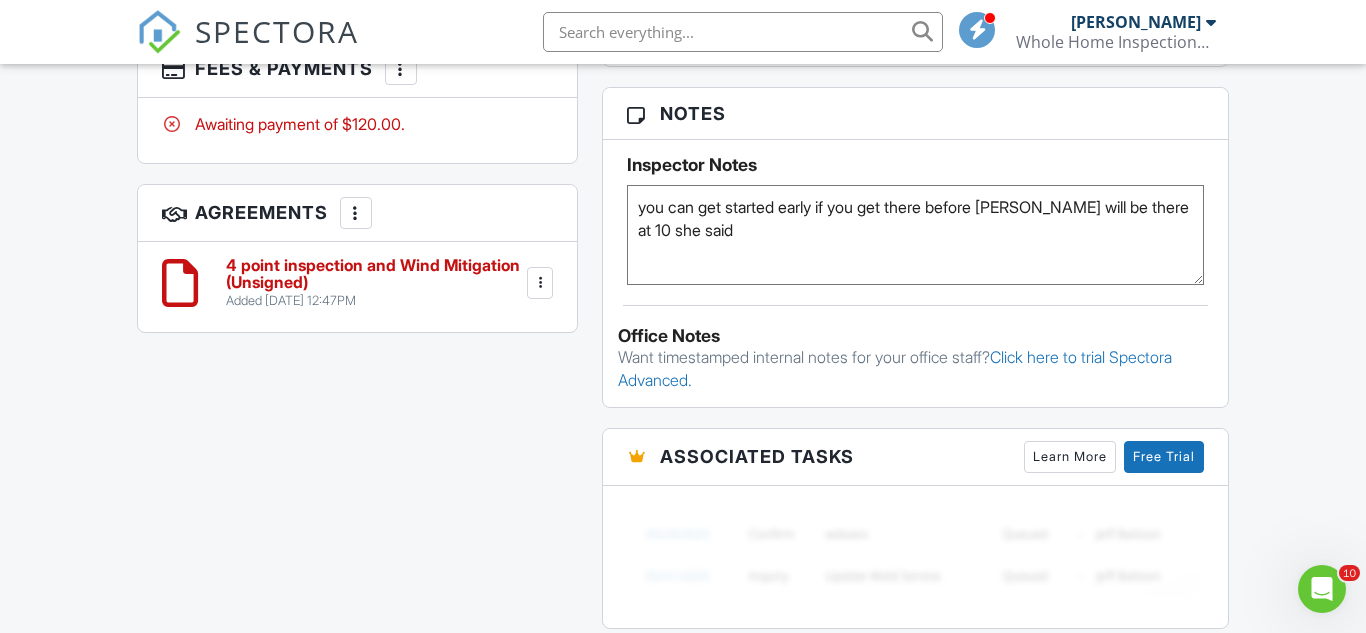 click on "you can get started early if you get there before [PERSON_NAME] will be there at 10 she said" at bounding box center (915, 235) 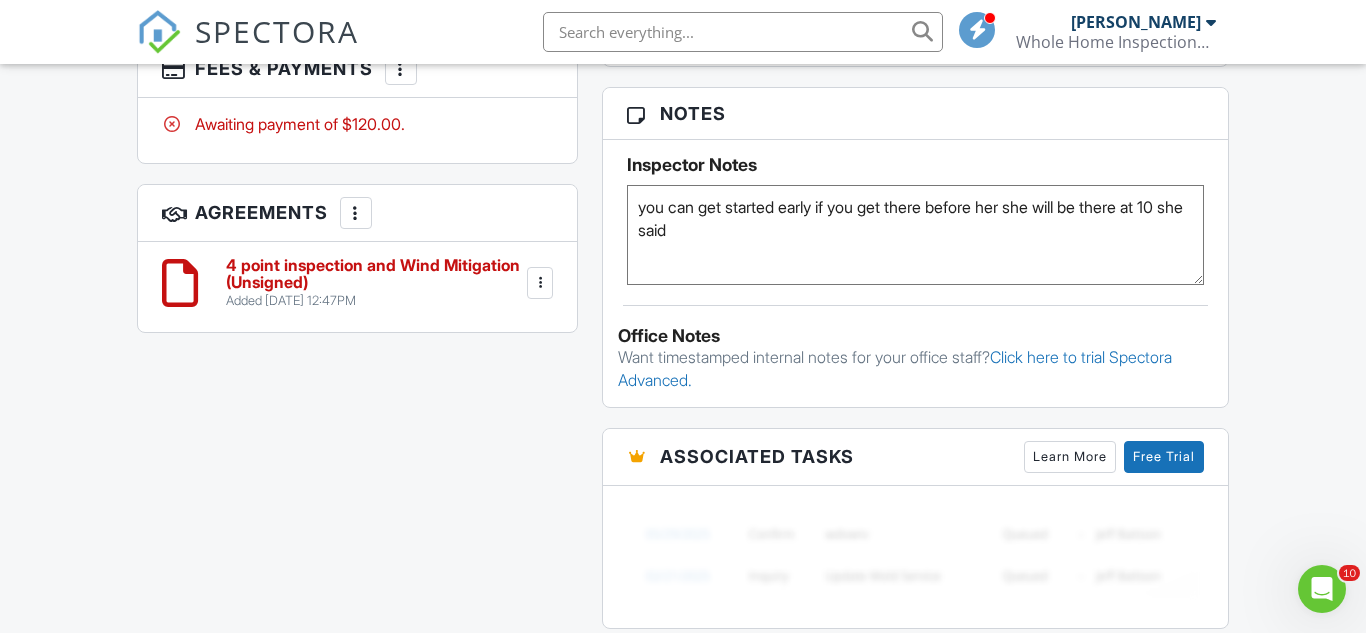 click on "you can get started early if you get there before her she will be there at 10 she said" at bounding box center (915, 235) 